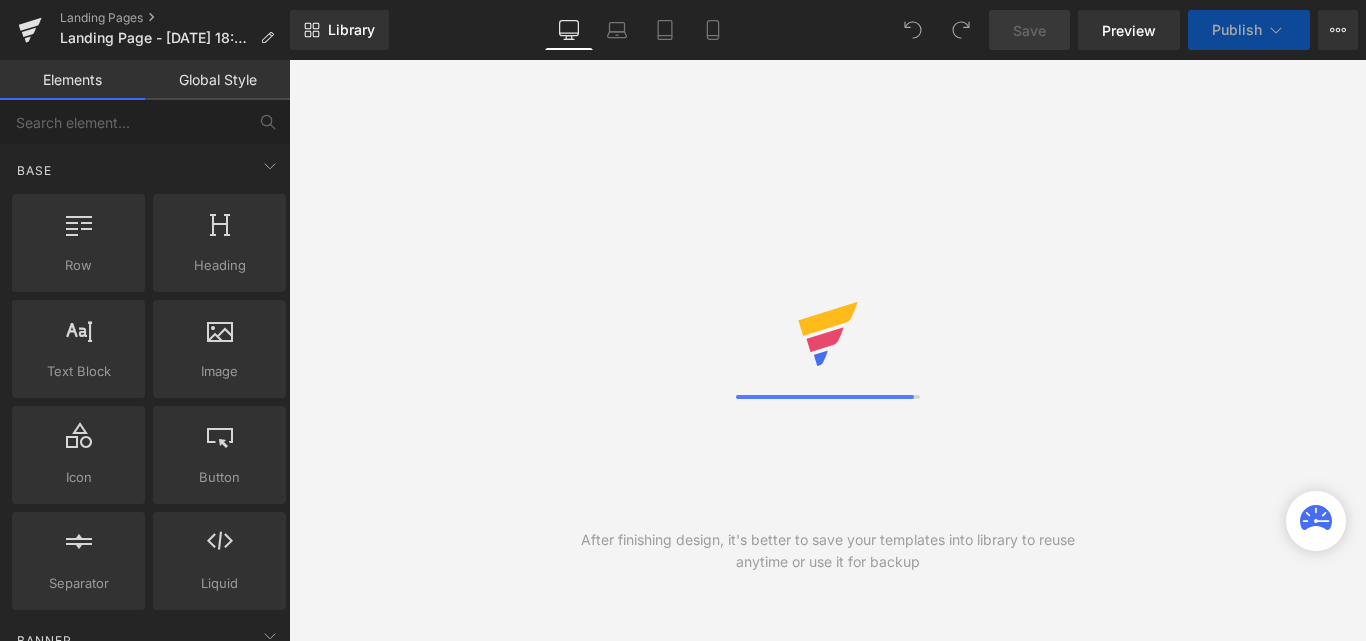 scroll, scrollTop: 0, scrollLeft: 0, axis: both 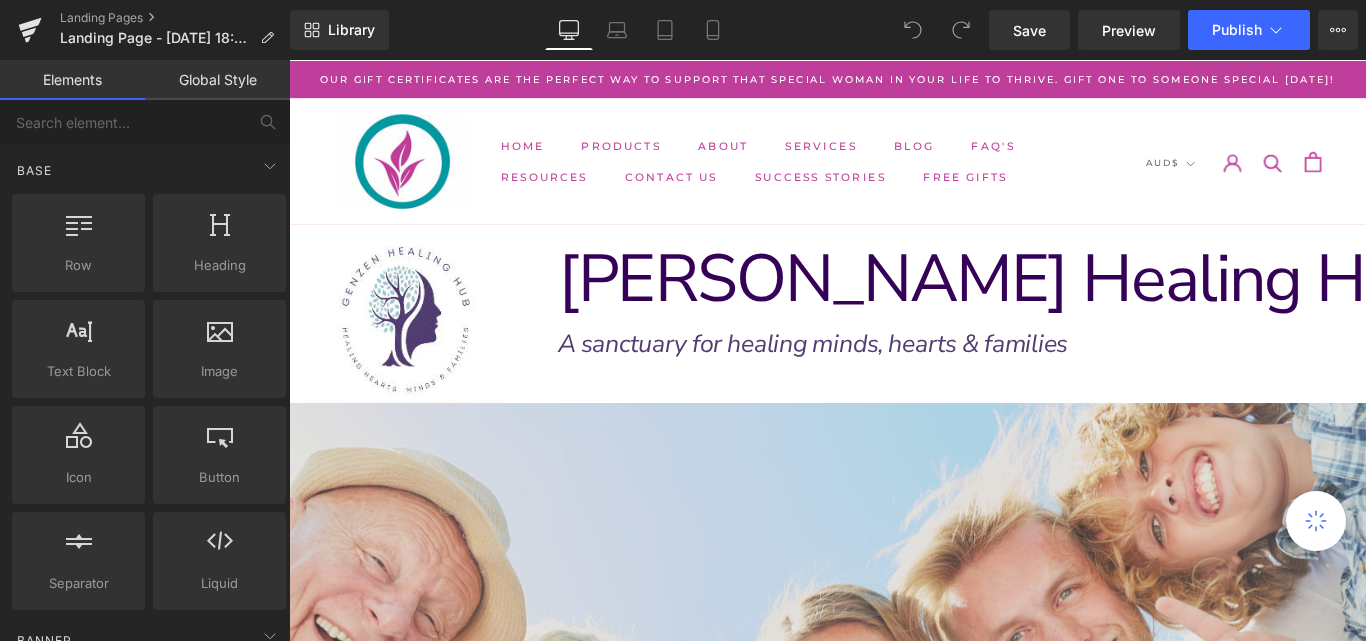 click at bounding box center [894, 746] 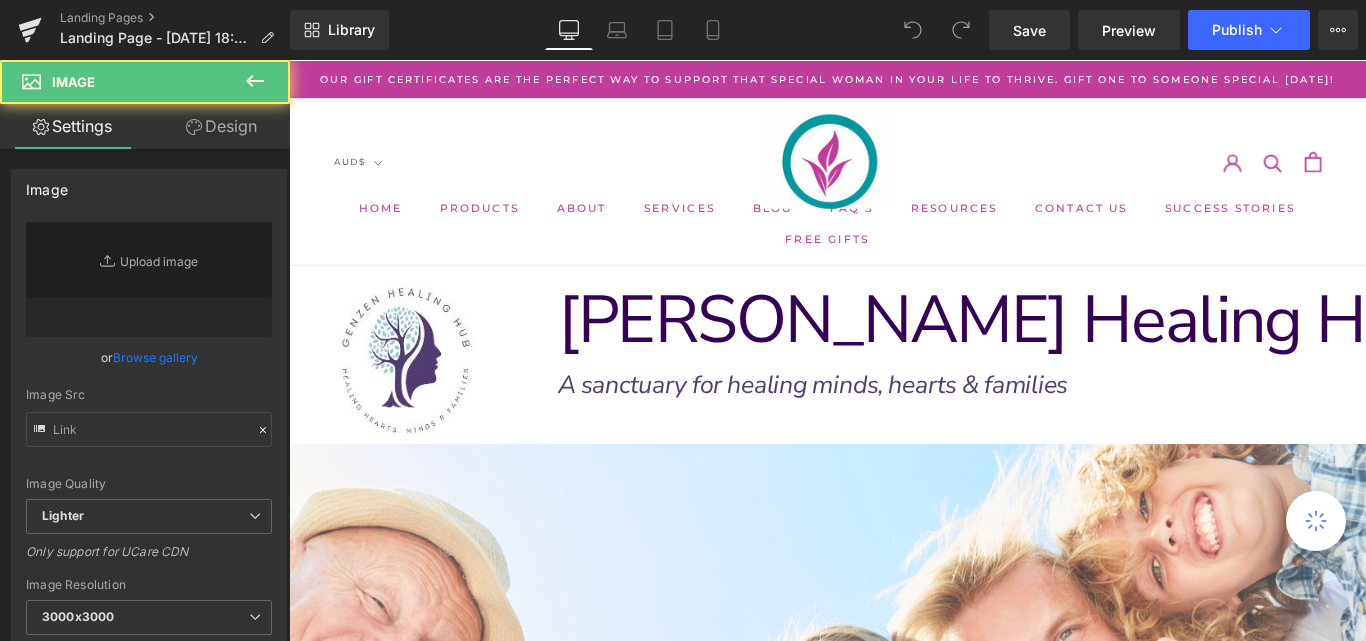 scroll, scrollTop: 686, scrollLeft: 0, axis: vertical 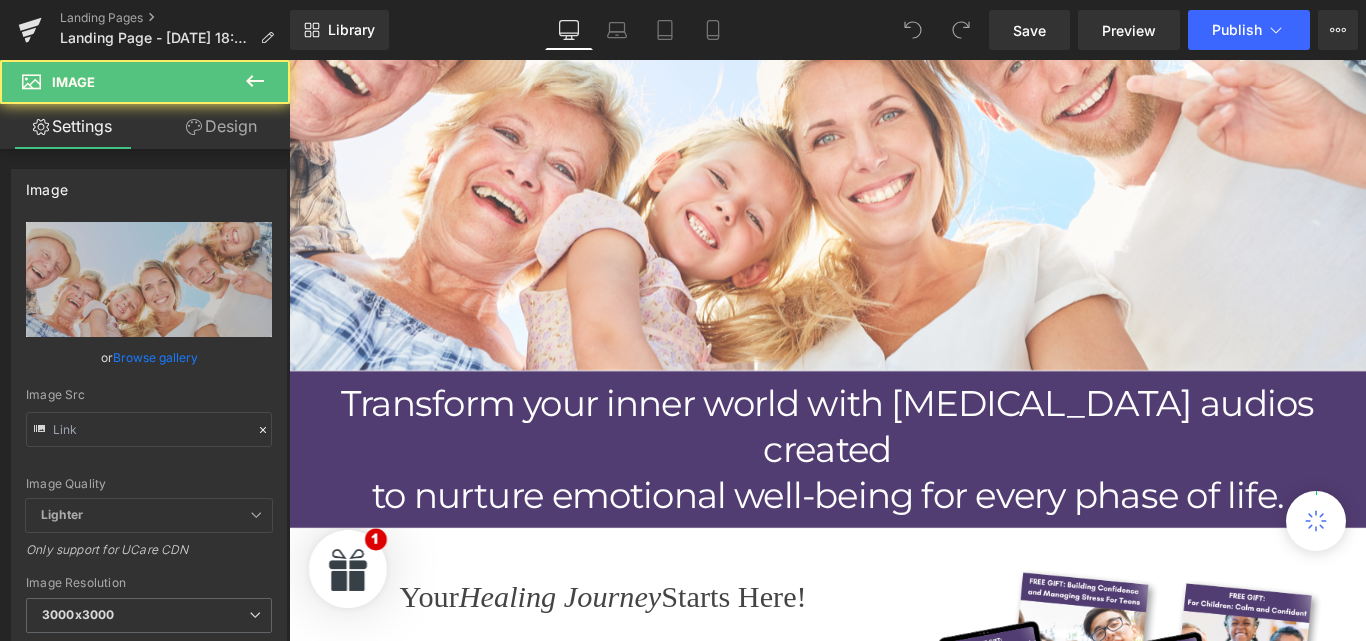 type on "[URL][DOMAIN_NAME]" 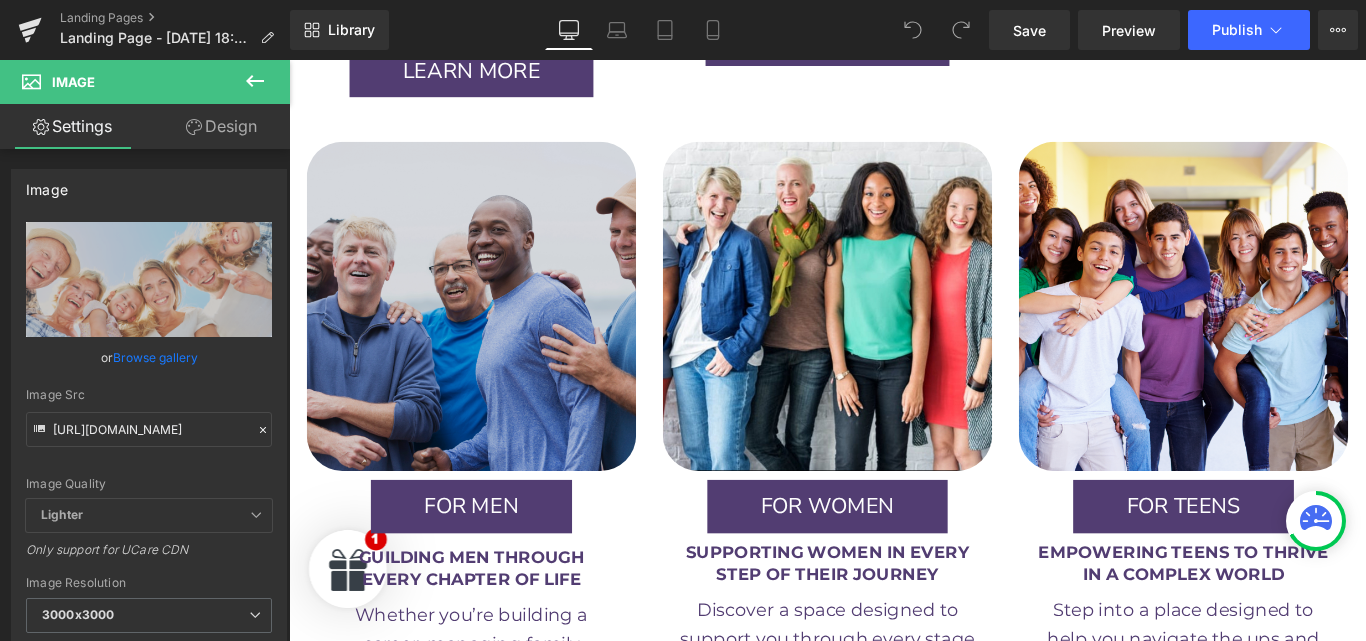 scroll, scrollTop: 3552, scrollLeft: 0, axis: vertical 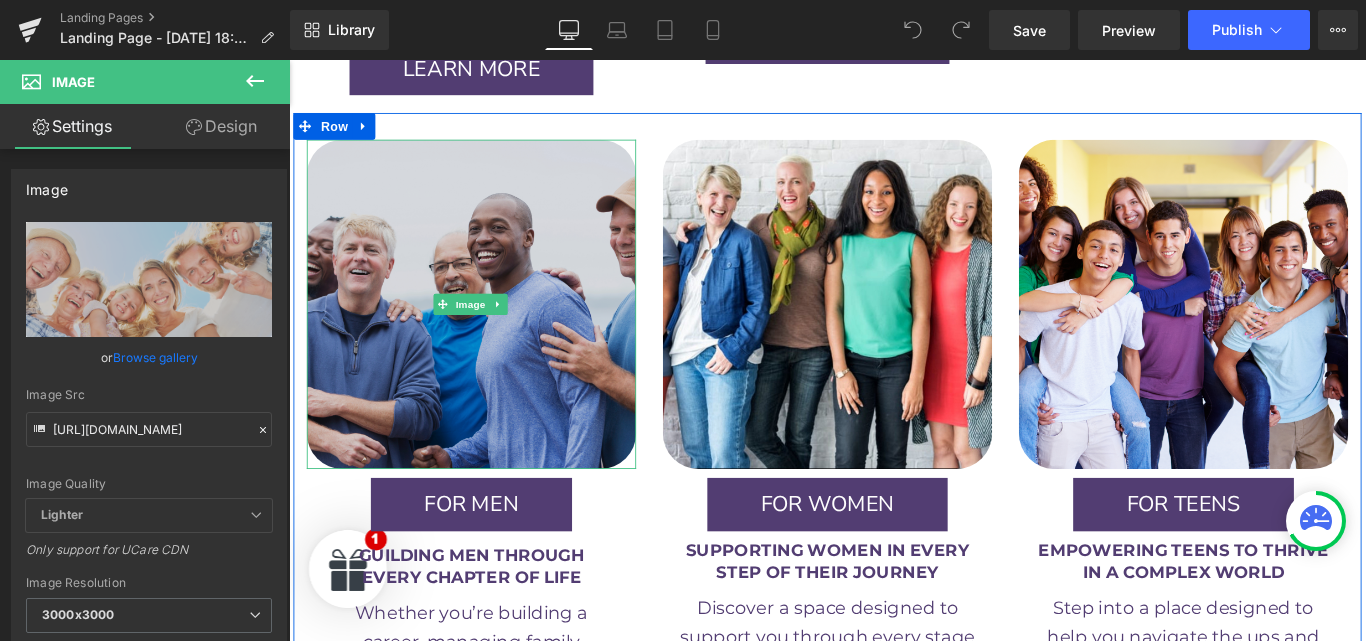 click at bounding box center (494, 335) 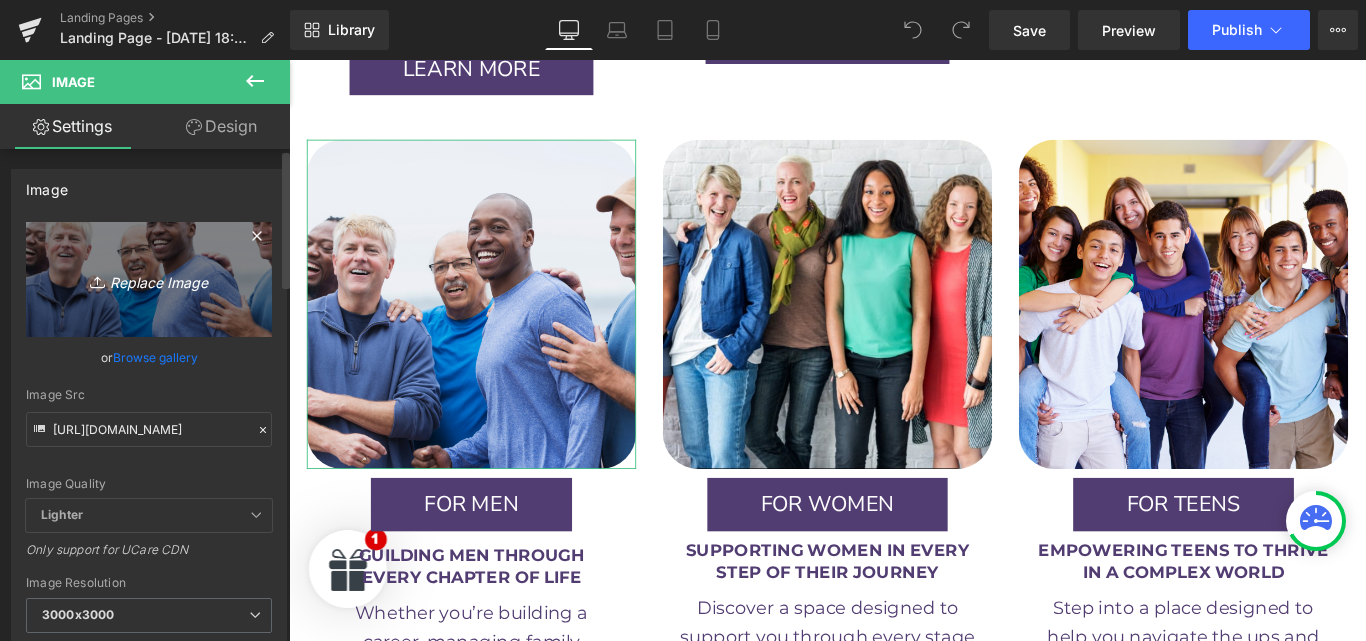 click on "Replace Image" at bounding box center [149, 279] 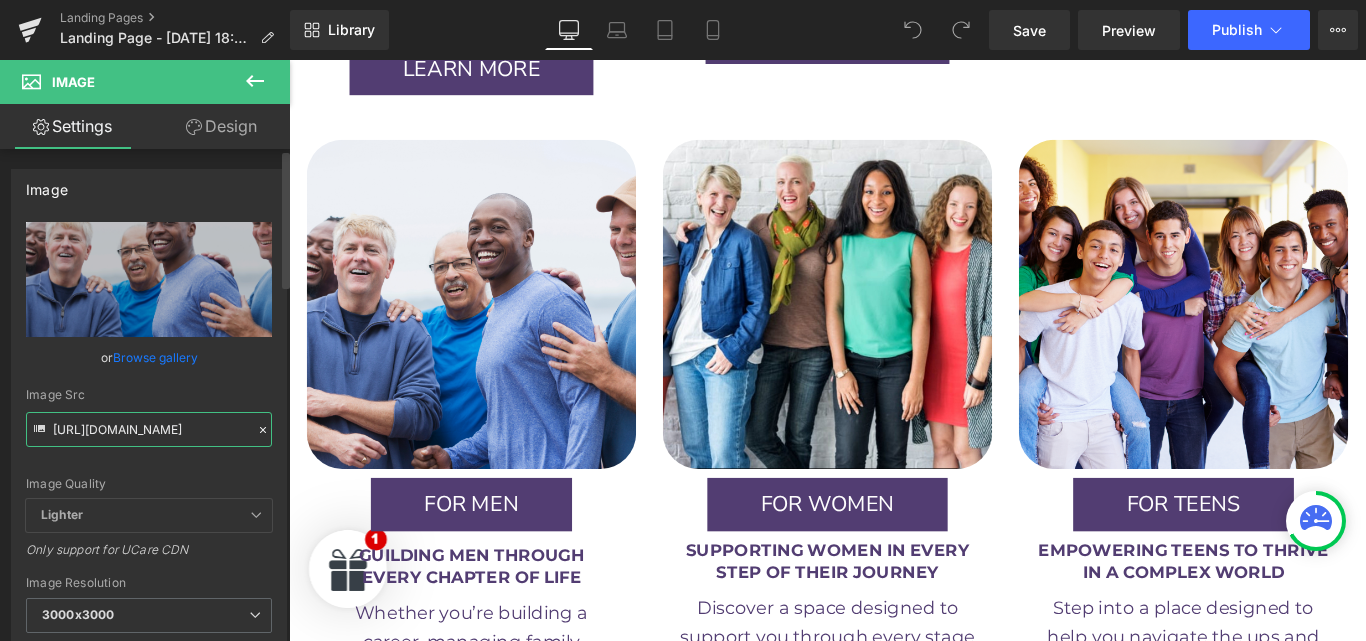 click on "[URL][DOMAIN_NAME]" at bounding box center (149, 429) 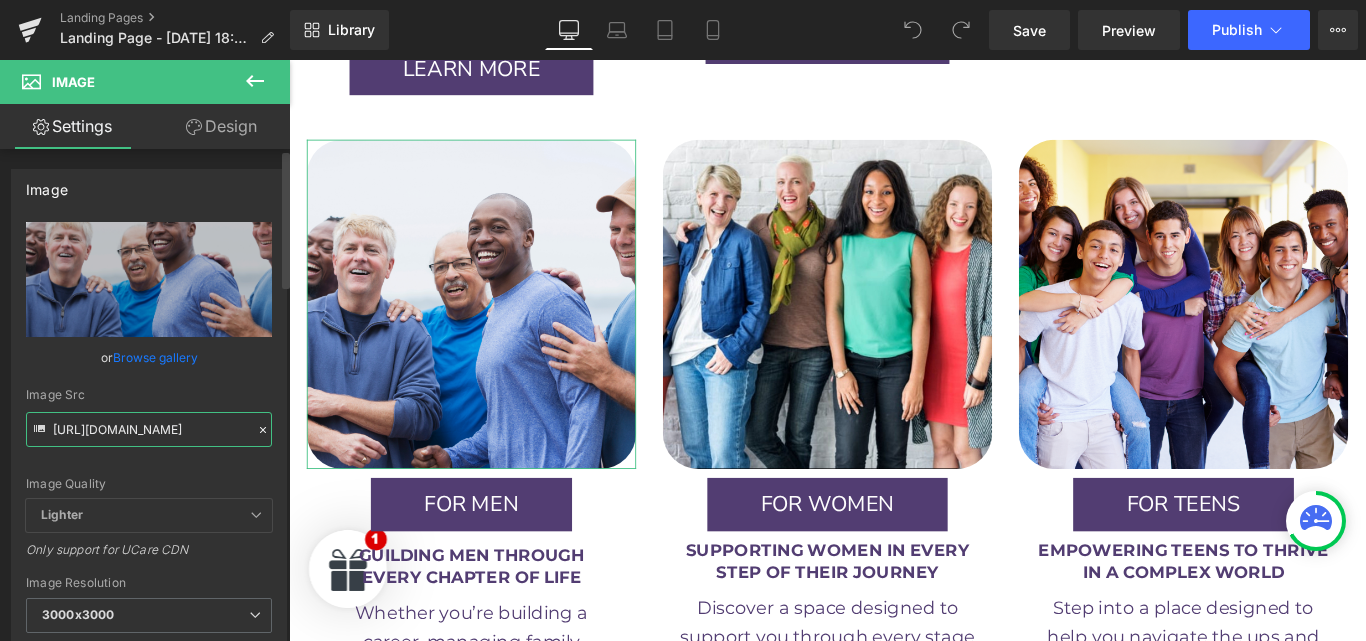 click on "[URL][DOMAIN_NAME]" at bounding box center [149, 429] 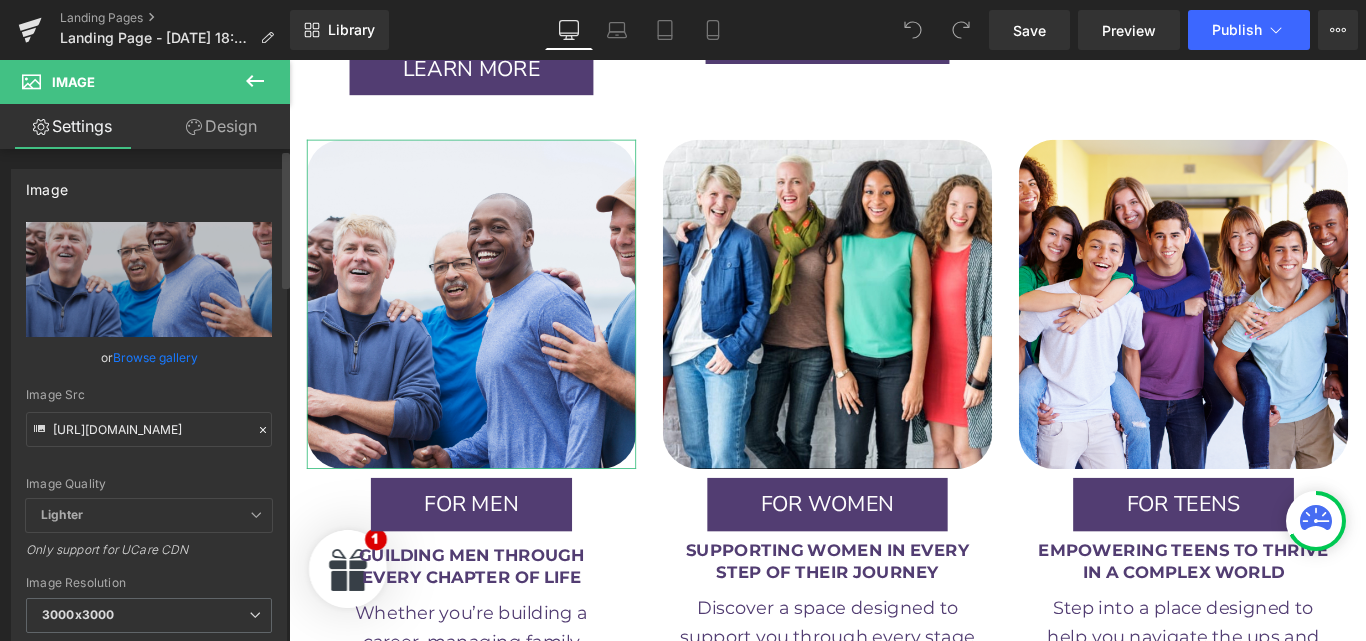 click 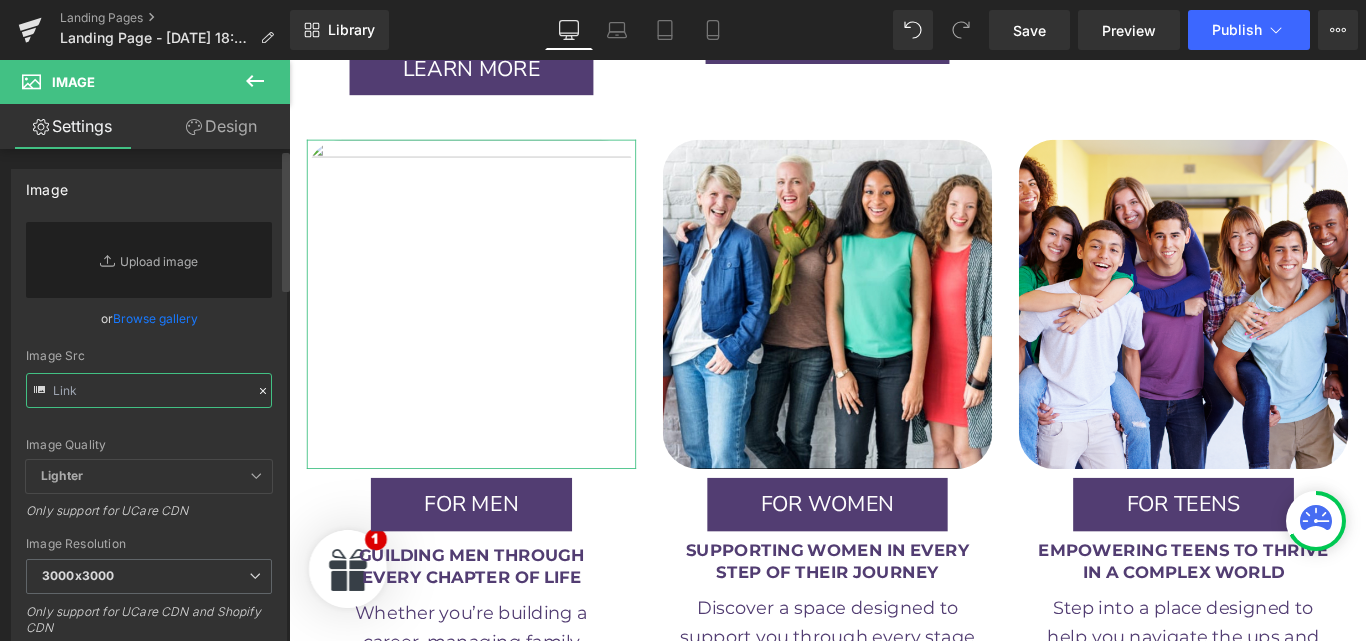 click at bounding box center [149, 390] 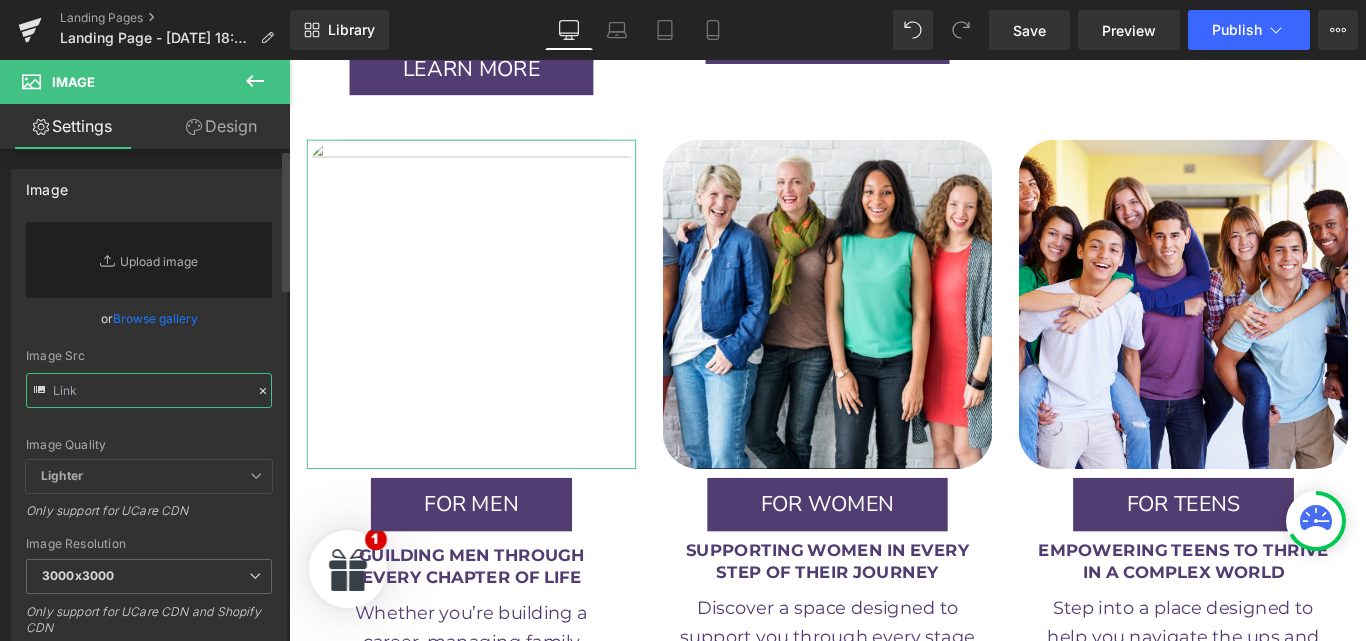 paste on "[URL][DOMAIN_NAME]" 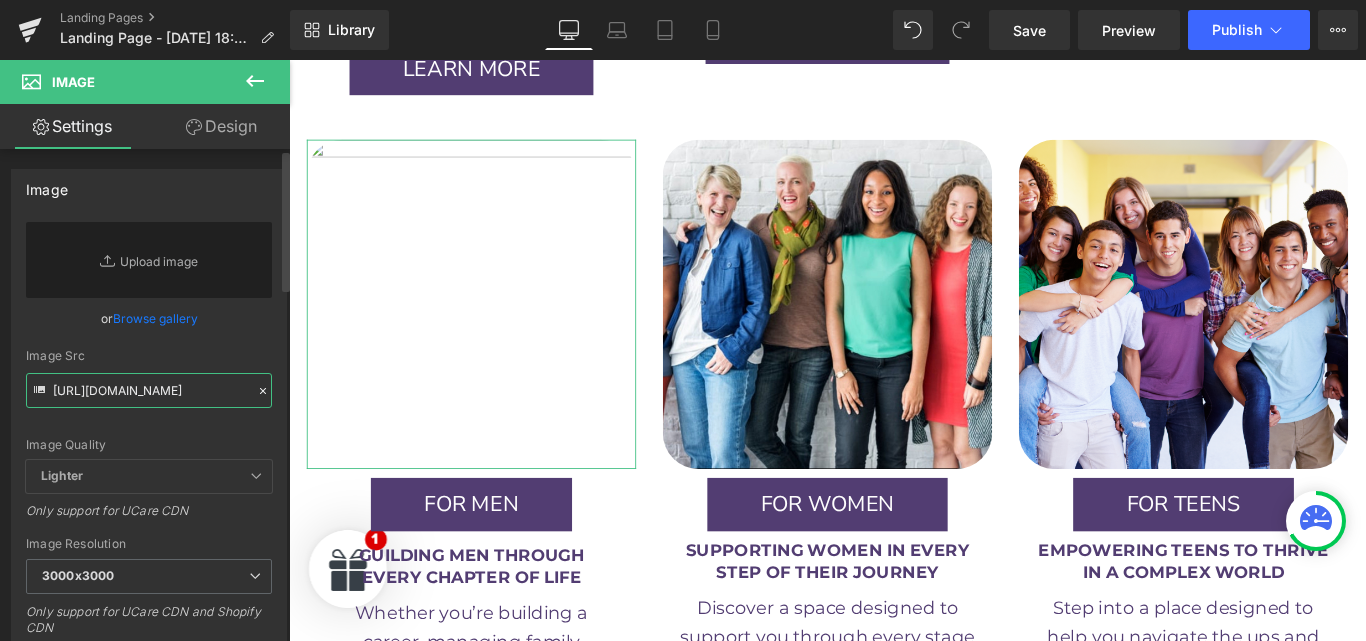 scroll, scrollTop: 0, scrollLeft: 452, axis: horizontal 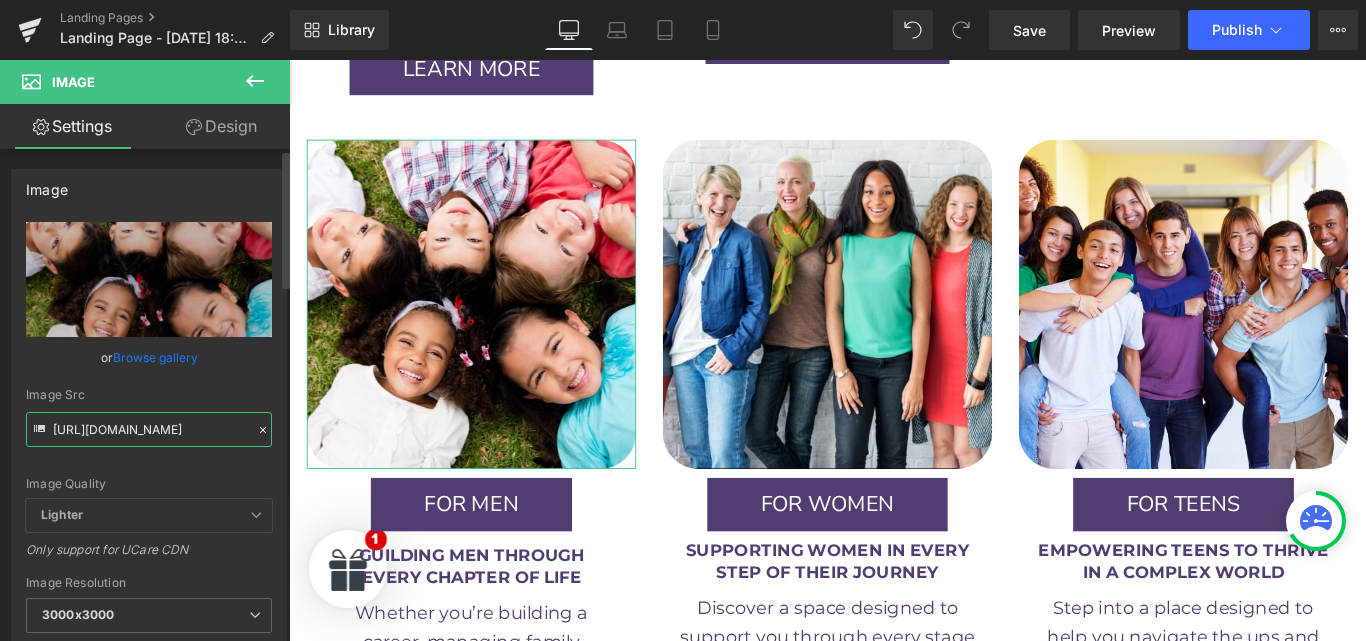 type on "[URL][DOMAIN_NAME]" 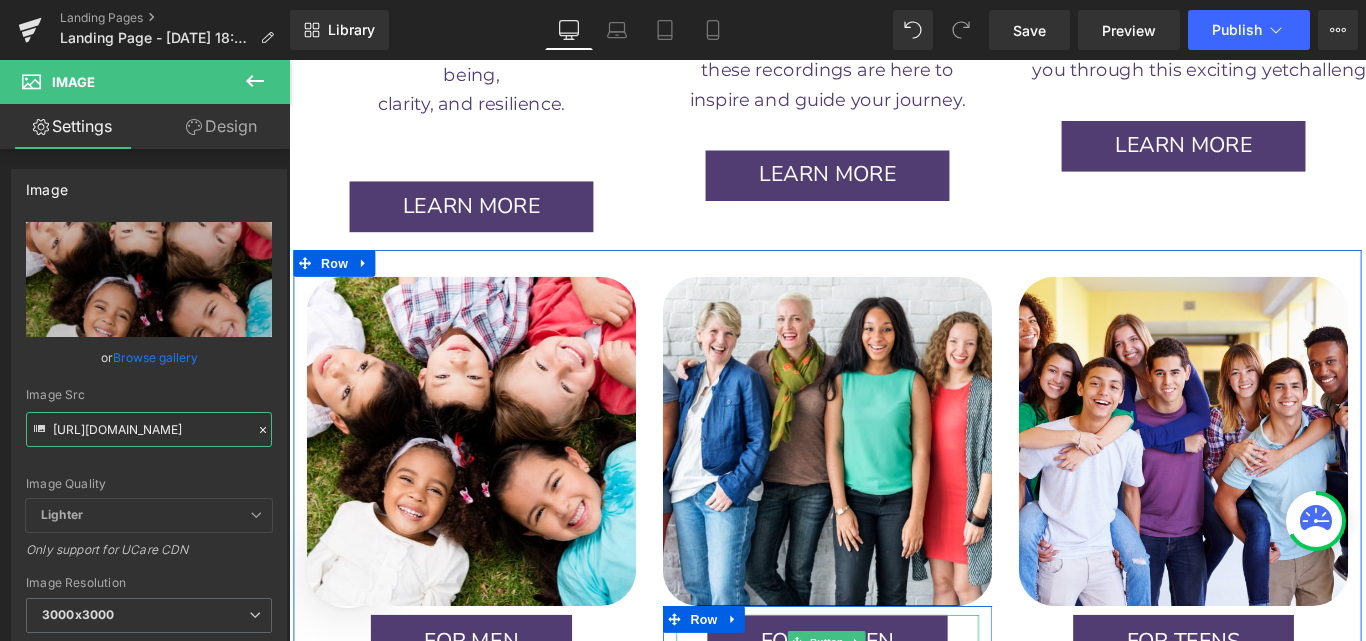 scroll, scrollTop: 3392, scrollLeft: 0, axis: vertical 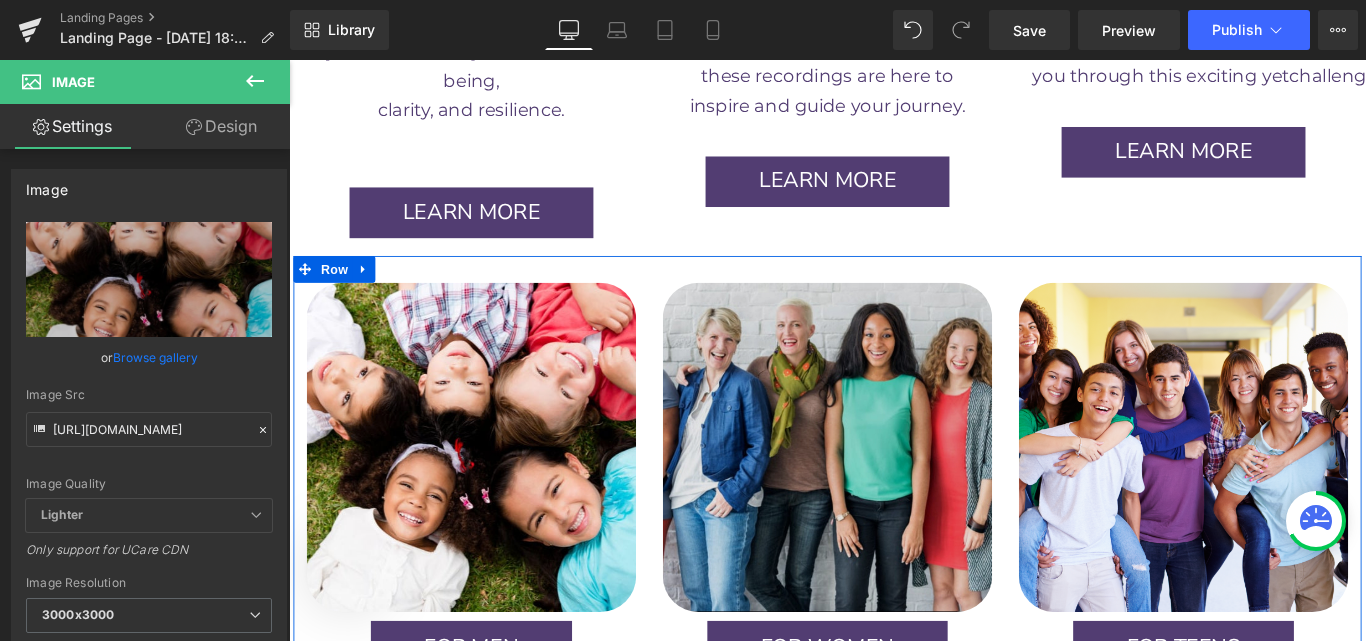 click at bounding box center [894, 495] 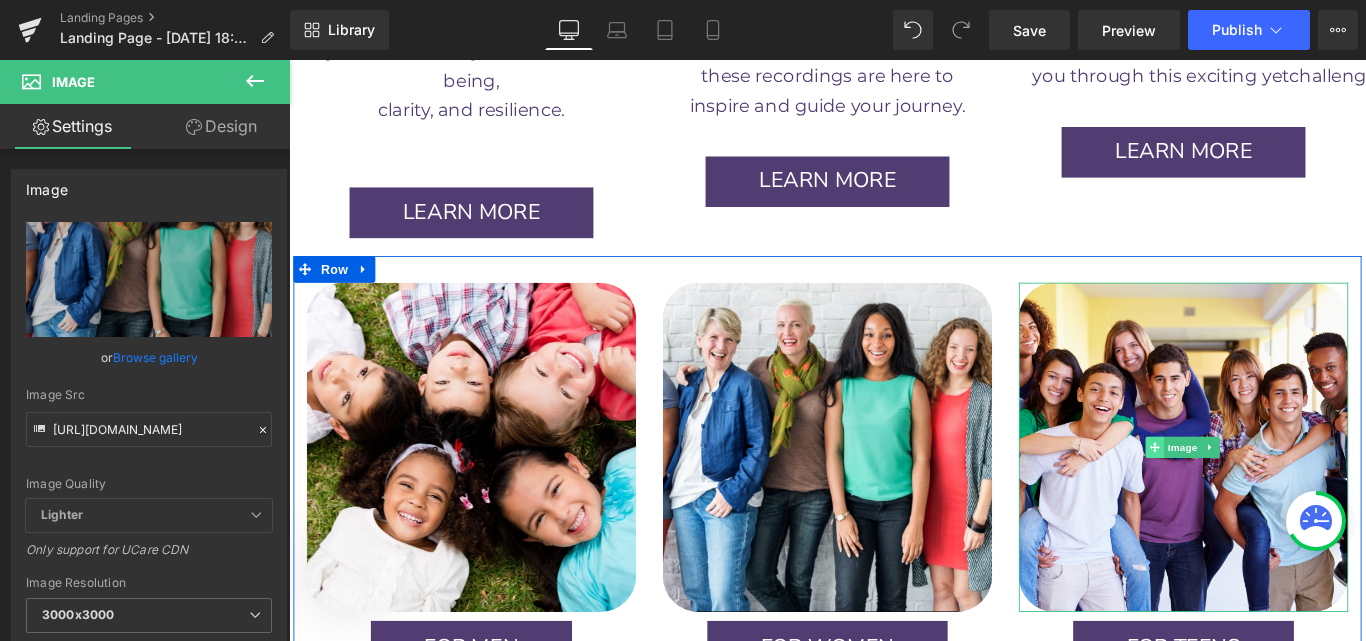 click at bounding box center (1262, 495) 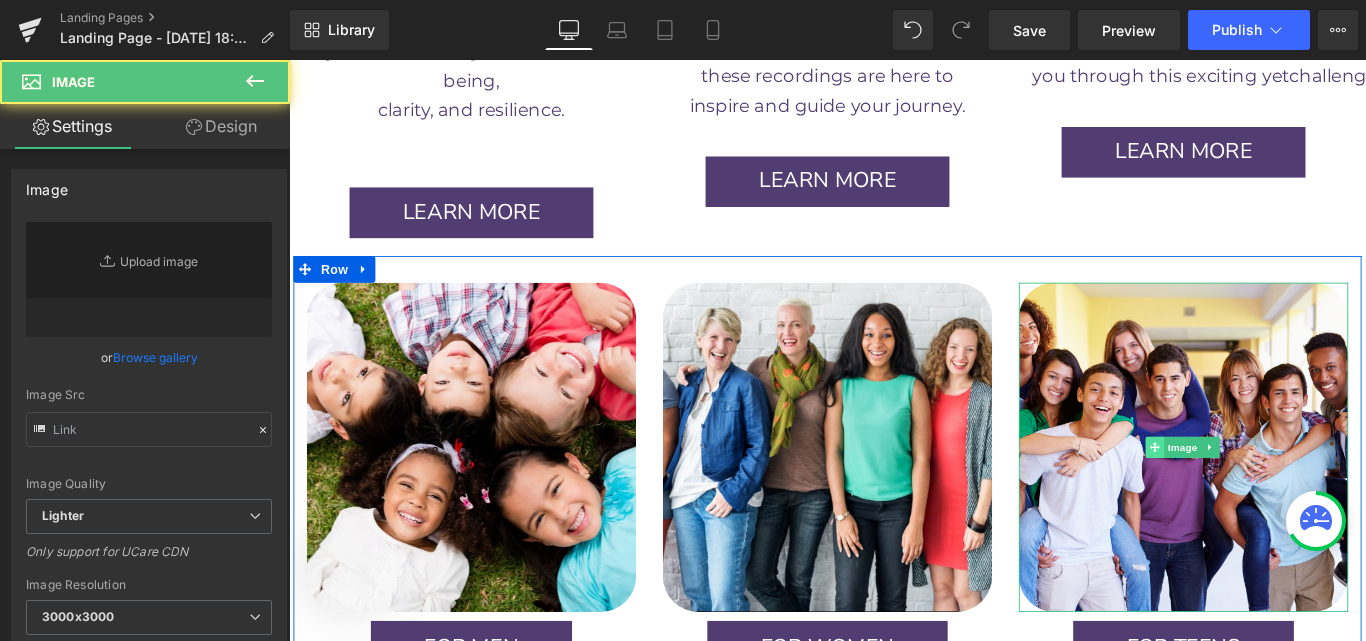 type on "[URL][DOMAIN_NAME]" 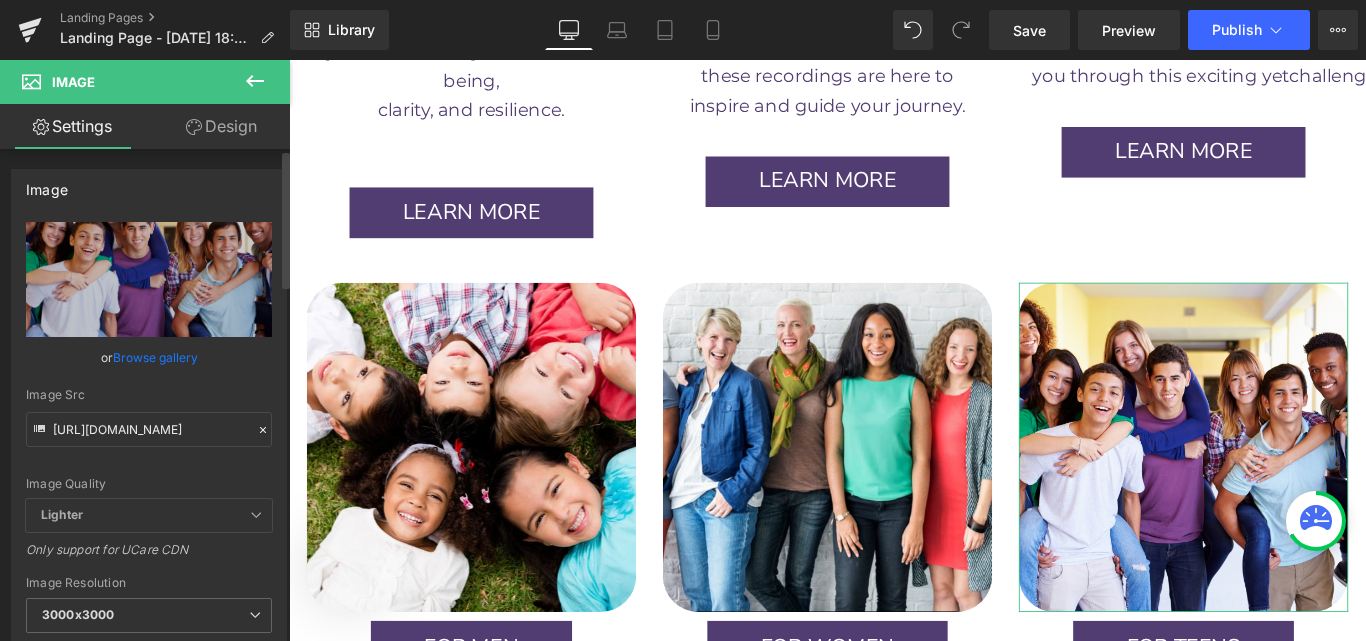 click 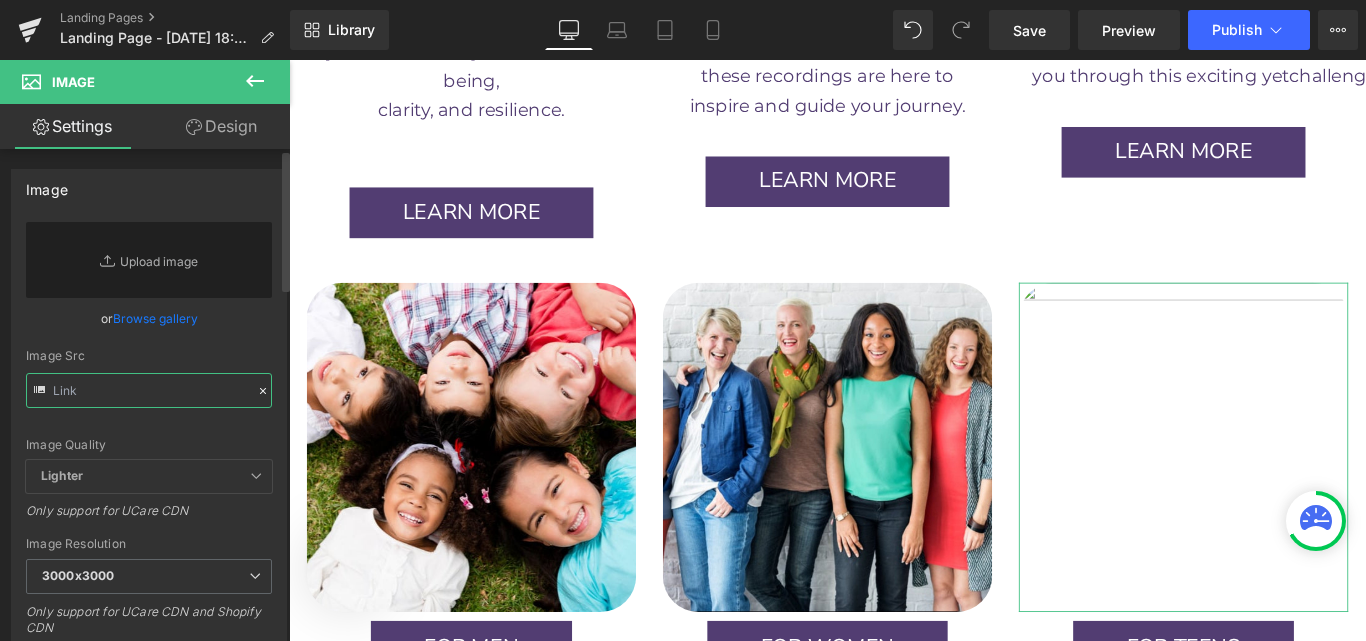 click at bounding box center [149, 390] 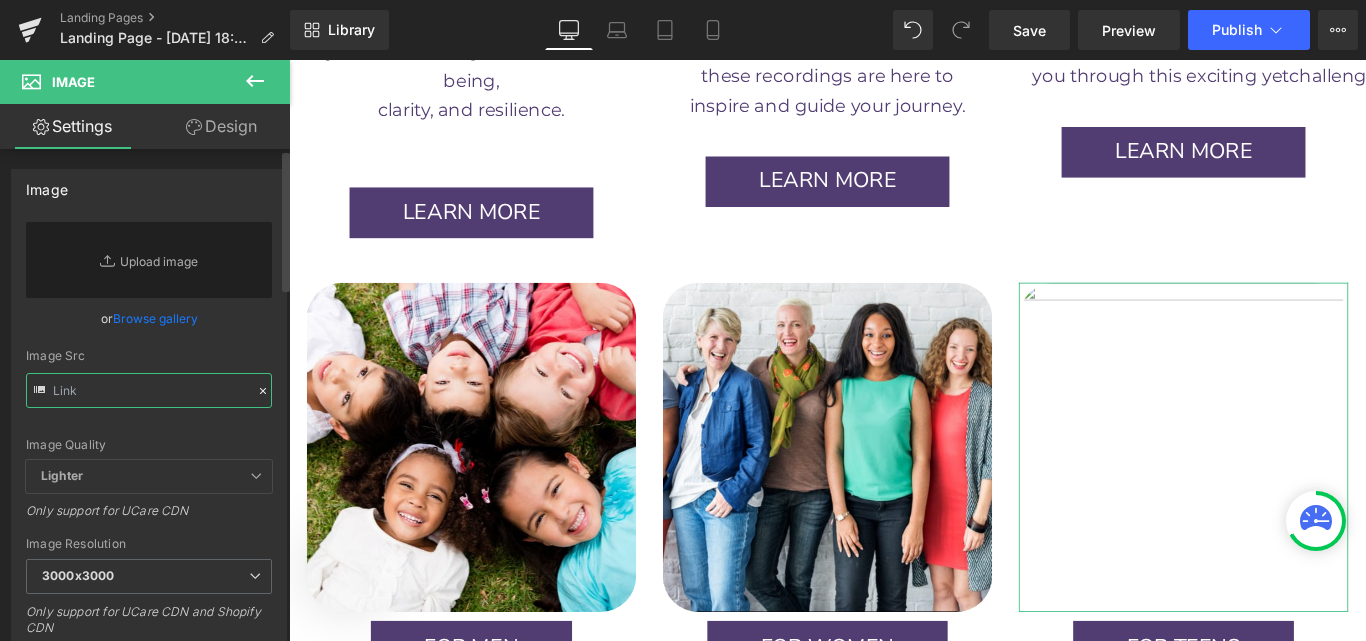 paste on "[URL][DOMAIN_NAME]" 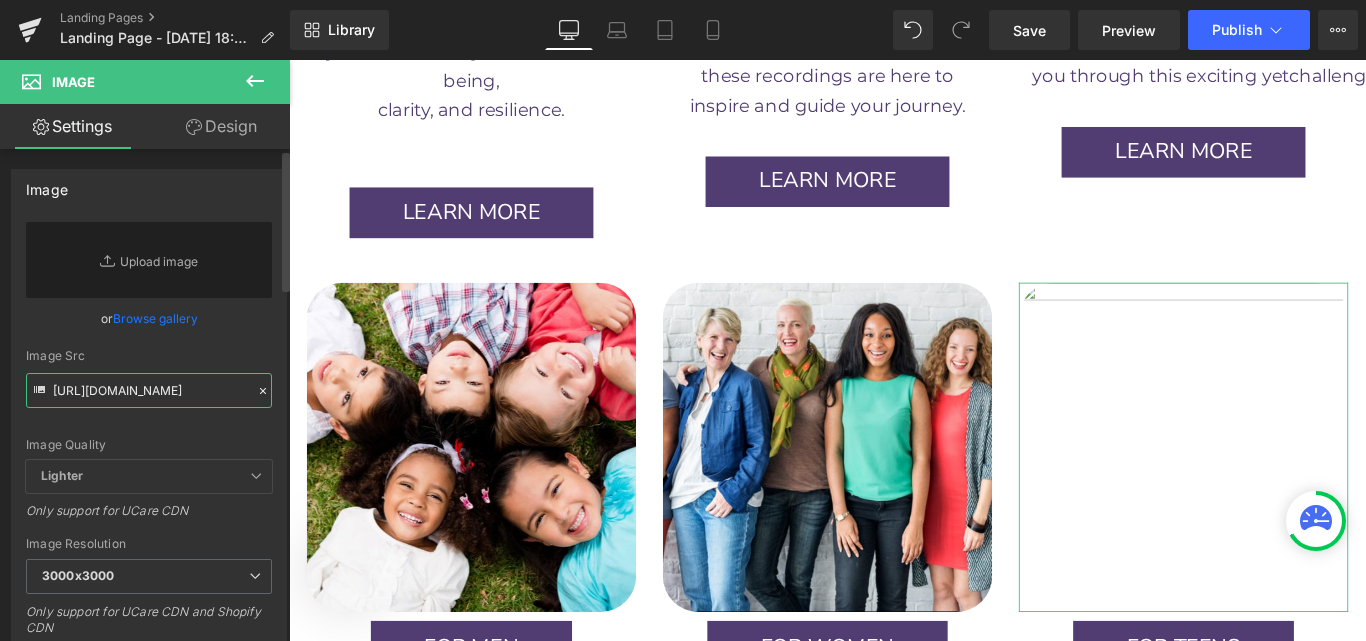 scroll, scrollTop: 0, scrollLeft: 477, axis: horizontal 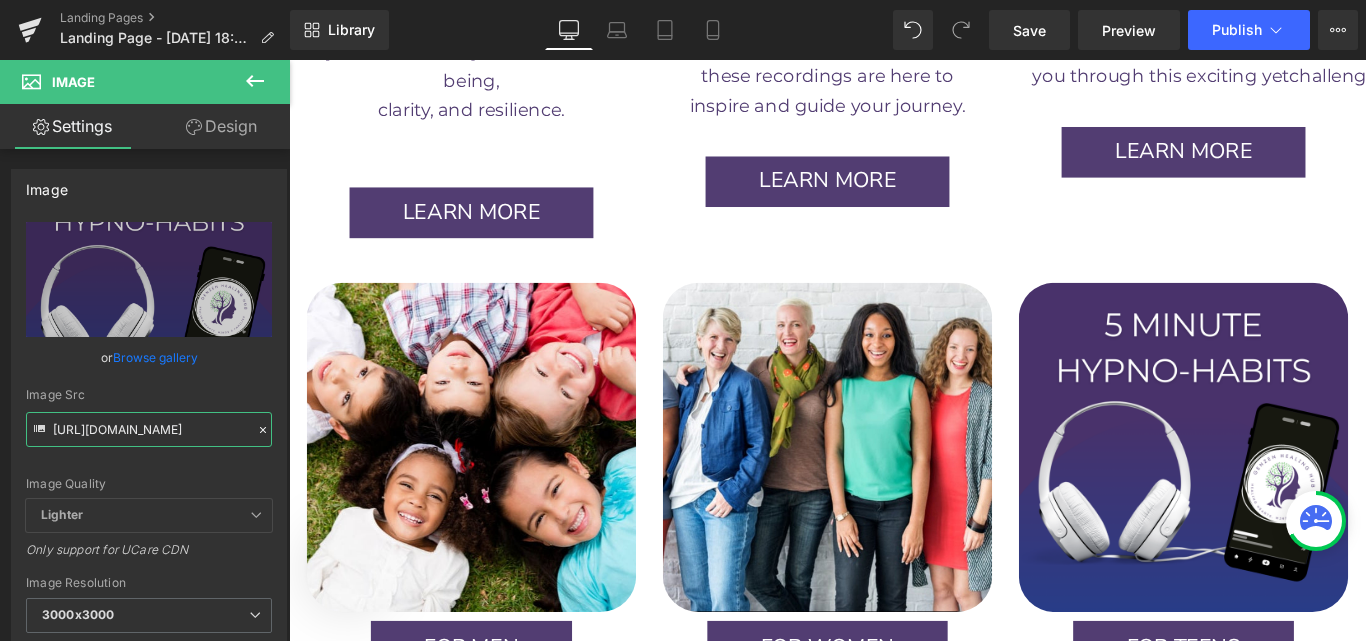 type on "[URL][DOMAIN_NAME]" 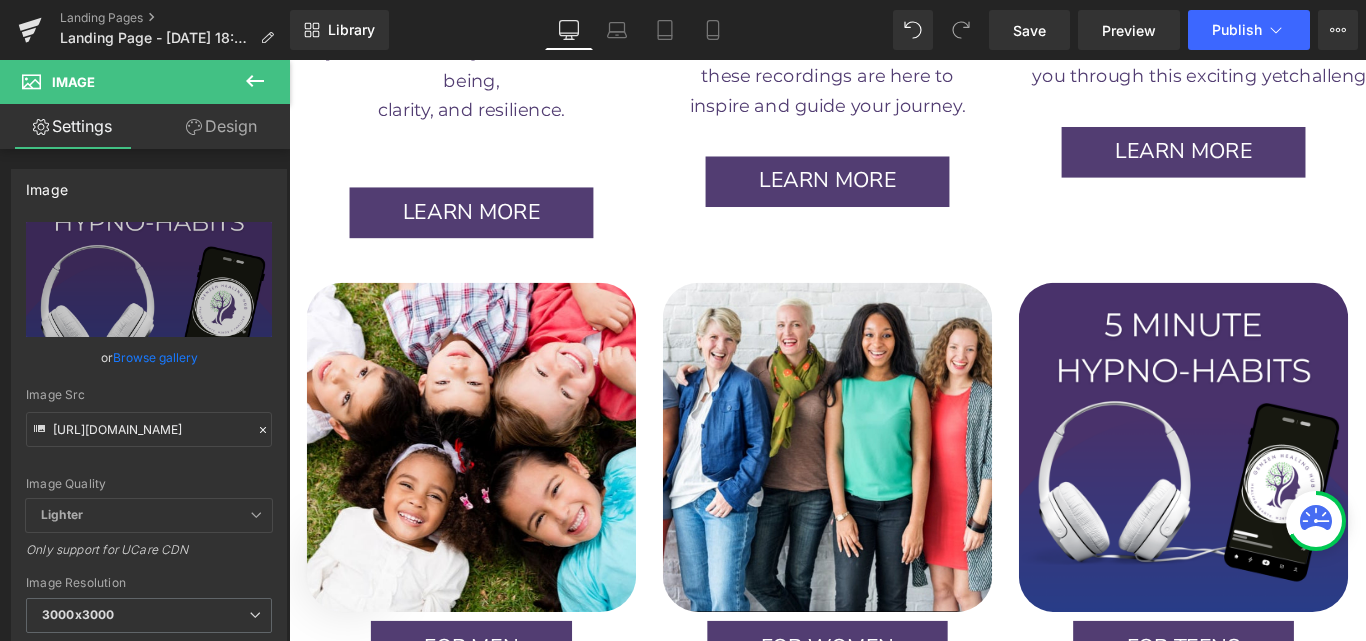 scroll, scrollTop: 0, scrollLeft: 0, axis: both 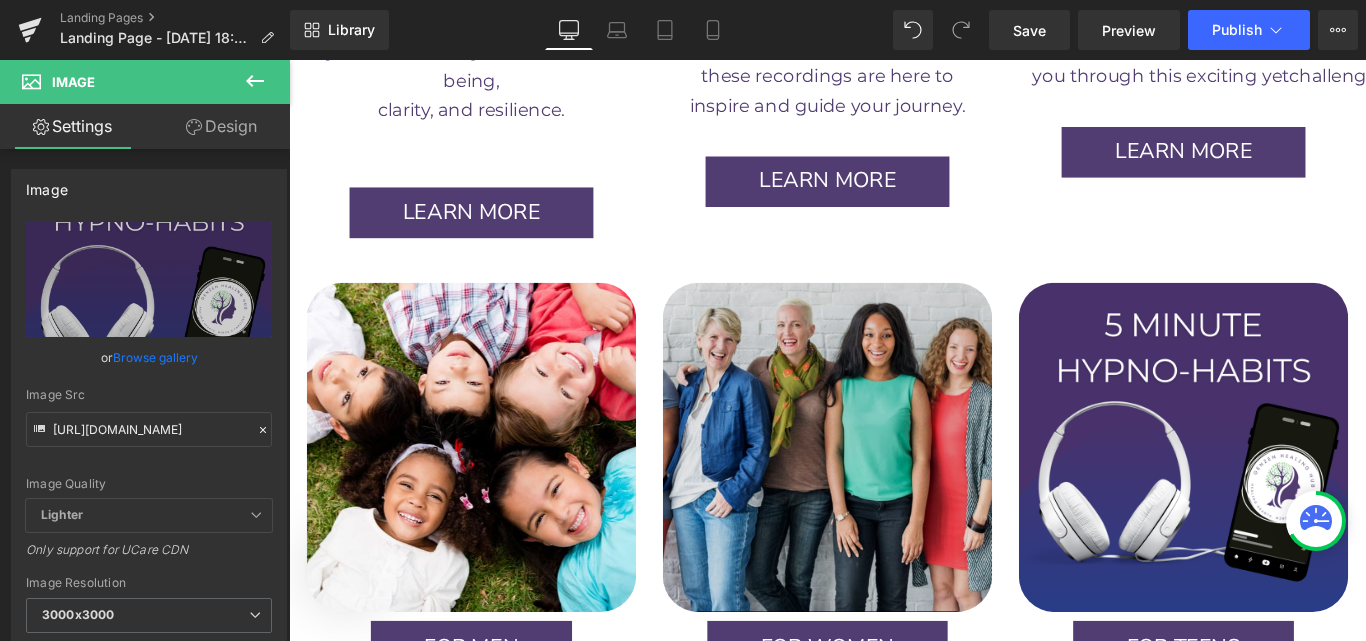 click at bounding box center [894, 495] 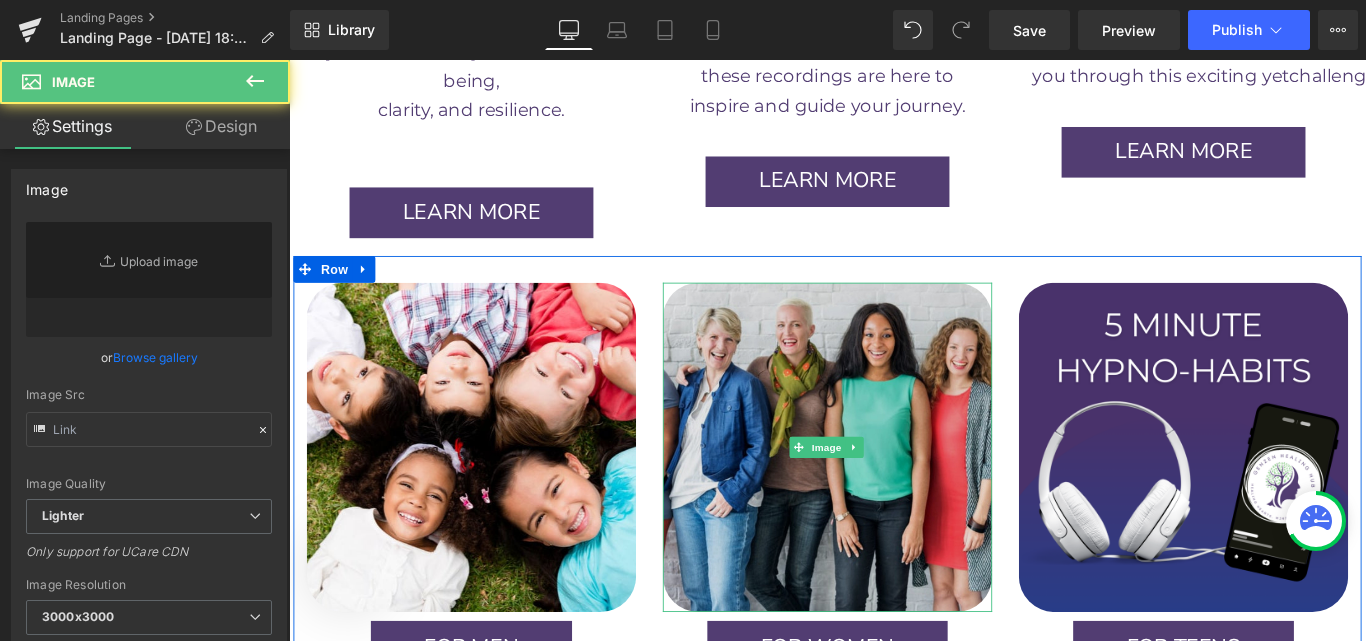 click at bounding box center (894, 495) 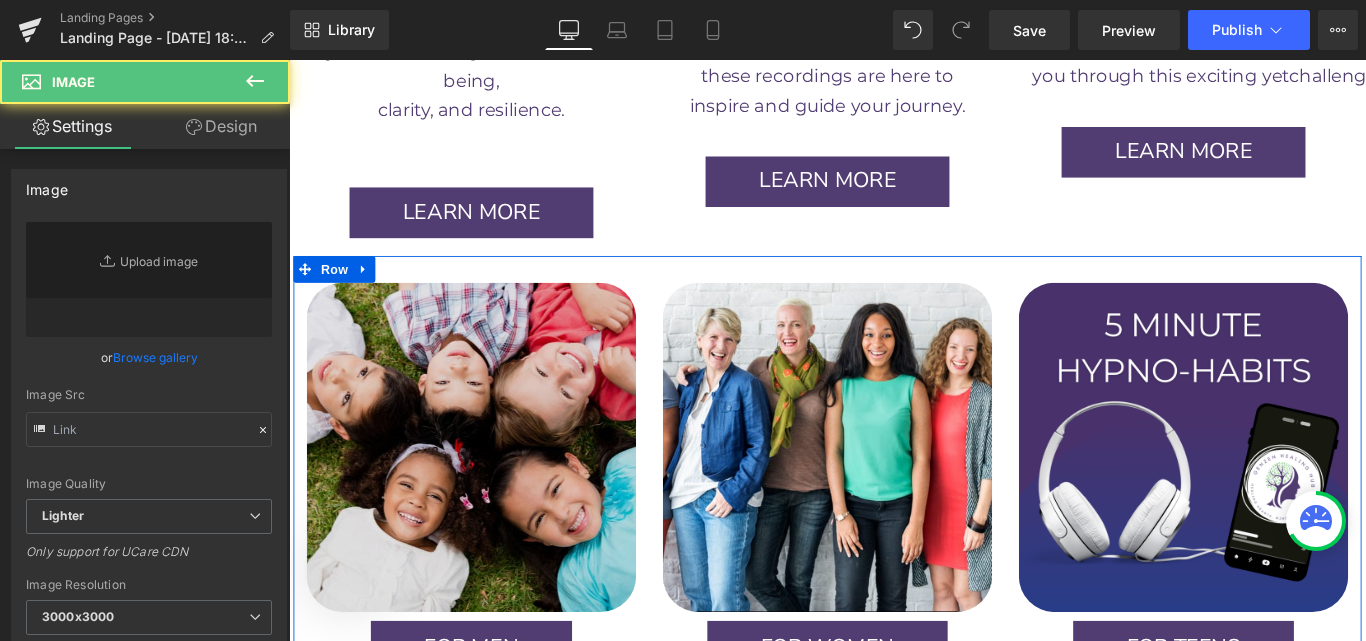 type on "[URL][DOMAIN_NAME]" 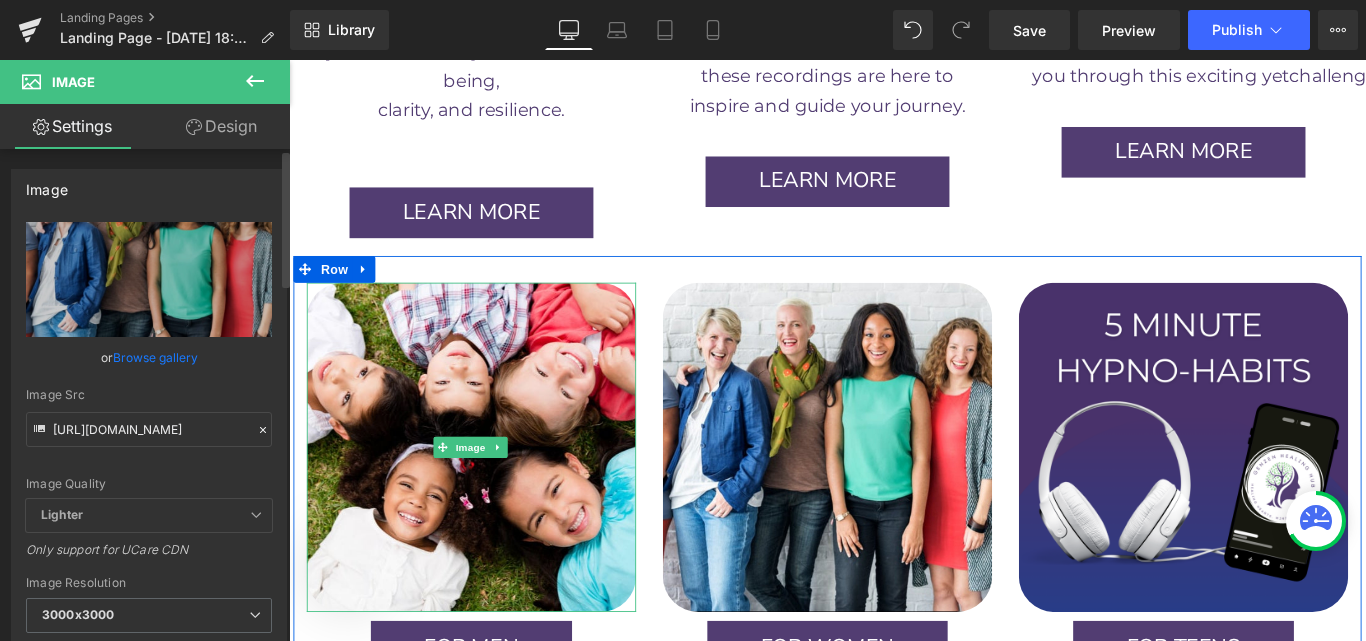 click 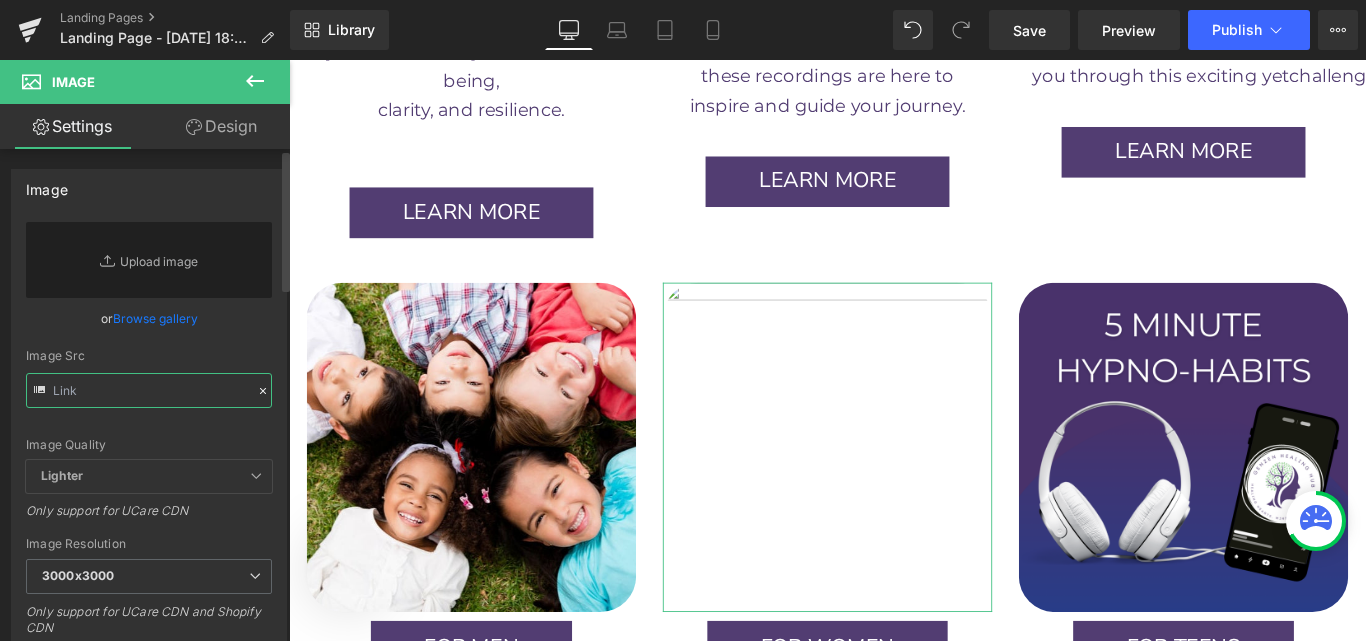 click at bounding box center [149, 390] 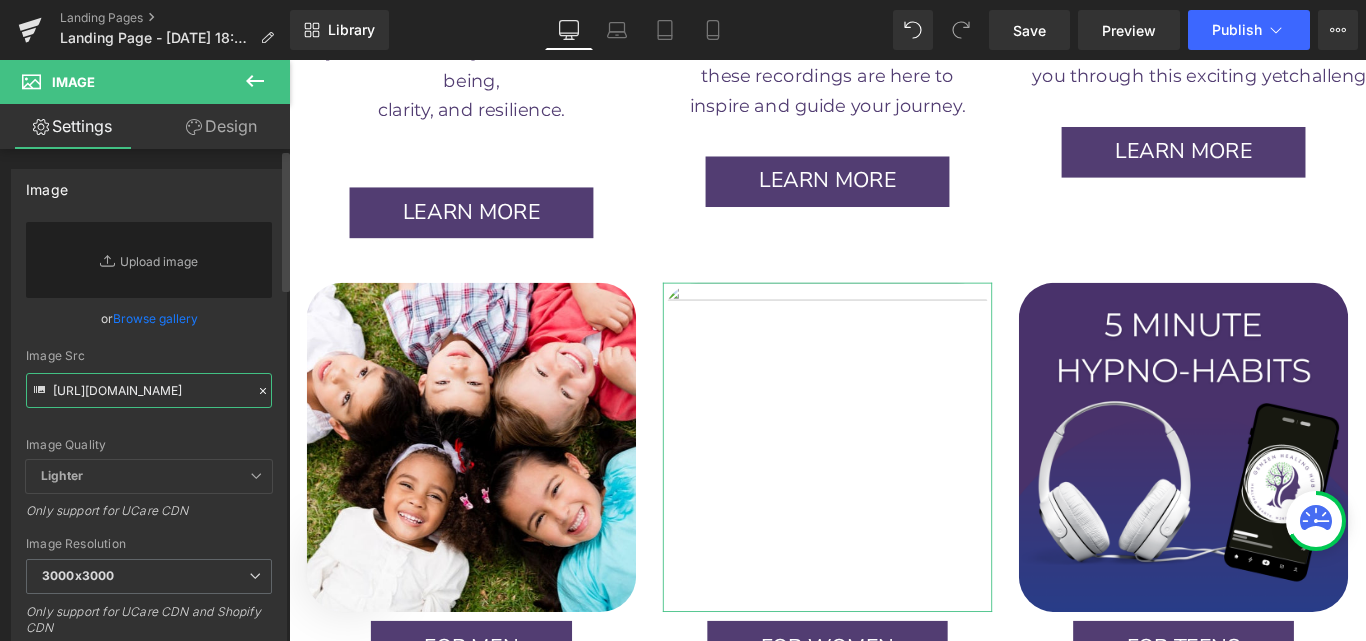 scroll, scrollTop: 0, scrollLeft: 477, axis: horizontal 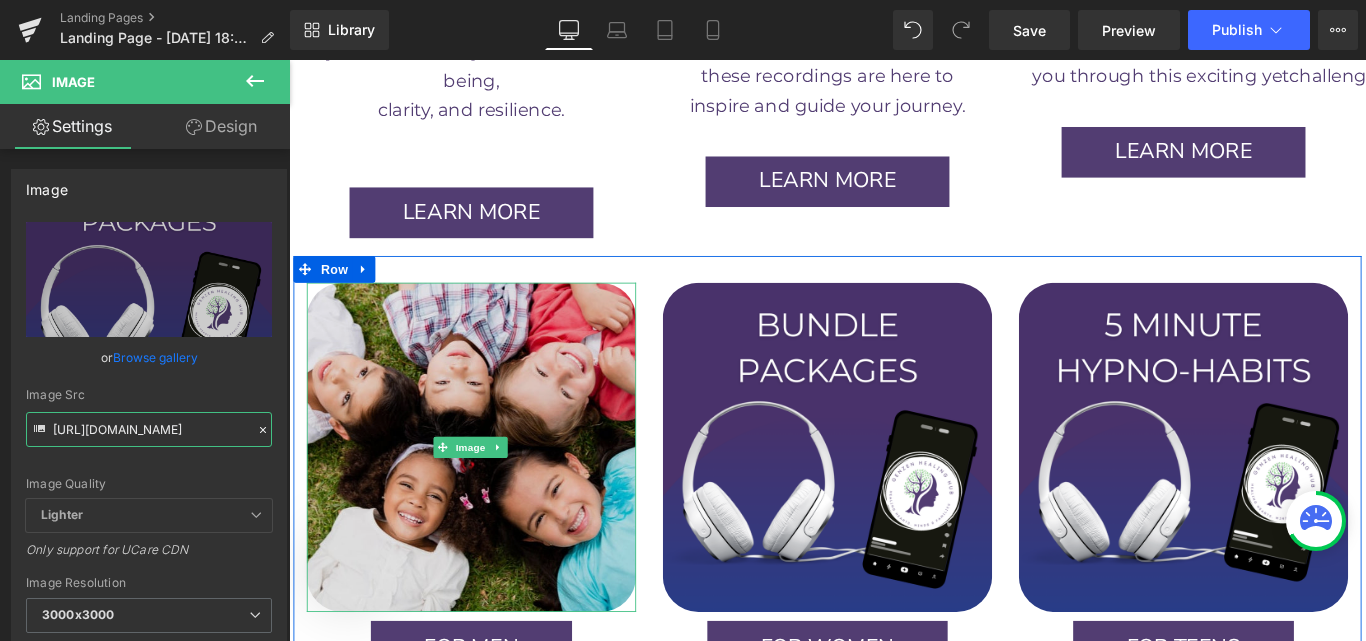 type on "[URL][DOMAIN_NAME]" 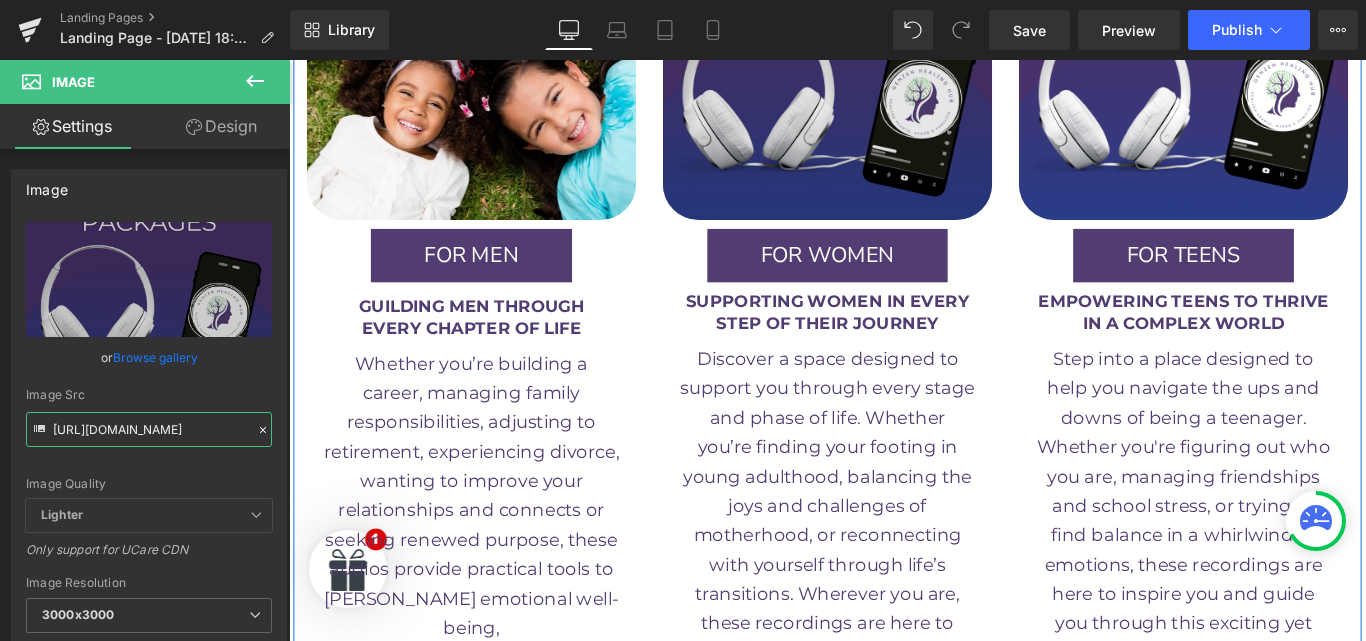 scroll, scrollTop: 3833, scrollLeft: 0, axis: vertical 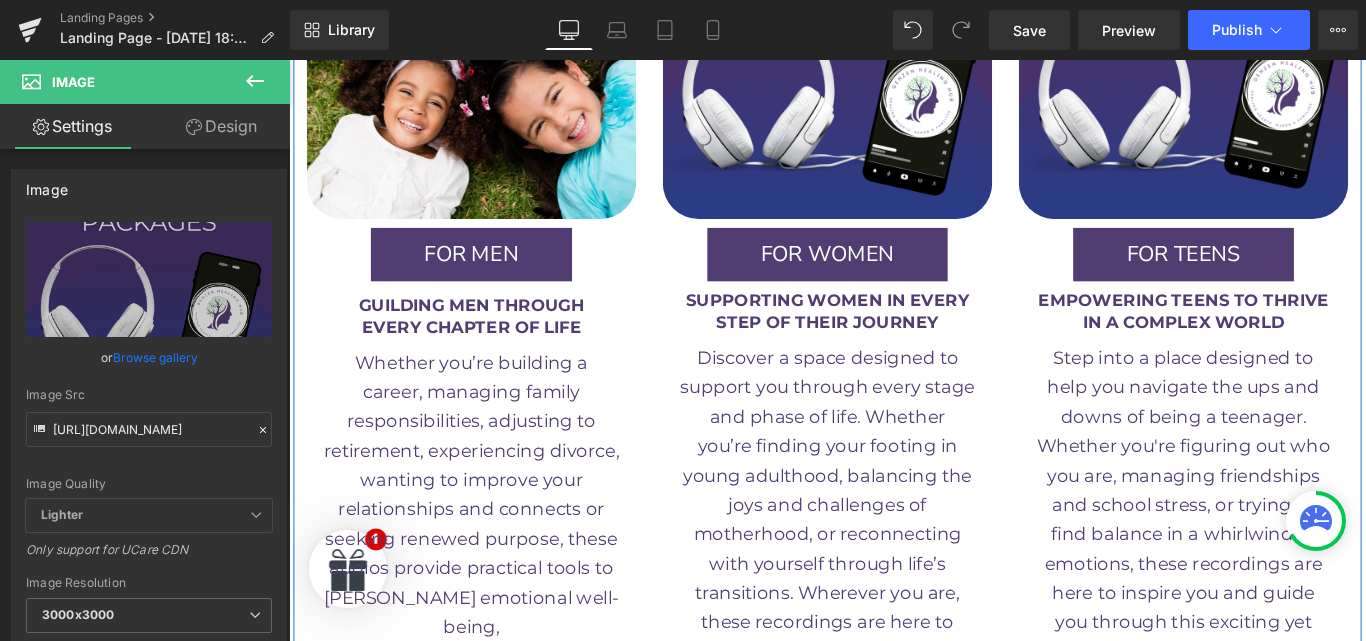 click on "Image         FOR WOMEN Button         Row         SUPPORTING WOMEN IN EVERY STEP OF THEIR JOURNEY Text Block         Row         Discover a space designed to support you through every stage and phase of life.  Whether you’re finding your footing in young adulthood, balancing the joys and challenges of motherhood, or reconnecting with yourself through life’s transitions. Wherever you are, these recordings are here to inspire and guide your journey. Text Block         Row         LEARN MORE Button         Row" at bounding box center (894, 359) 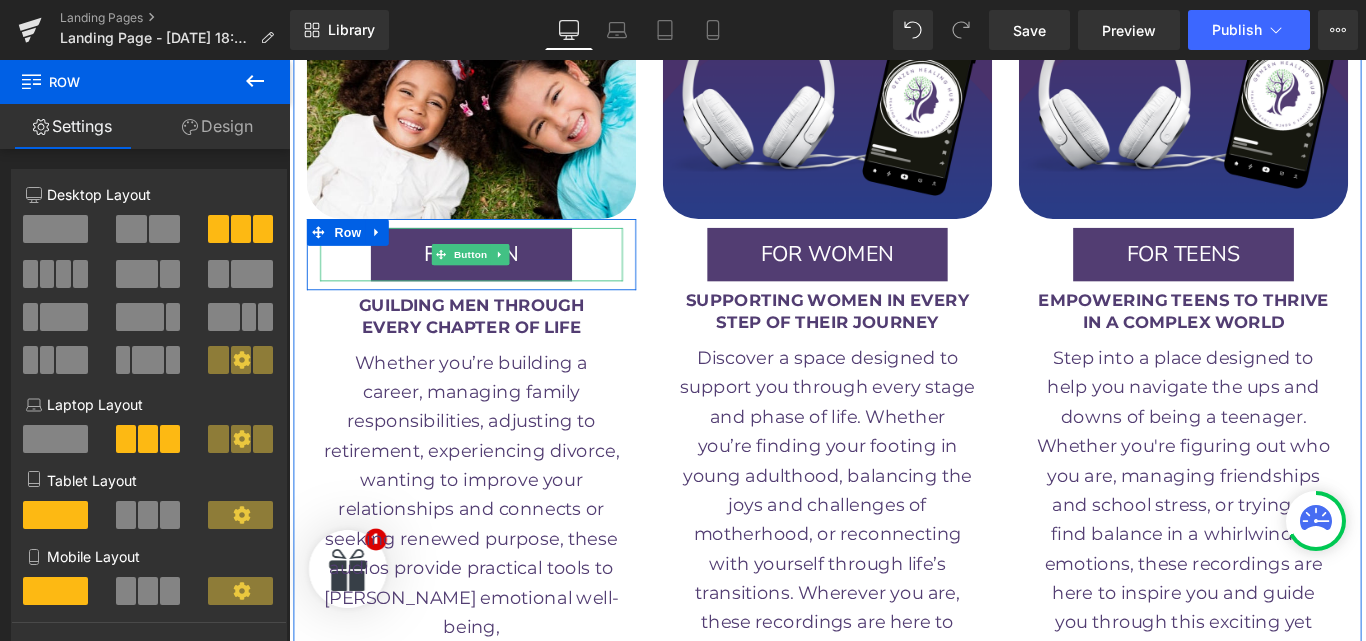 click on "FOR MEN" at bounding box center [494, 279] 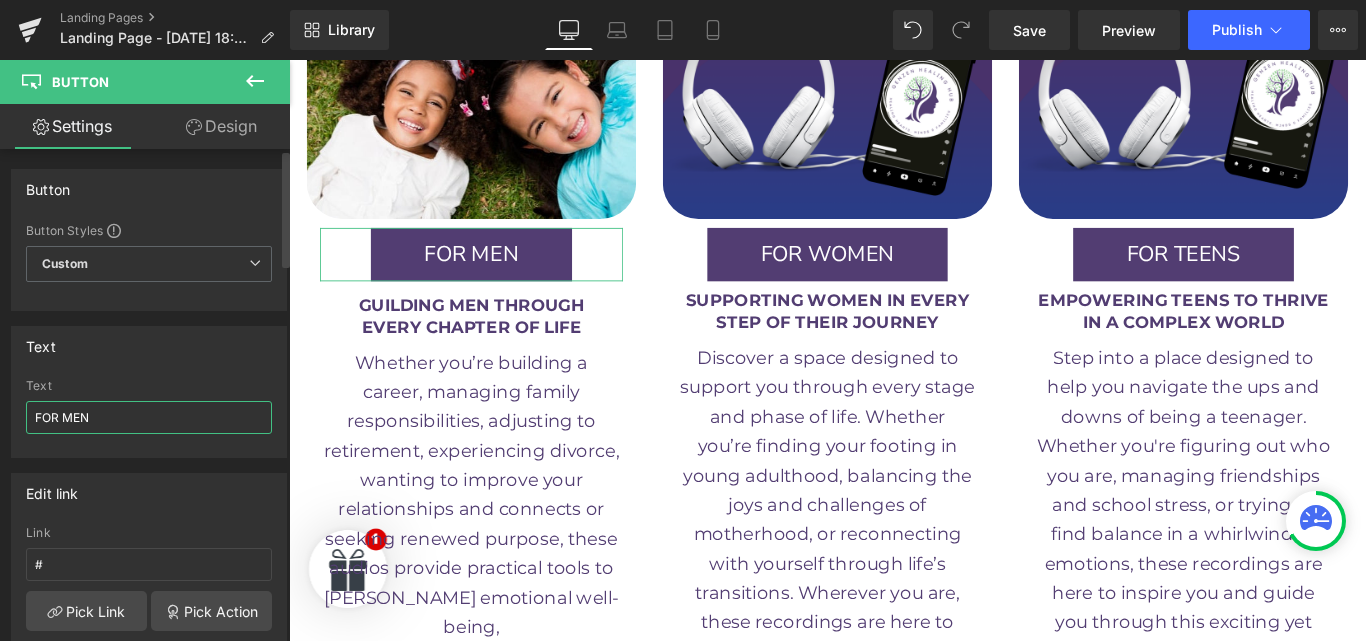 drag, startPoint x: 192, startPoint y: 421, endPoint x: 17, endPoint y: 413, distance: 175.18275 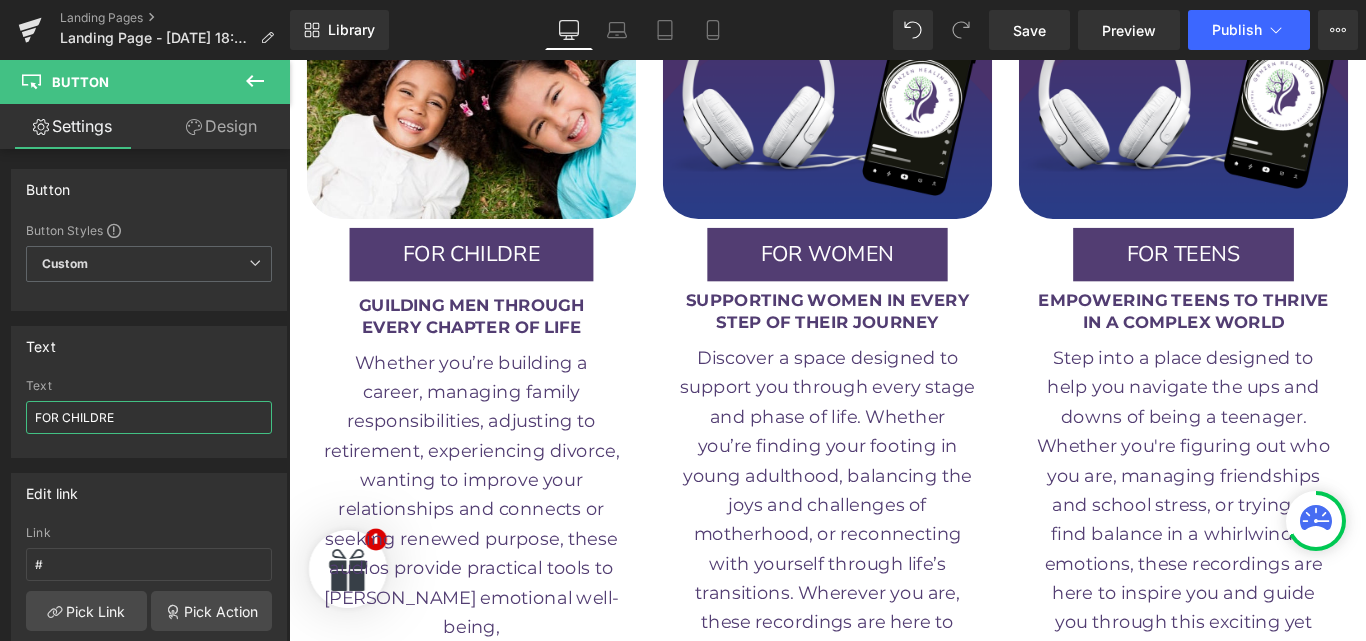 type on "FOR CHILDREN" 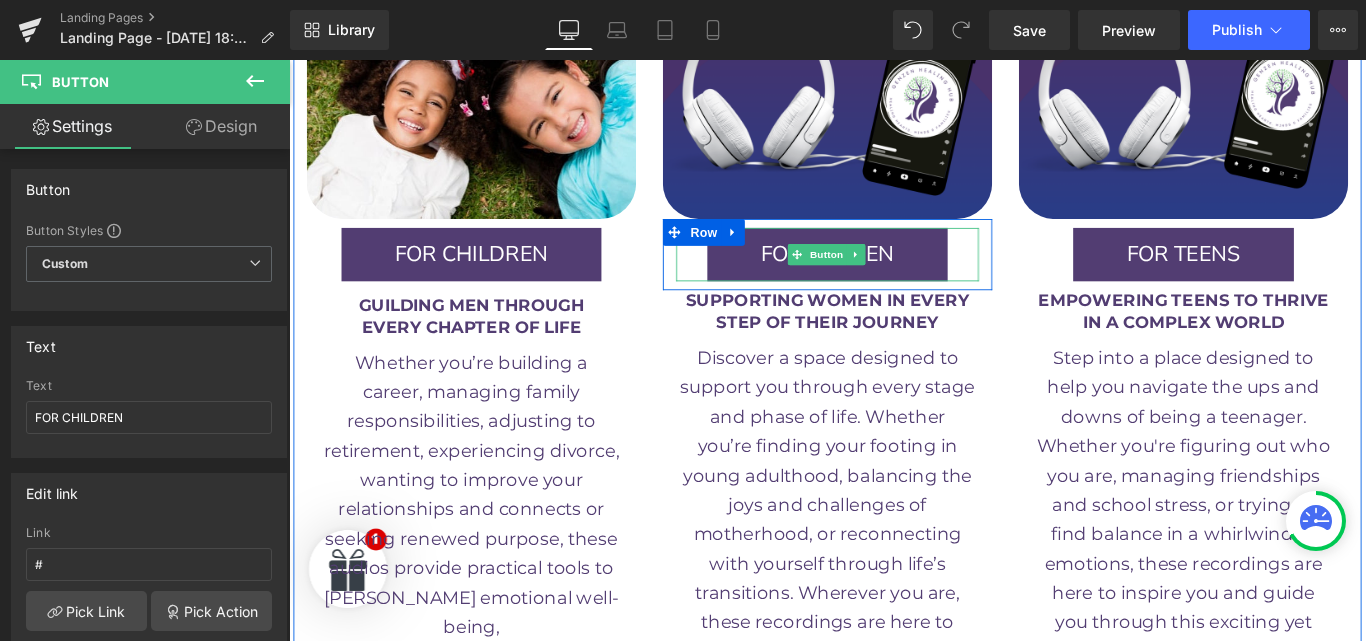 click on "FOR WOMEN" at bounding box center (894, 279) 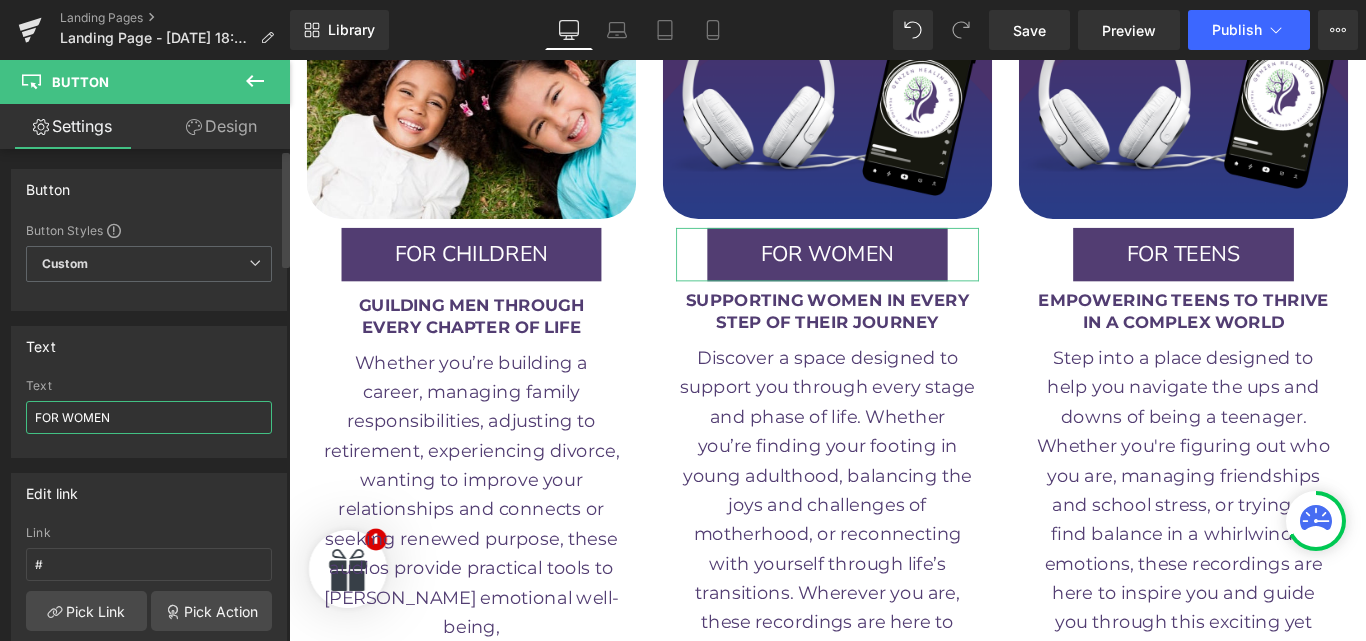 drag, startPoint x: 222, startPoint y: 416, endPoint x: 7, endPoint y: 401, distance: 215.52261 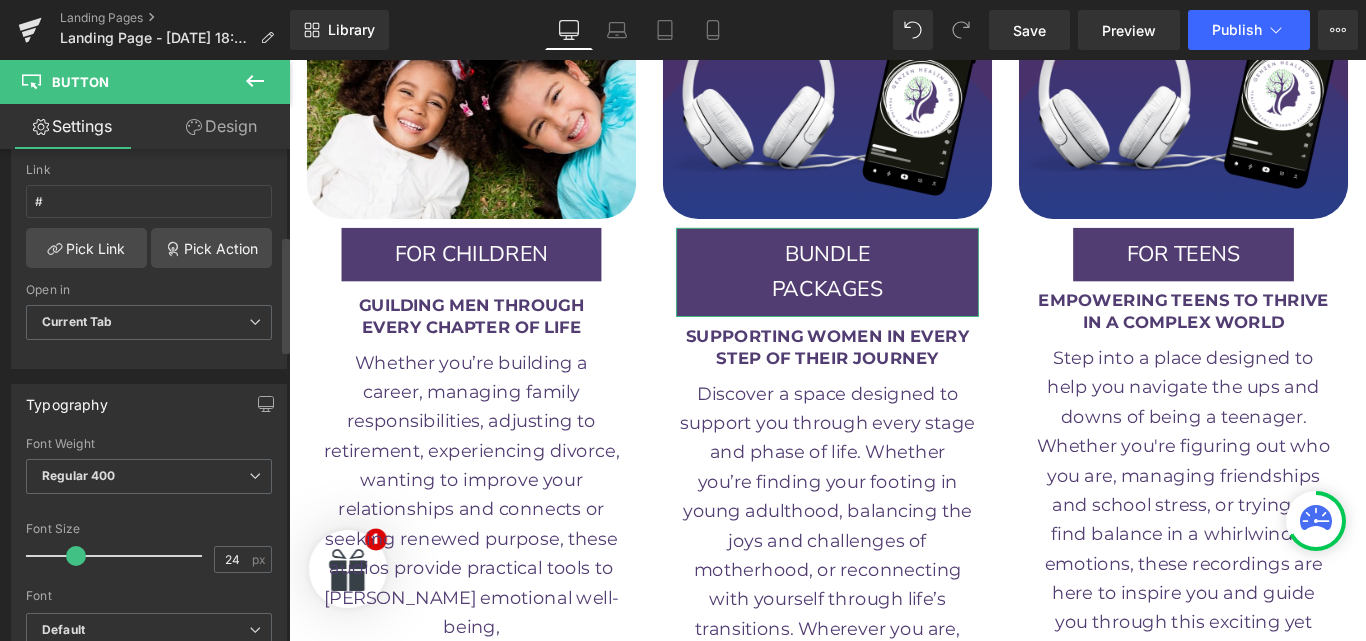 scroll, scrollTop: 364, scrollLeft: 0, axis: vertical 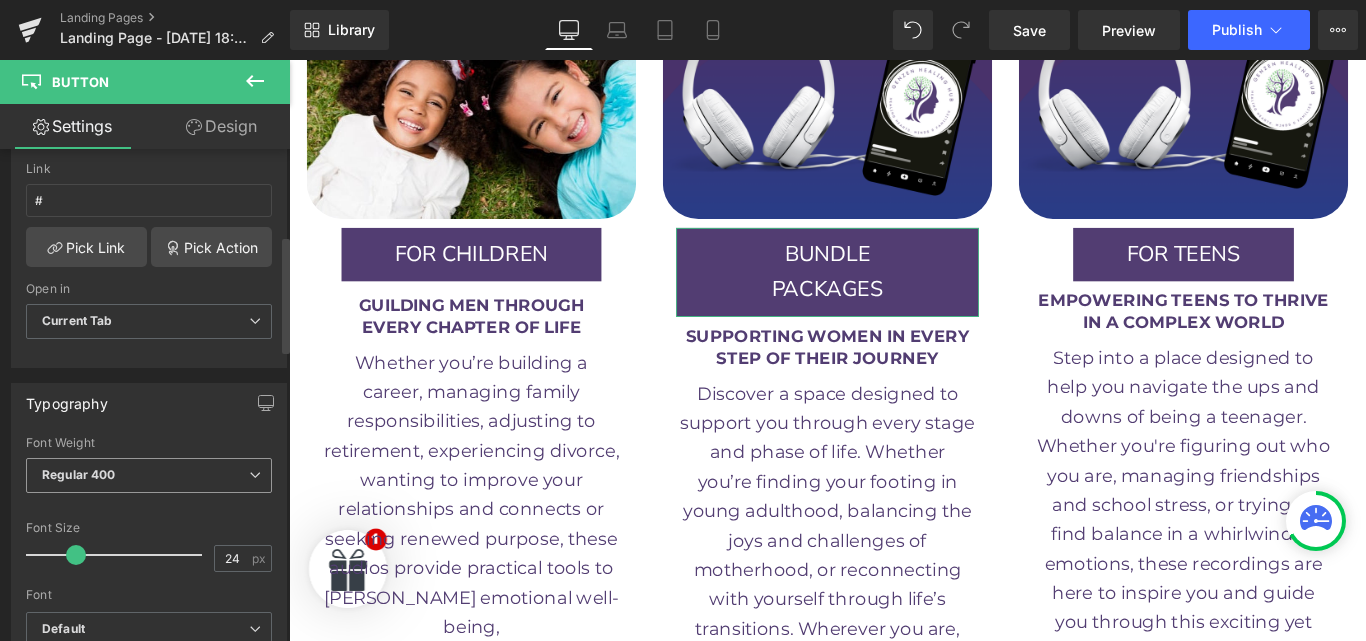 type on "BUNDLE PACKAGES" 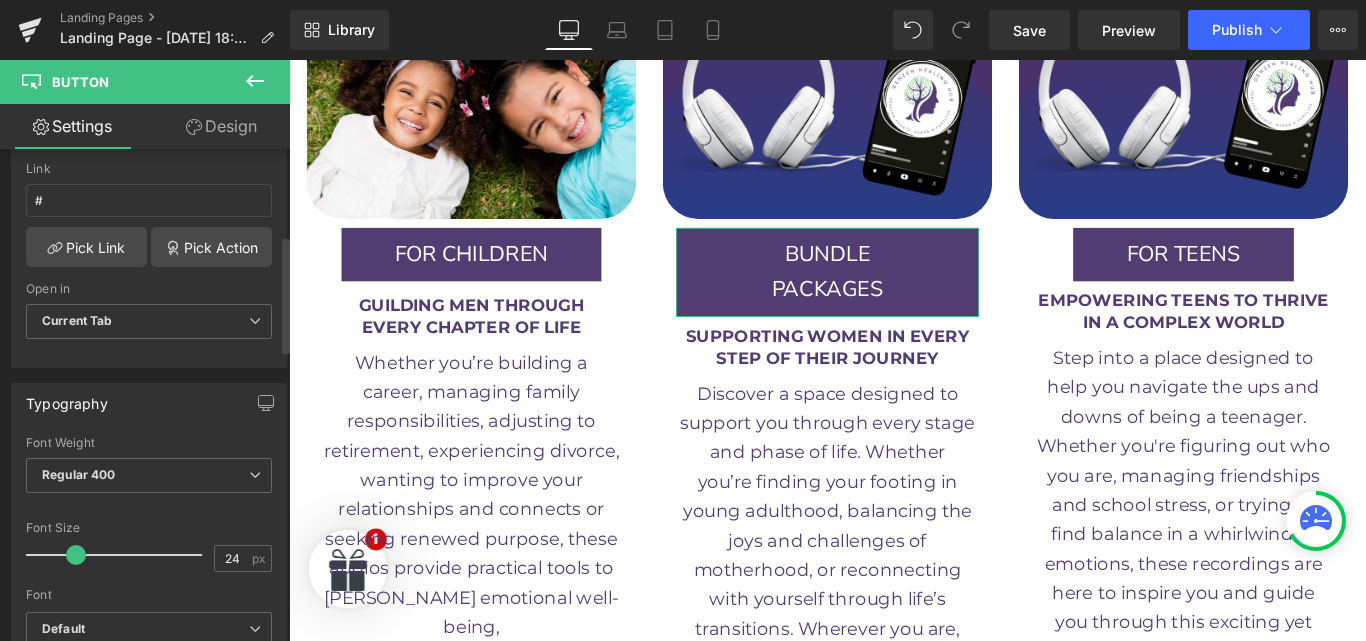 click on "Typography Thin 100 Semi Thin 200 Light 300 Regular 400 Medium 500 Semi Bold 600 Super Bold 800 Boldest 900 Bold 700 Lighter Bolder Font Weight
Regular 400
Thin 100 Semi Thin 200 Light 300 Regular 400 Medium 500 Semi Bold 600 Super Bold 800 Boldest 900 Bold 700 Lighter Bolder 24px Font Size 24 px
Font
Default
[GEOGRAPHIC_DATA]
Montserrat Alternates
Nunito Sans
[GEOGRAPHIC_DATA]
Seaweed Script
Playball
[GEOGRAPHIC_DATA]
Dancing Script
Moon Dance
[PERSON_NAME]" at bounding box center [149, 558] 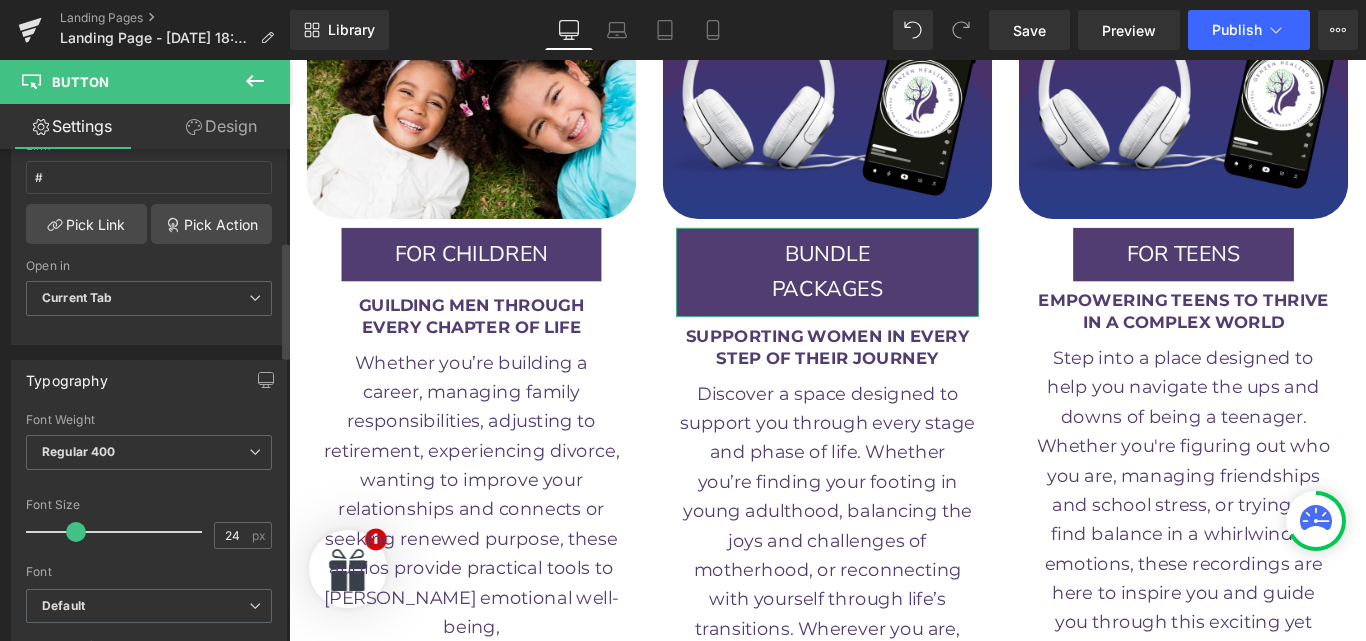 scroll, scrollTop: 389, scrollLeft: 0, axis: vertical 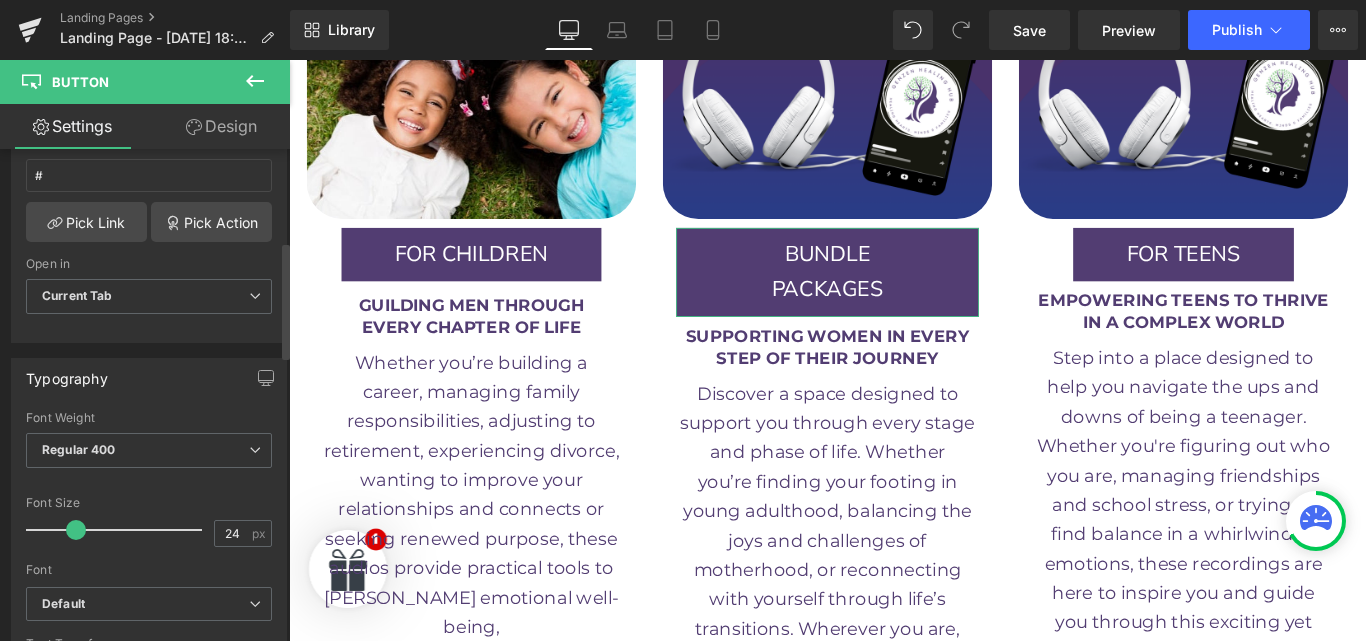 type on "23" 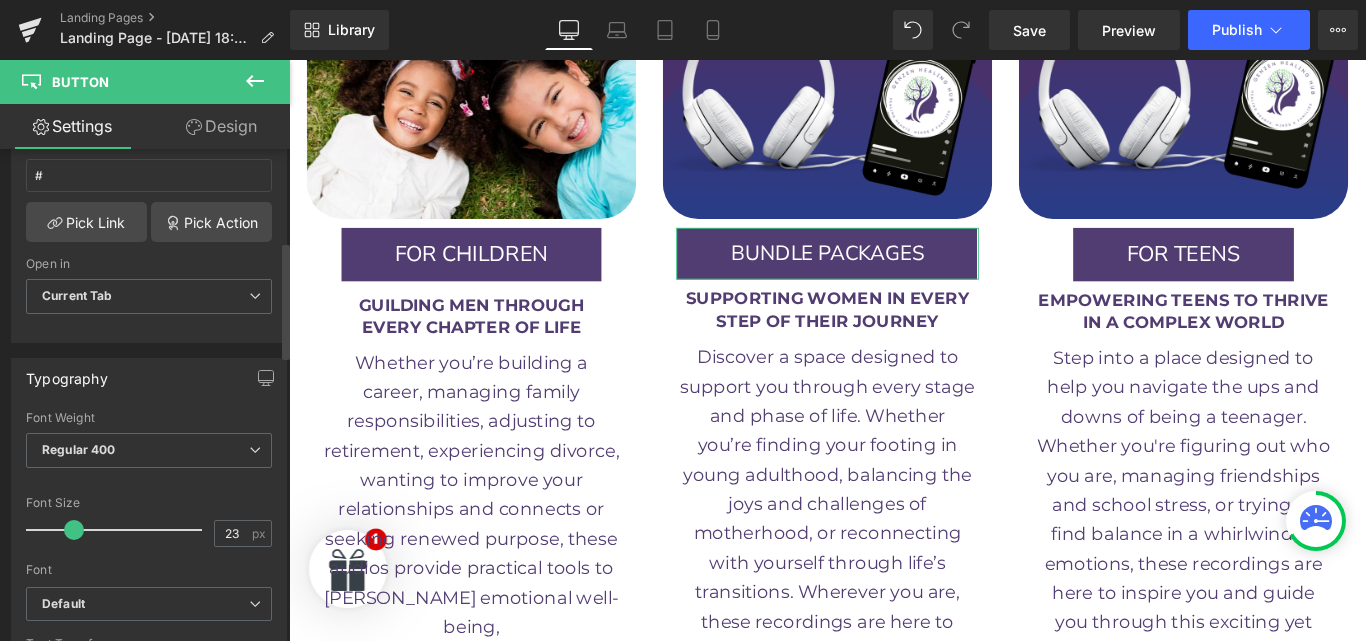 click at bounding box center (74, 530) 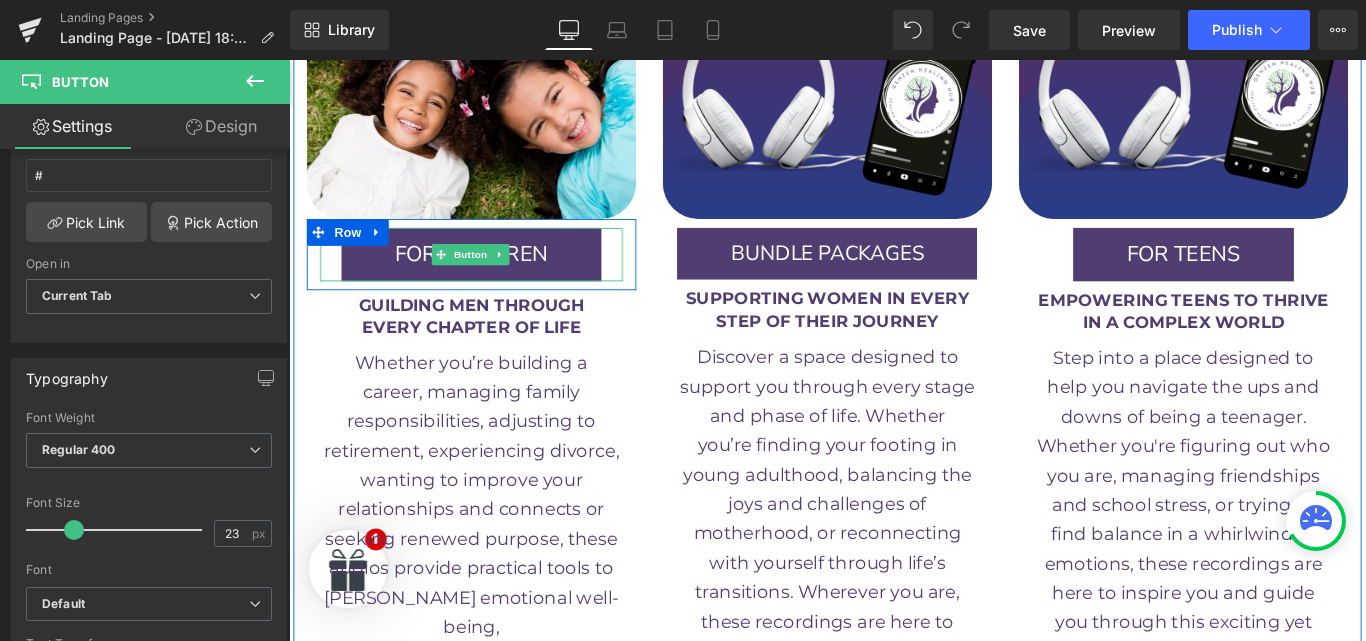click on "FOR CHILDREN" at bounding box center [494, 279] 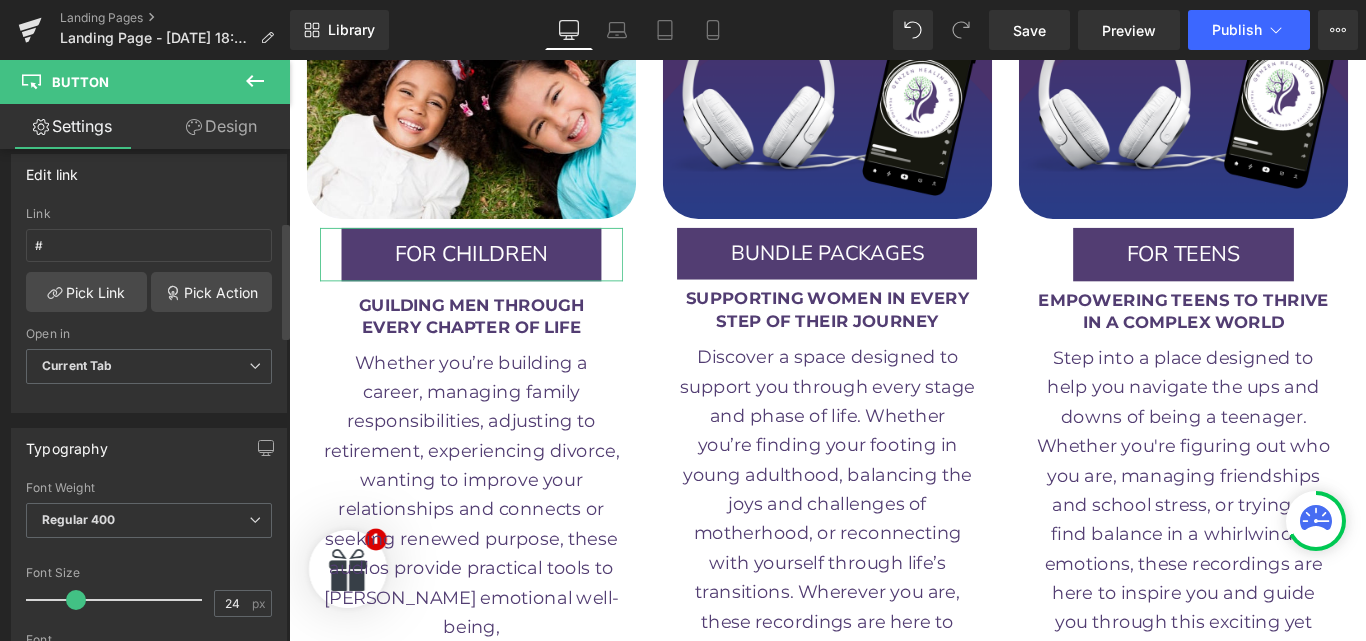 scroll, scrollTop: 320, scrollLeft: 0, axis: vertical 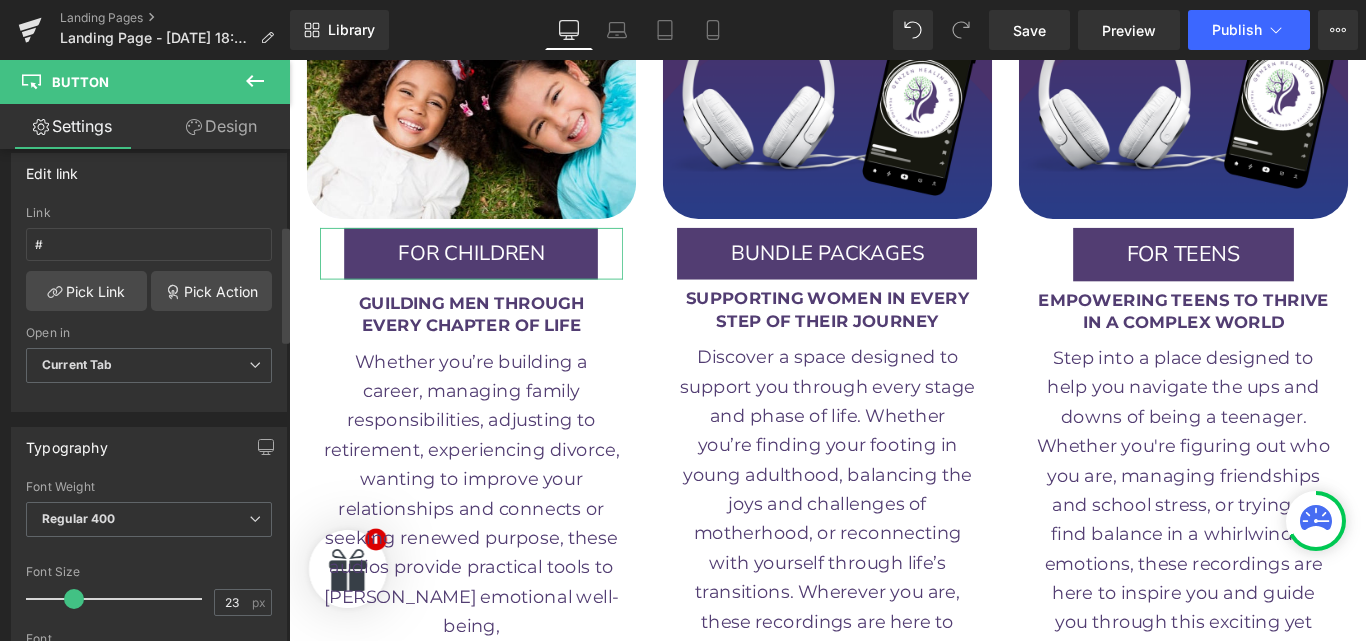 click at bounding box center (74, 599) 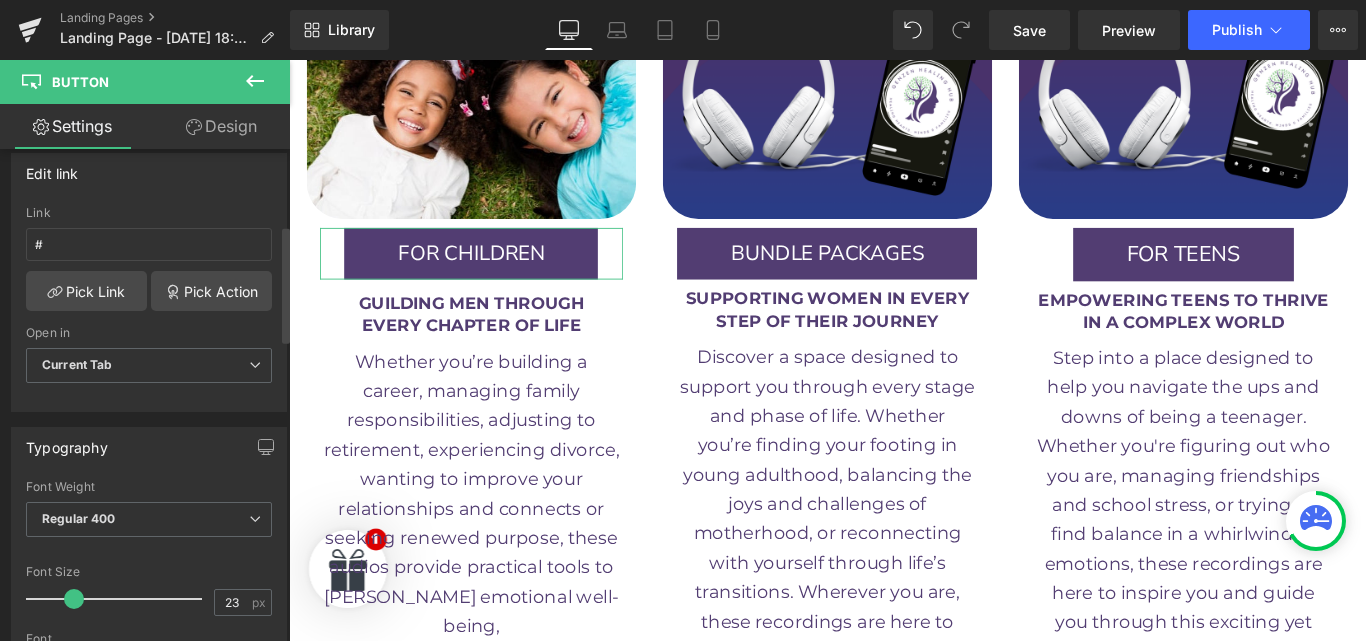 click on "Typography" at bounding box center (149, 447) 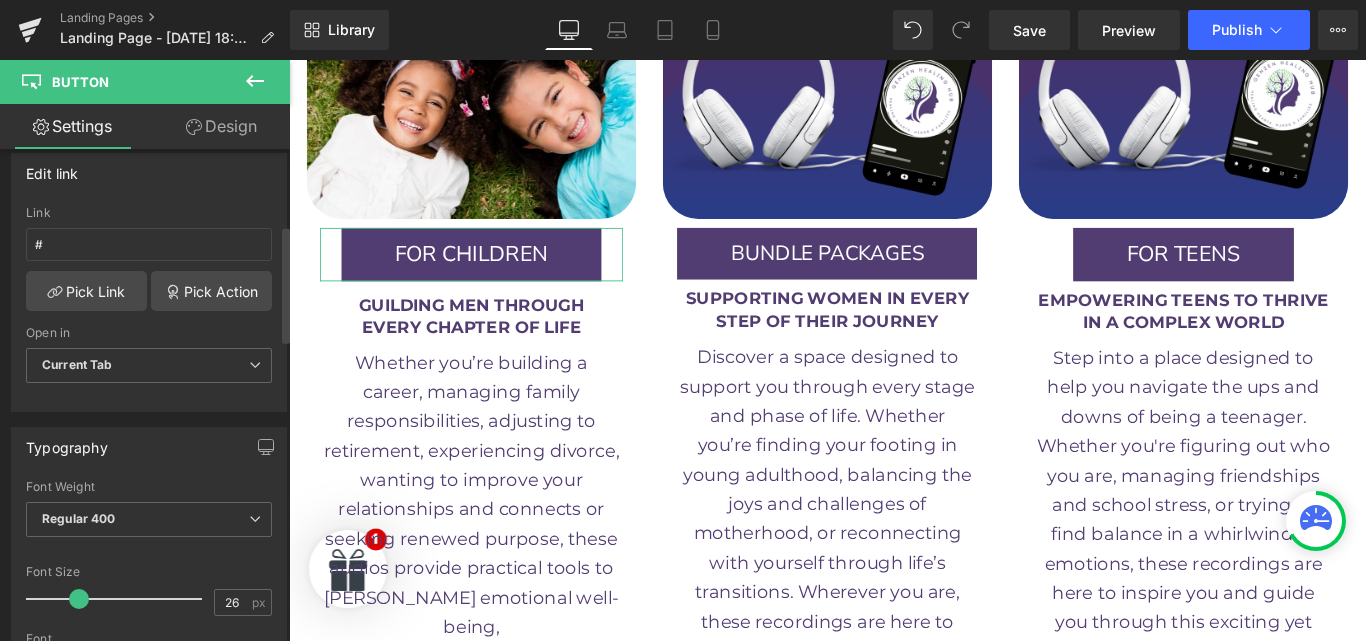click at bounding box center [79, 599] 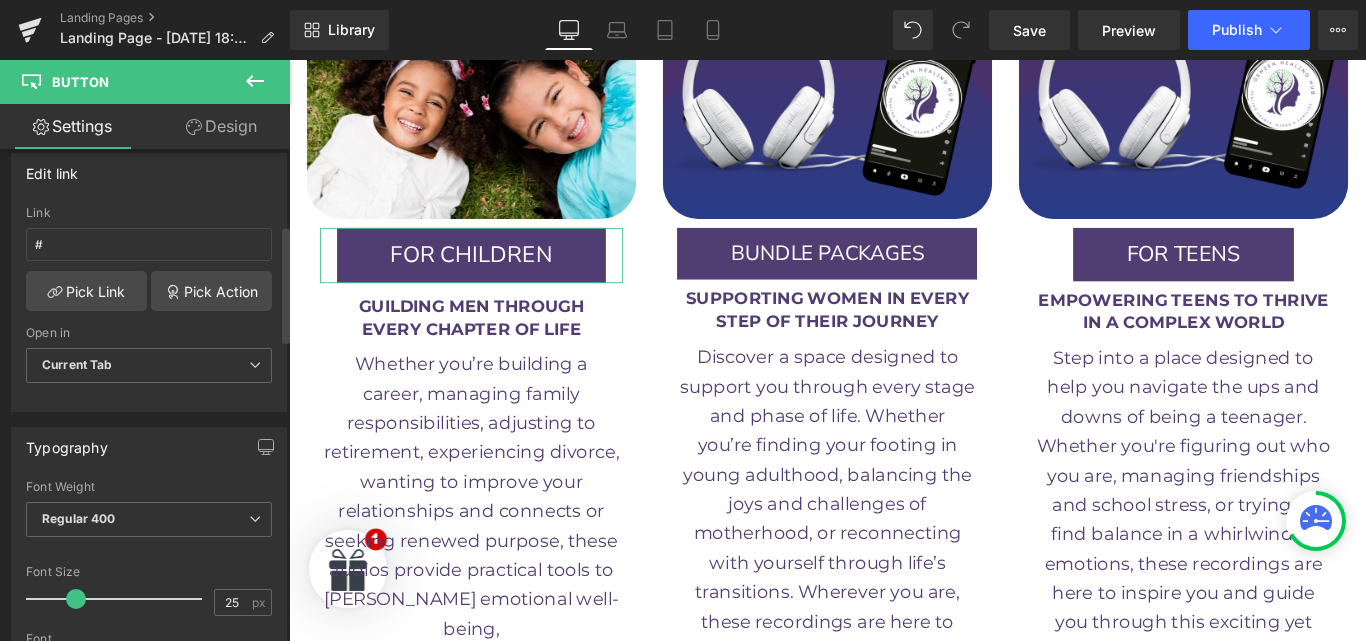 type on "24" 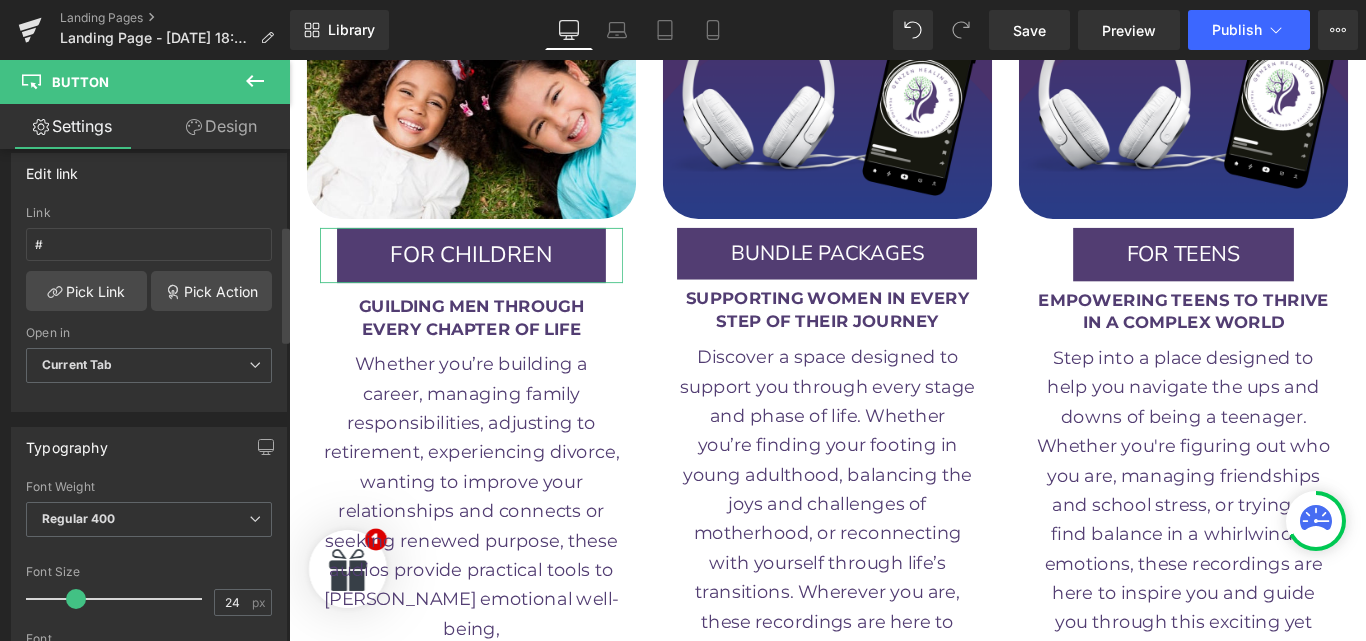 click at bounding box center (76, 599) 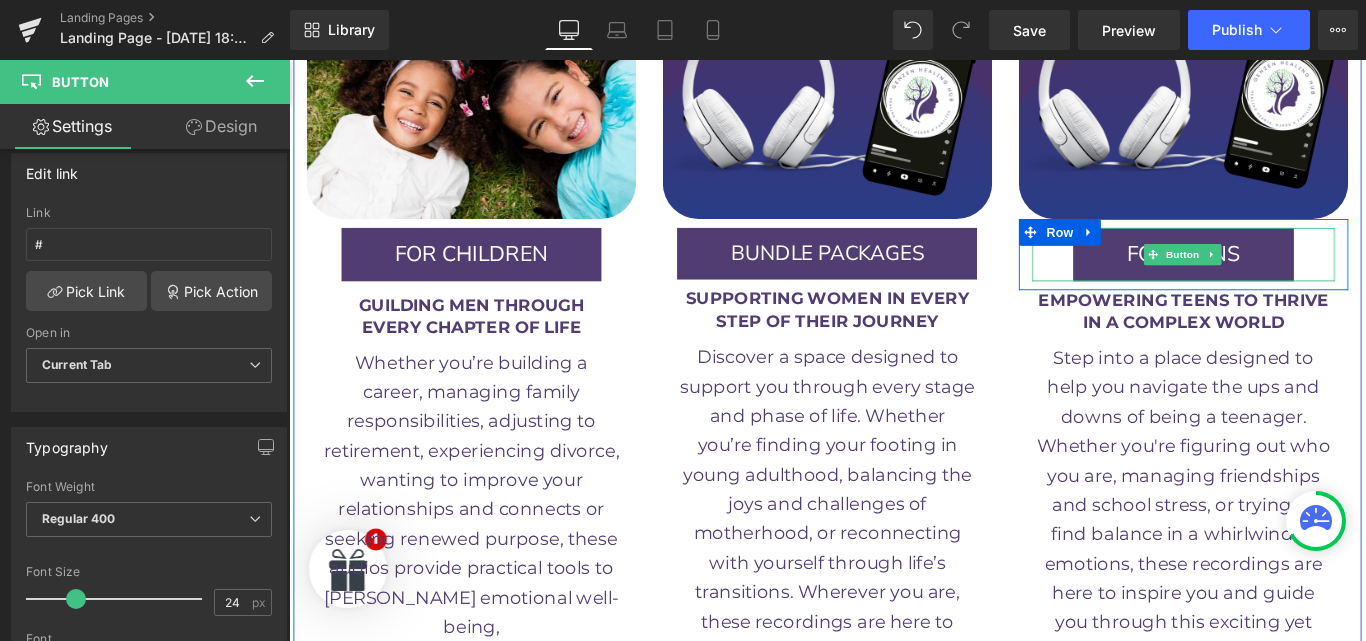 click on "Button" at bounding box center (1293, 279) 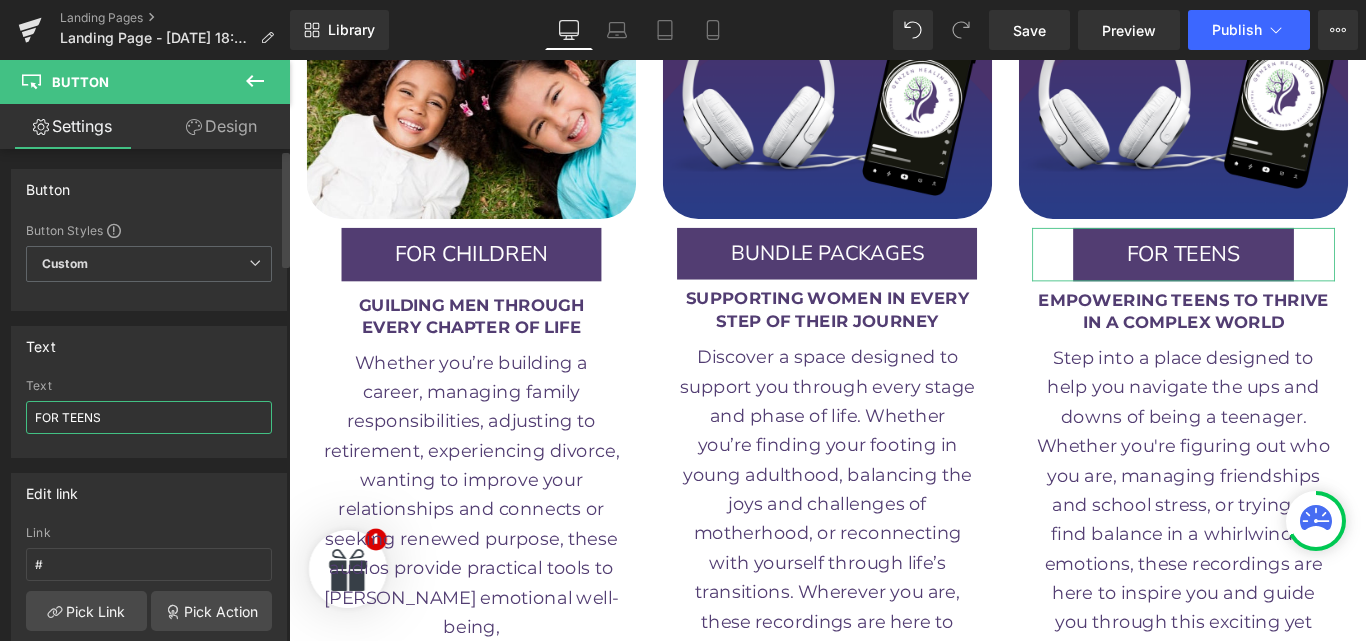 drag, startPoint x: 119, startPoint y: 420, endPoint x: 32, endPoint y: 415, distance: 87.14356 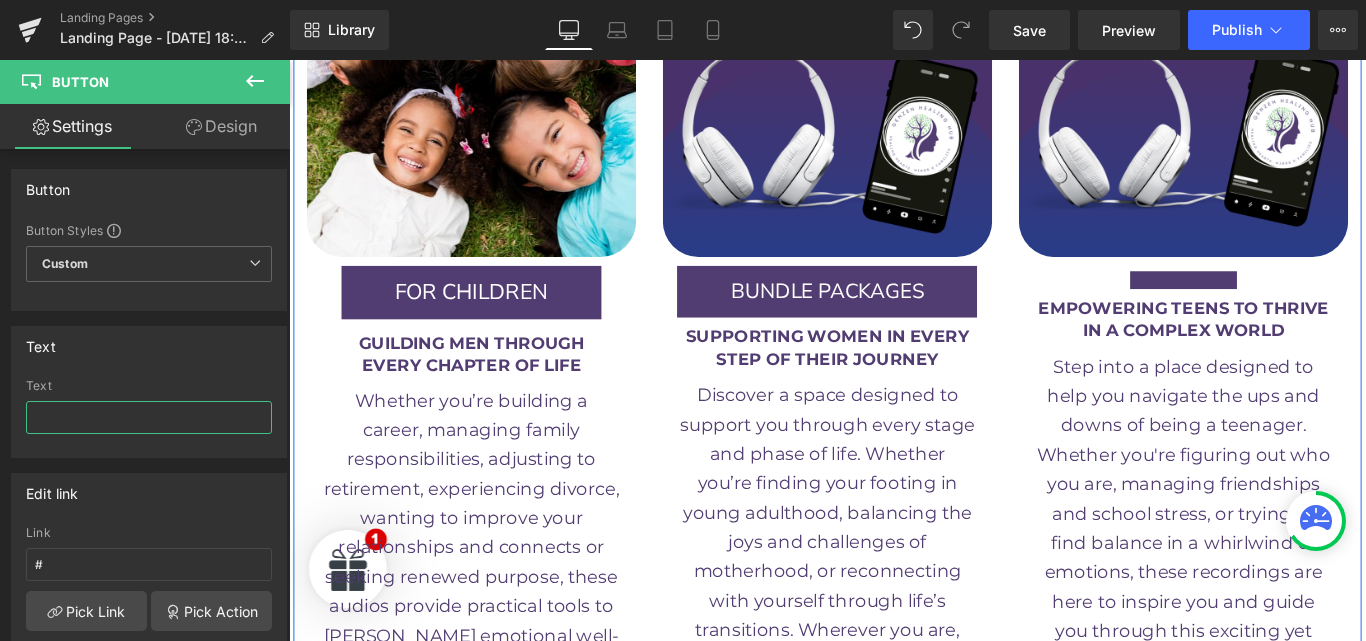 scroll, scrollTop: 3797, scrollLeft: 0, axis: vertical 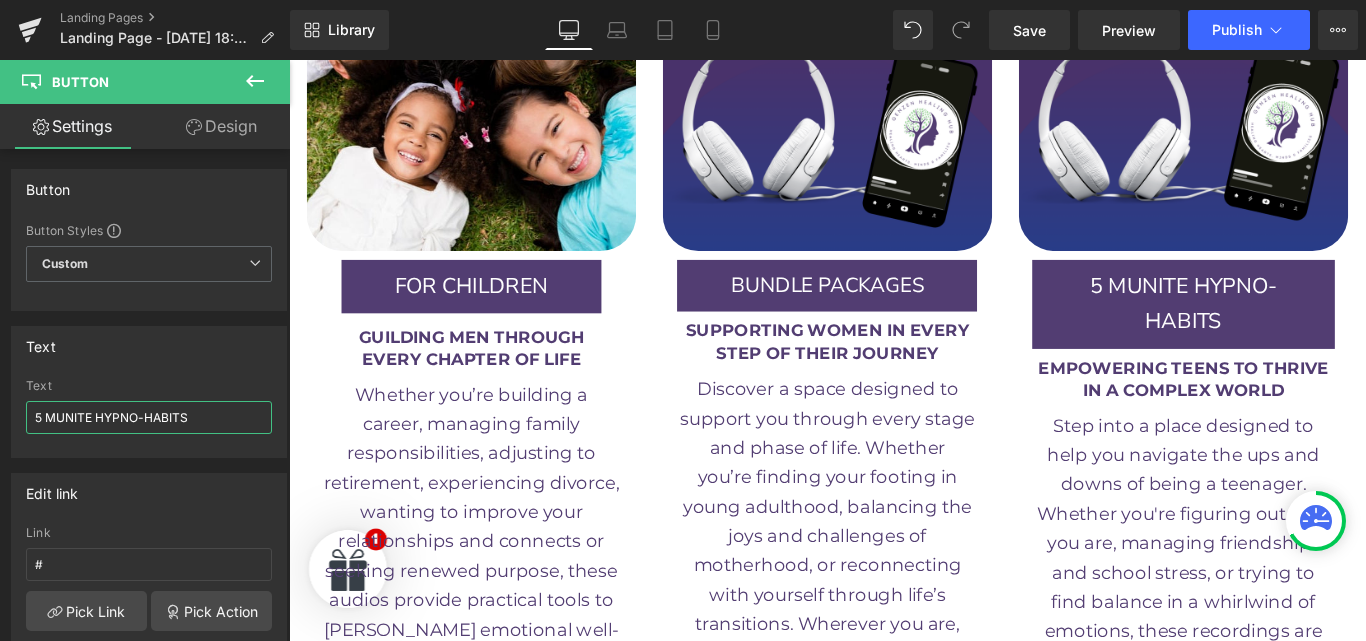 type on "5 MUNITE HYPNO-HABITS" 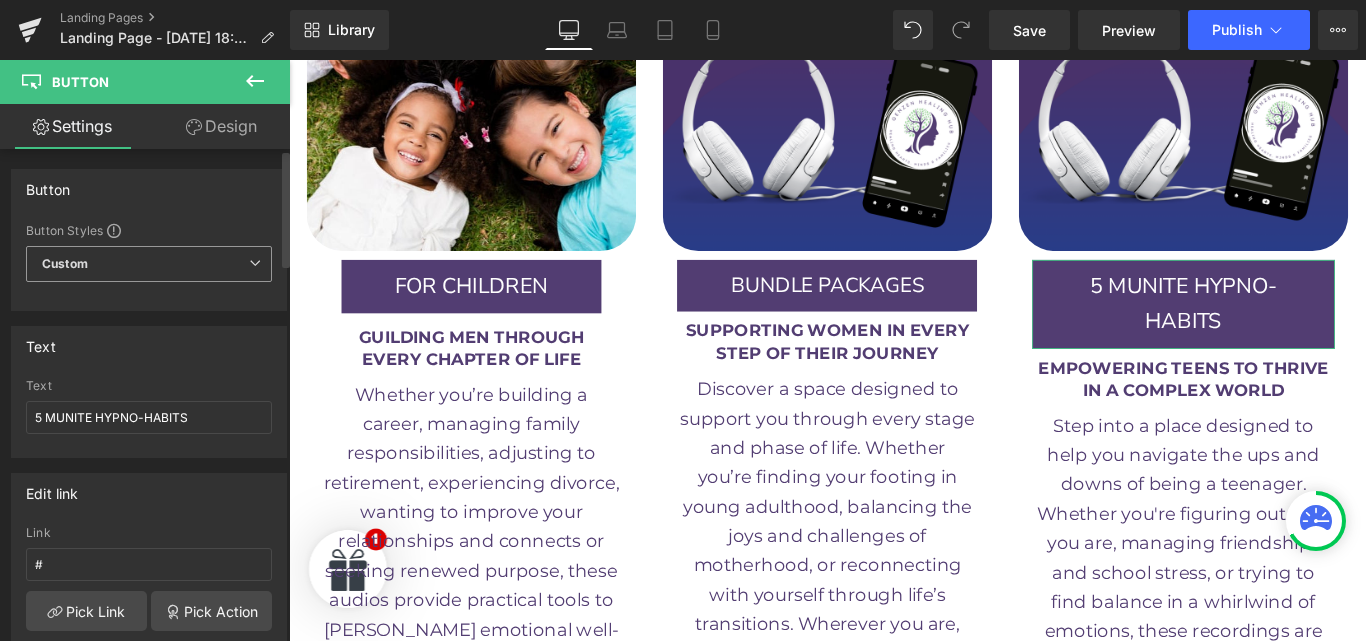 click on "Custom
Setup Global Style" at bounding box center (149, 264) 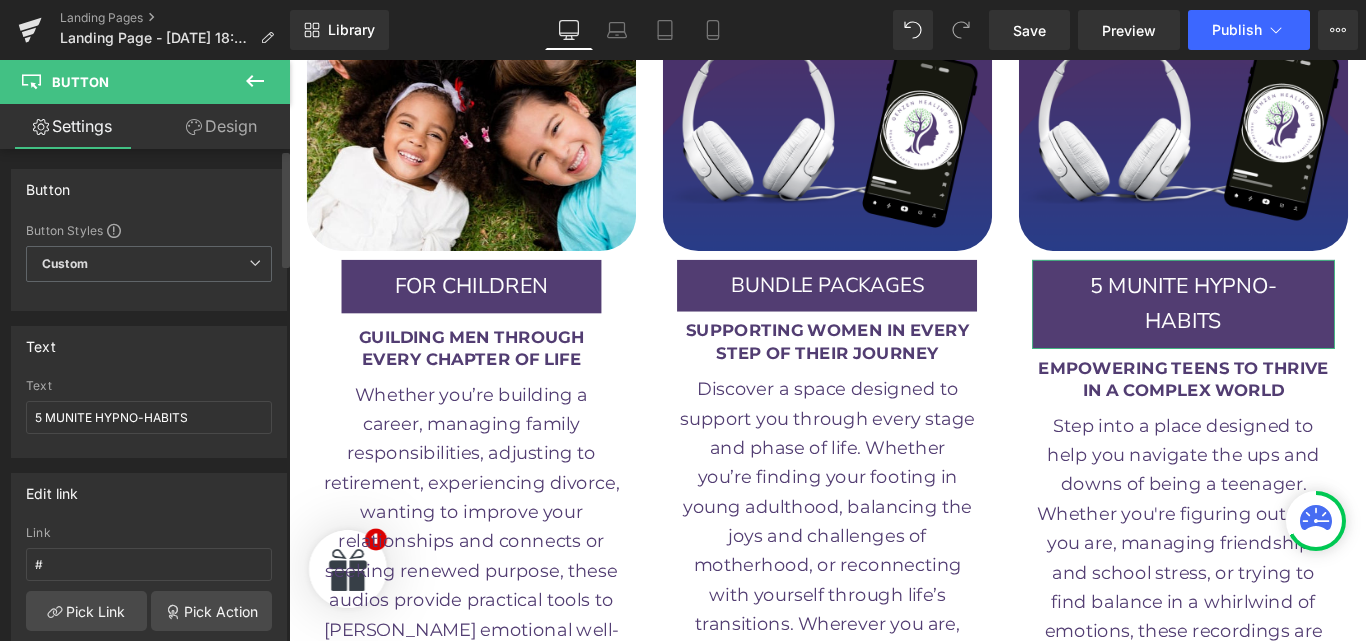 click on "Button" at bounding box center [149, 189] 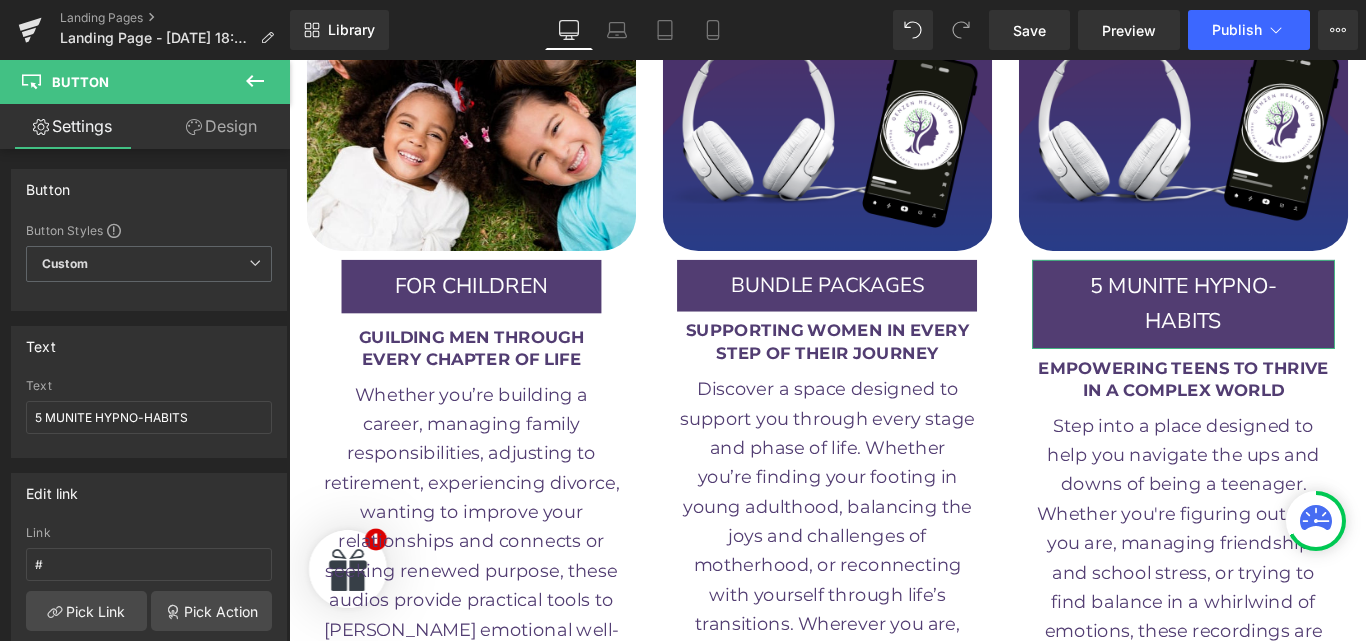 click on "Design" at bounding box center [221, 126] 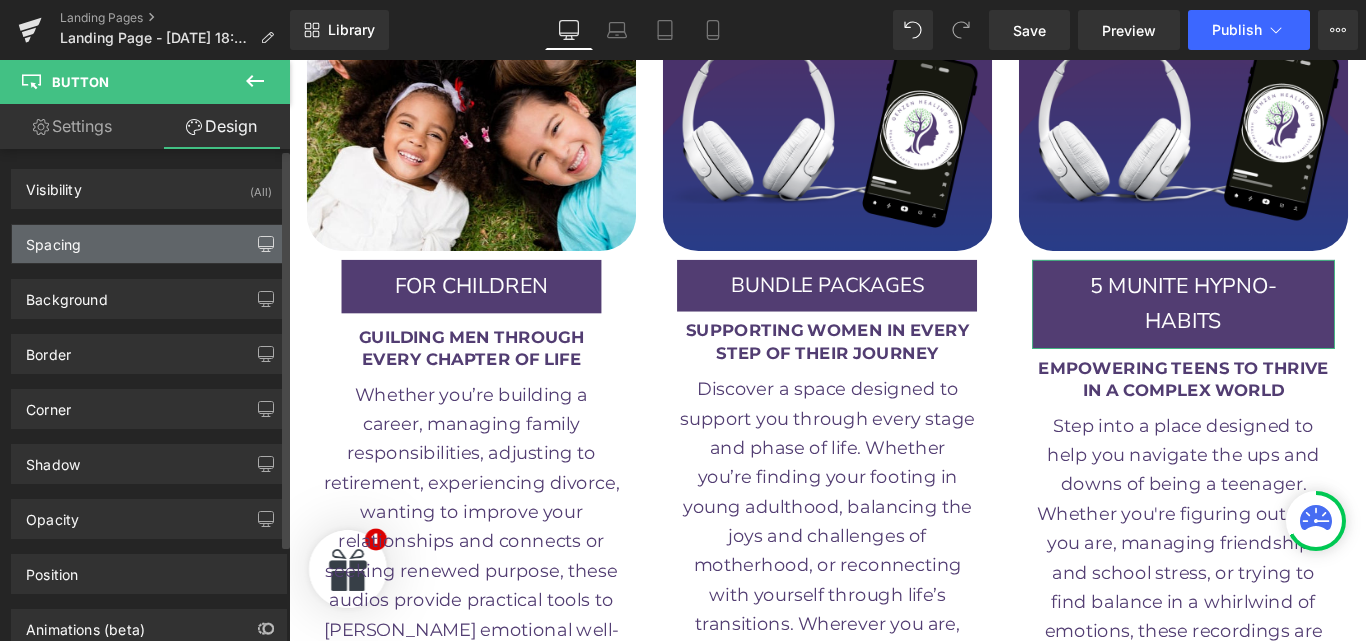 click at bounding box center (266, 244) 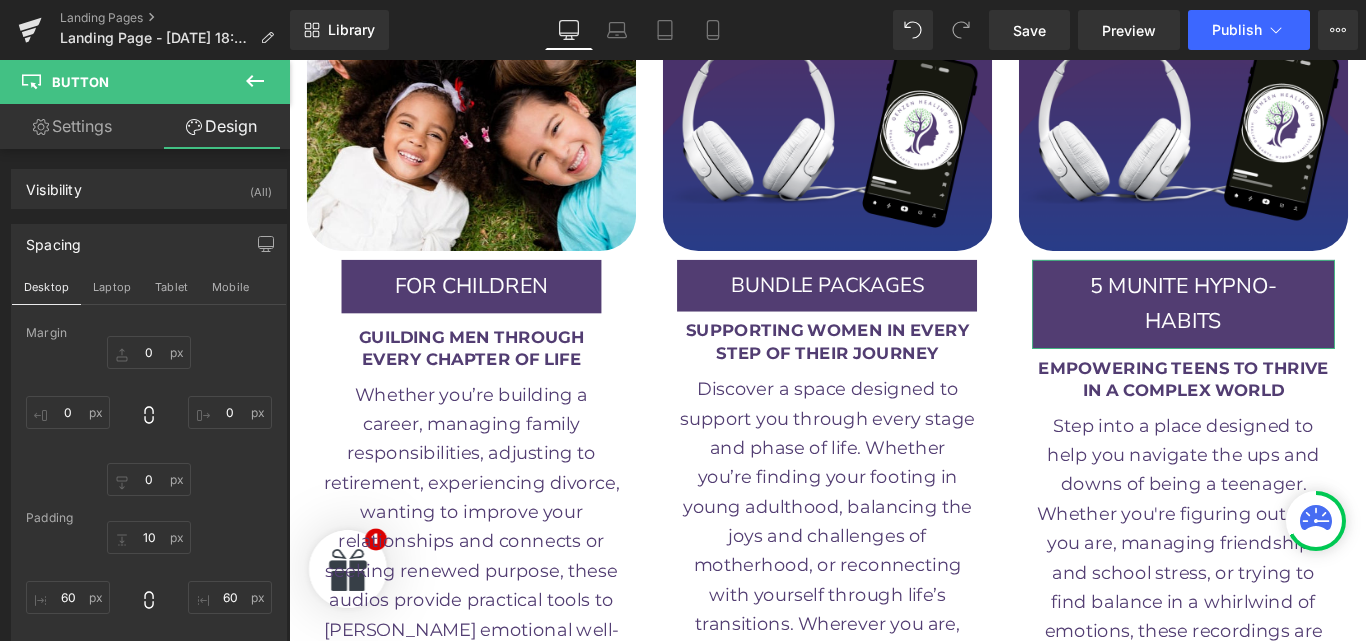click on "Settings" at bounding box center [72, 126] 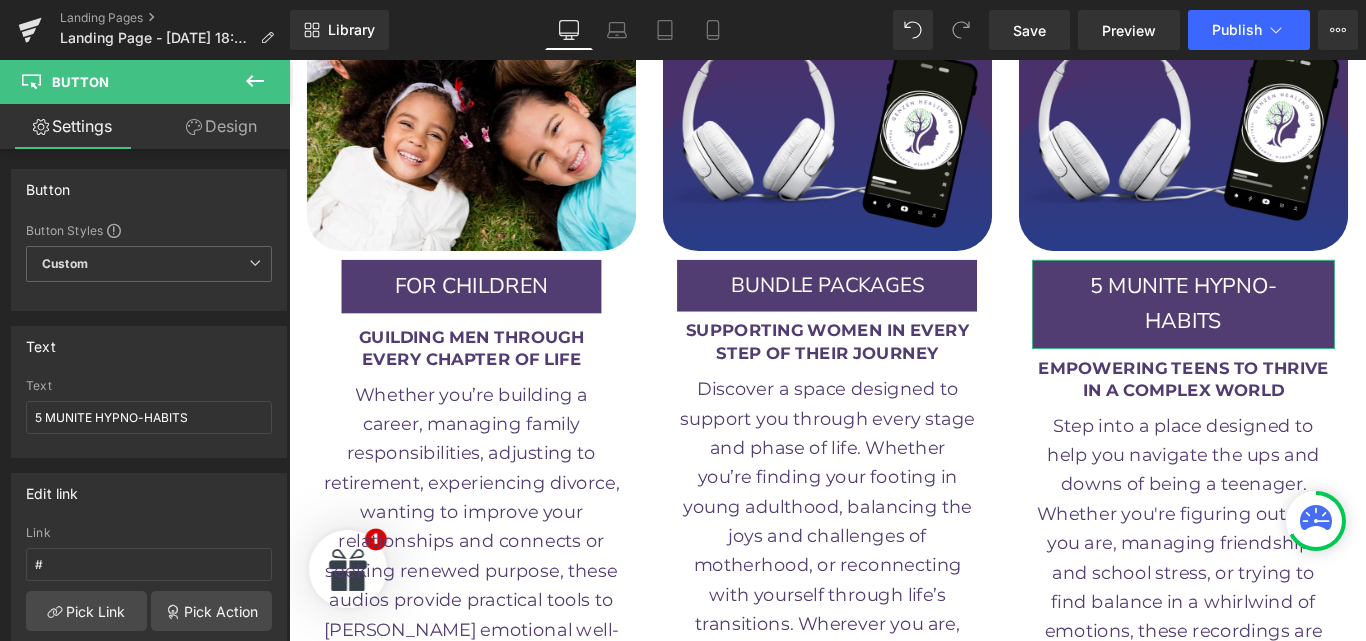 click on "Design" at bounding box center [221, 126] 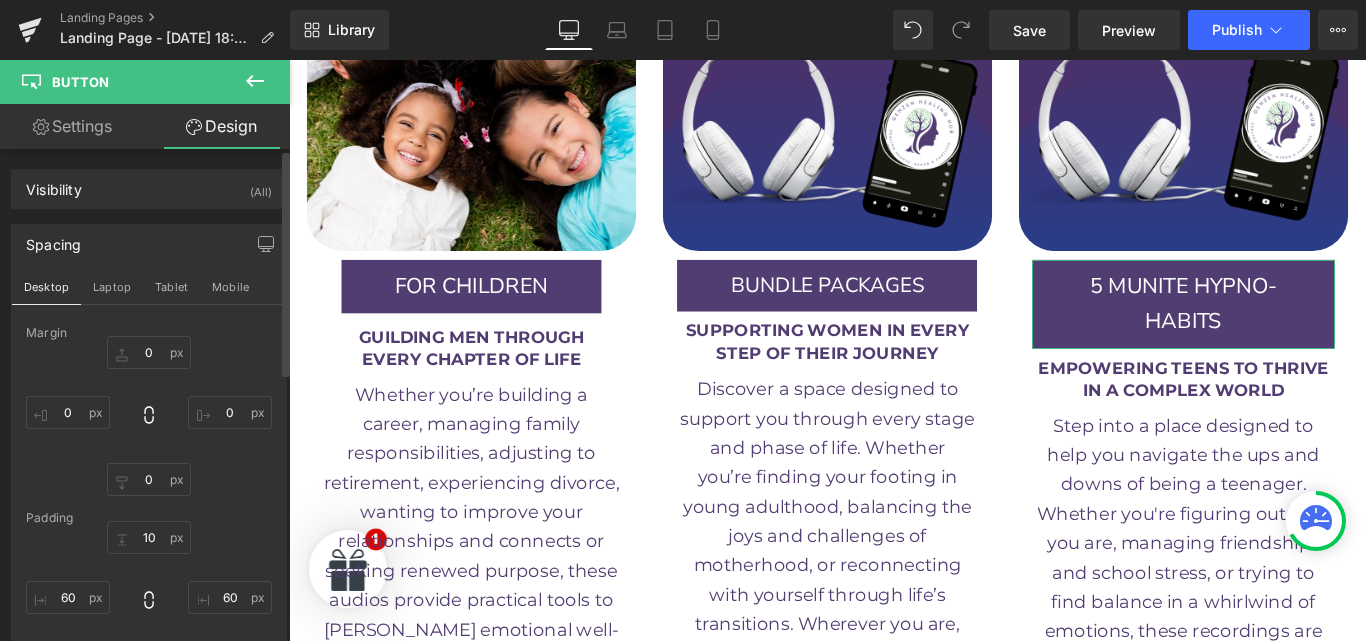 type on "0" 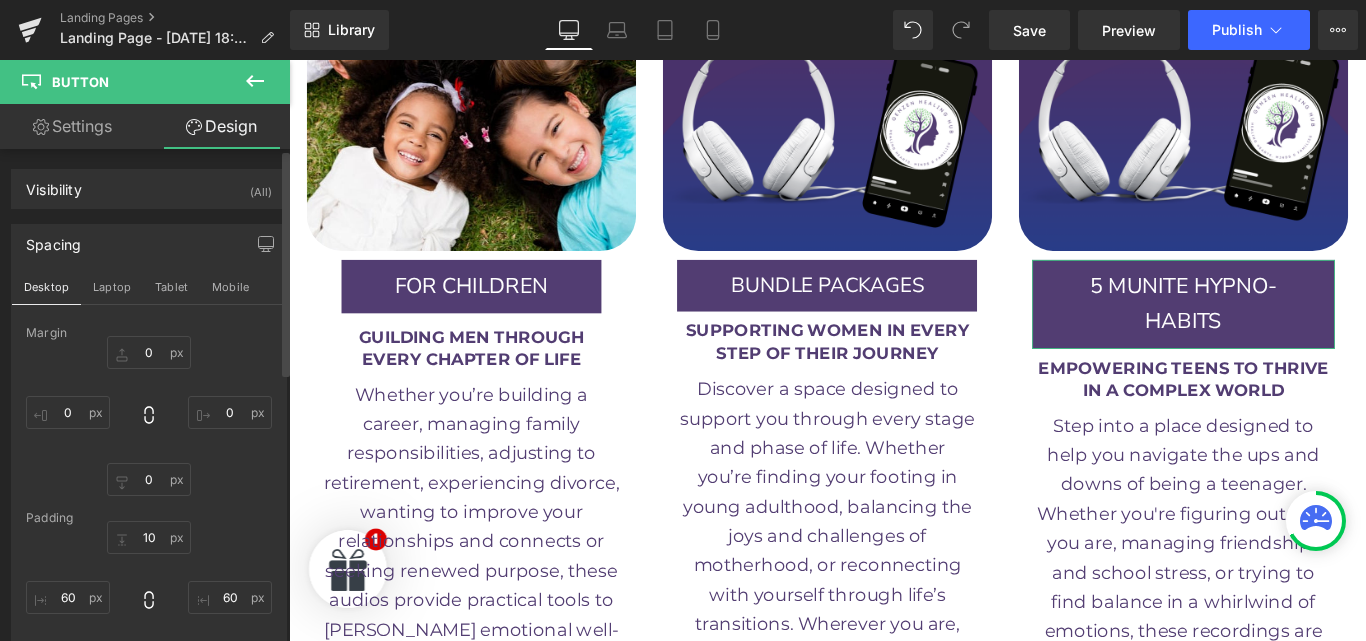 type on "0" 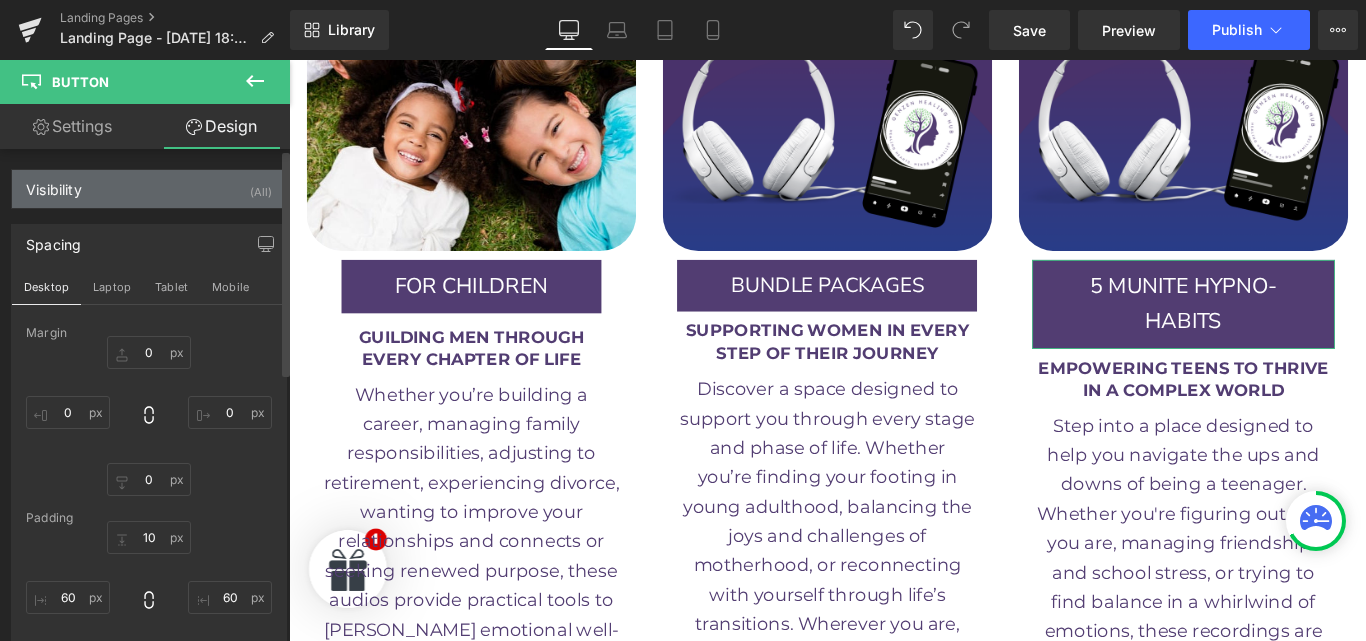 click on "Visibility
(All)" at bounding box center [149, 189] 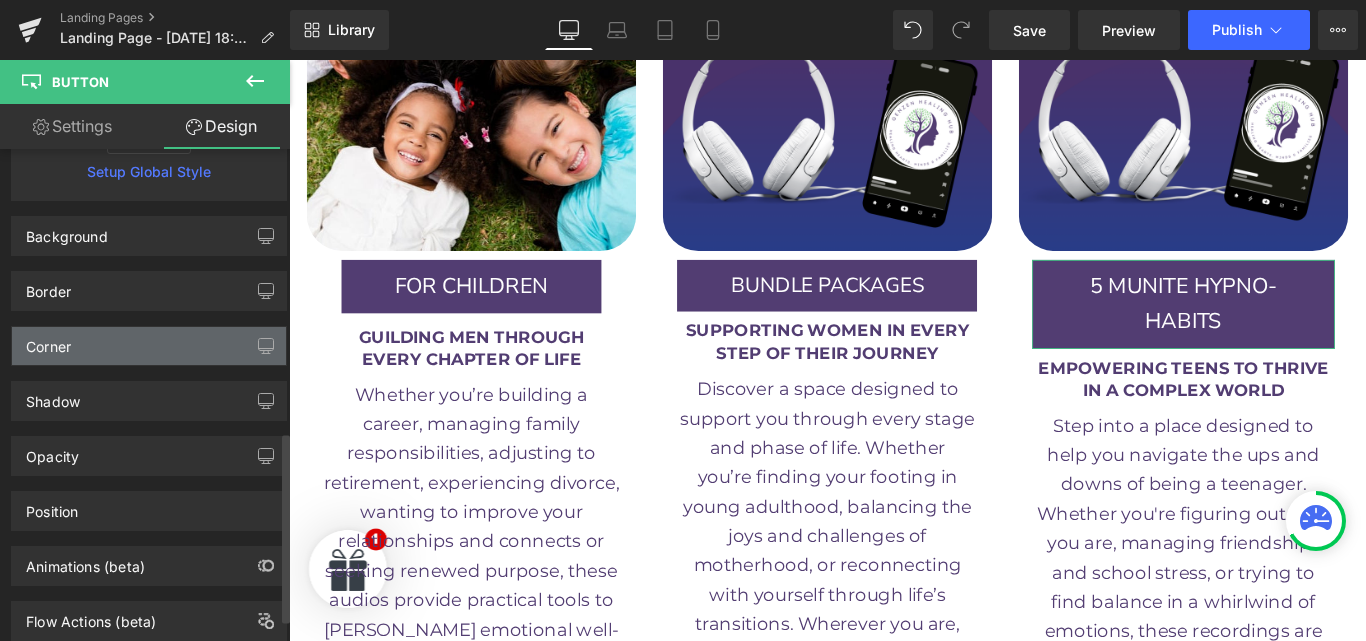 scroll, scrollTop: 728, scrollLeft: 0, axis: vertical 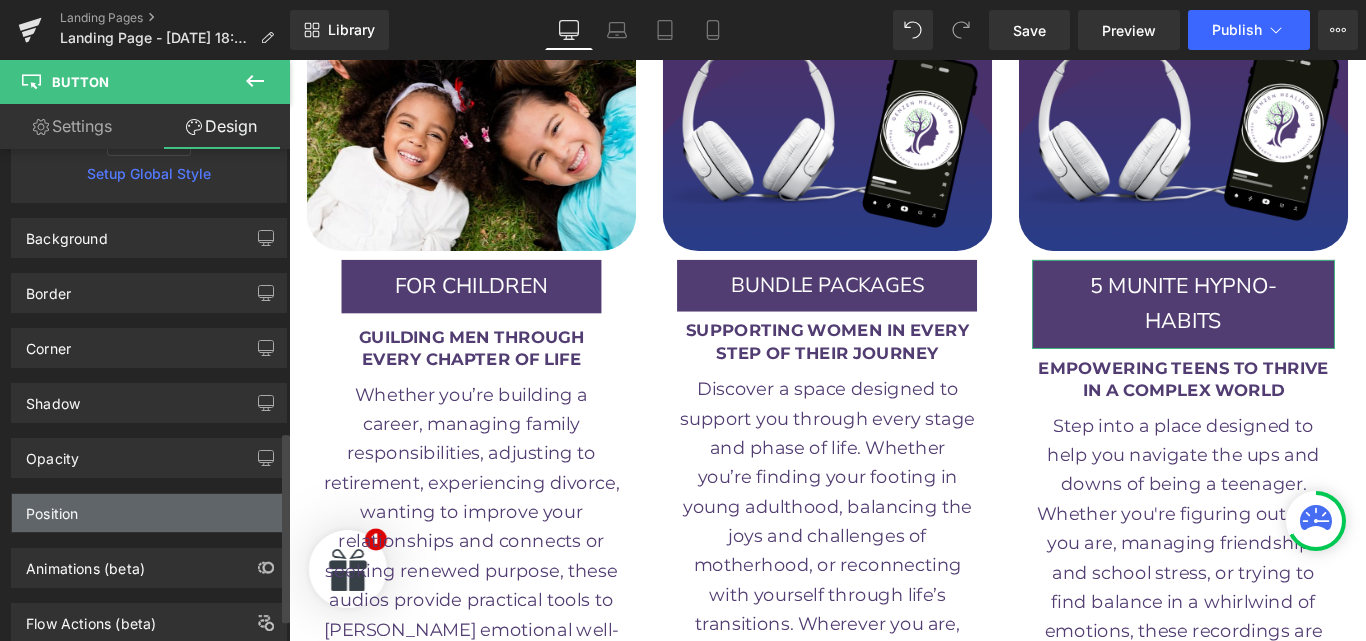 click on "Position" at bounding box center [149, 513] 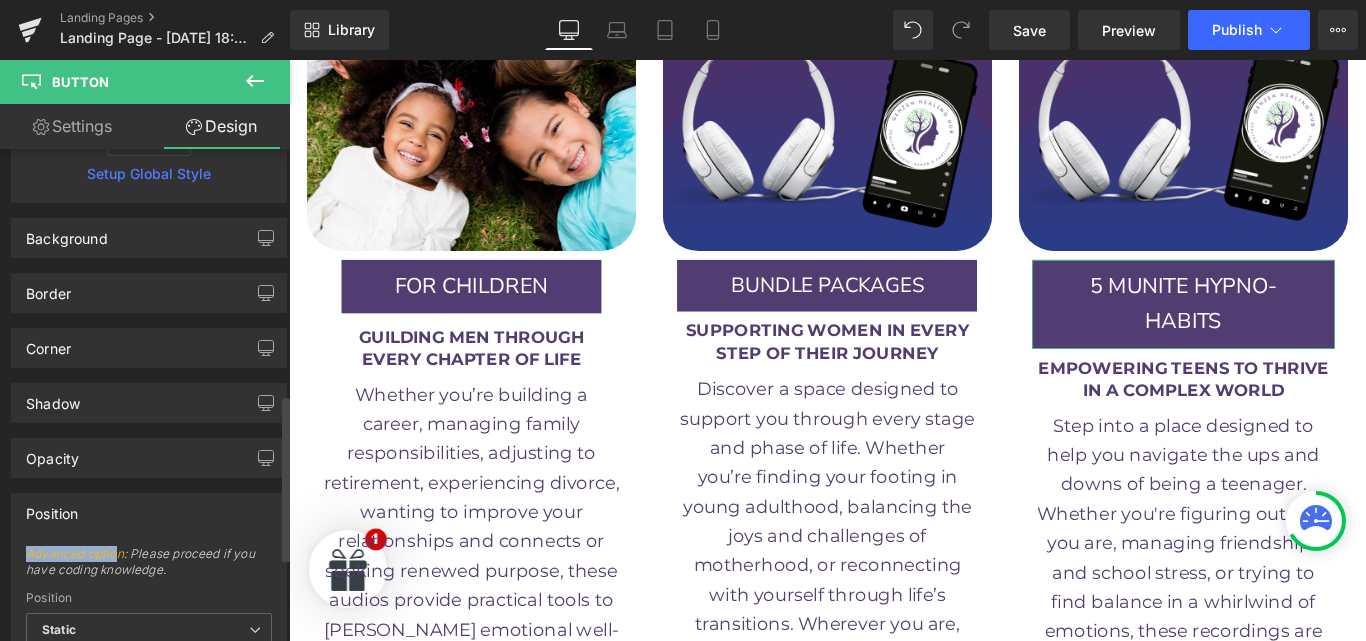 drag, startPoint x: 120, startPoint y: 509, endPoint x: 118, endPoint y: 560, distance: 51.0392 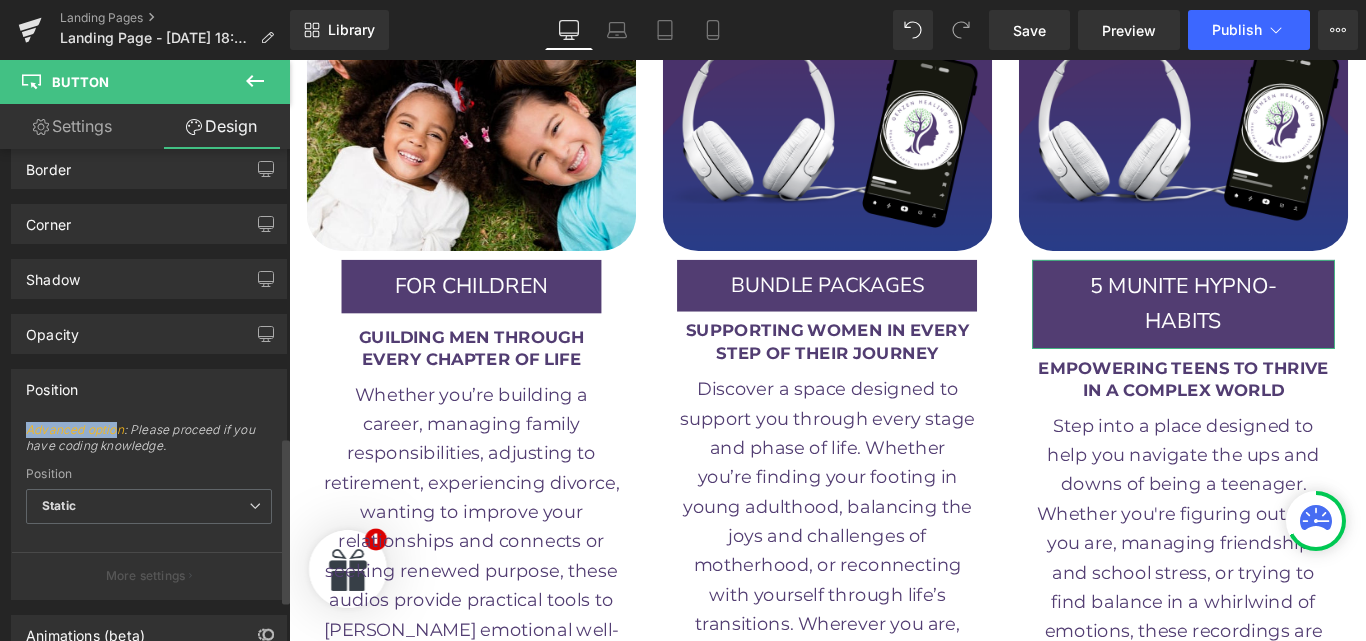 scroll, scrollTop: 853, scrollLeft: 0, axis: vertical 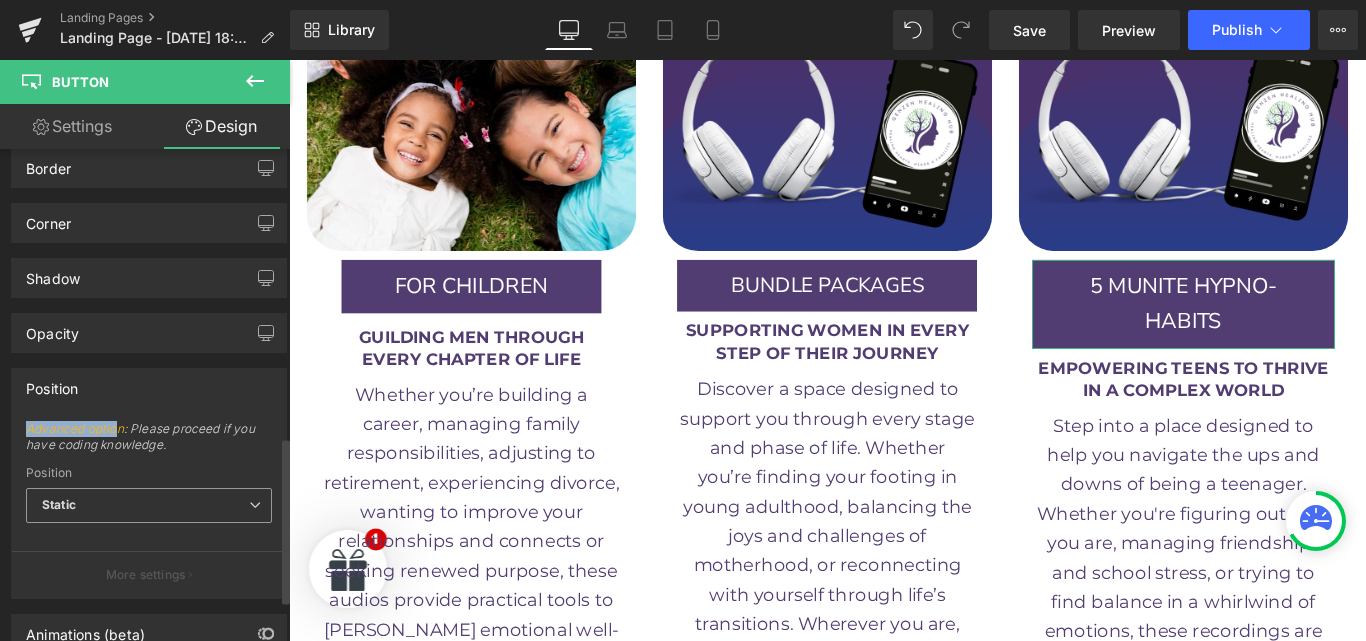 click on "Static" at bounding box center (149, 505) 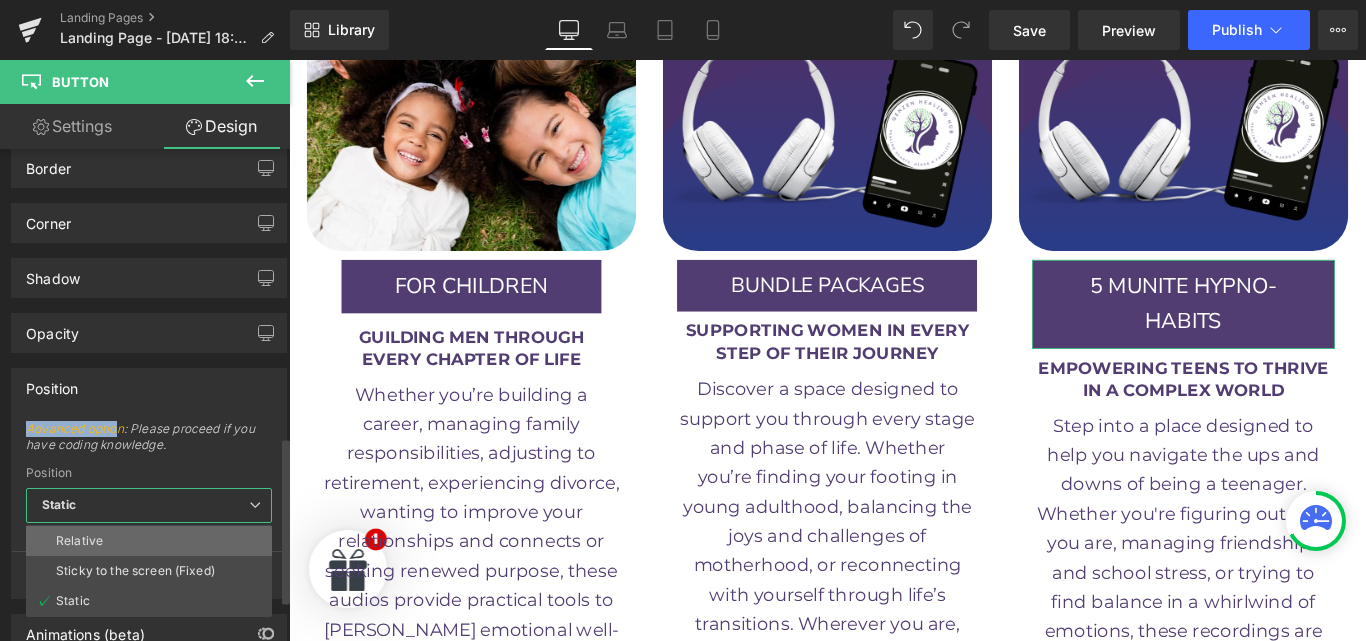 click on "Relative" at bounding box center (149, 541) 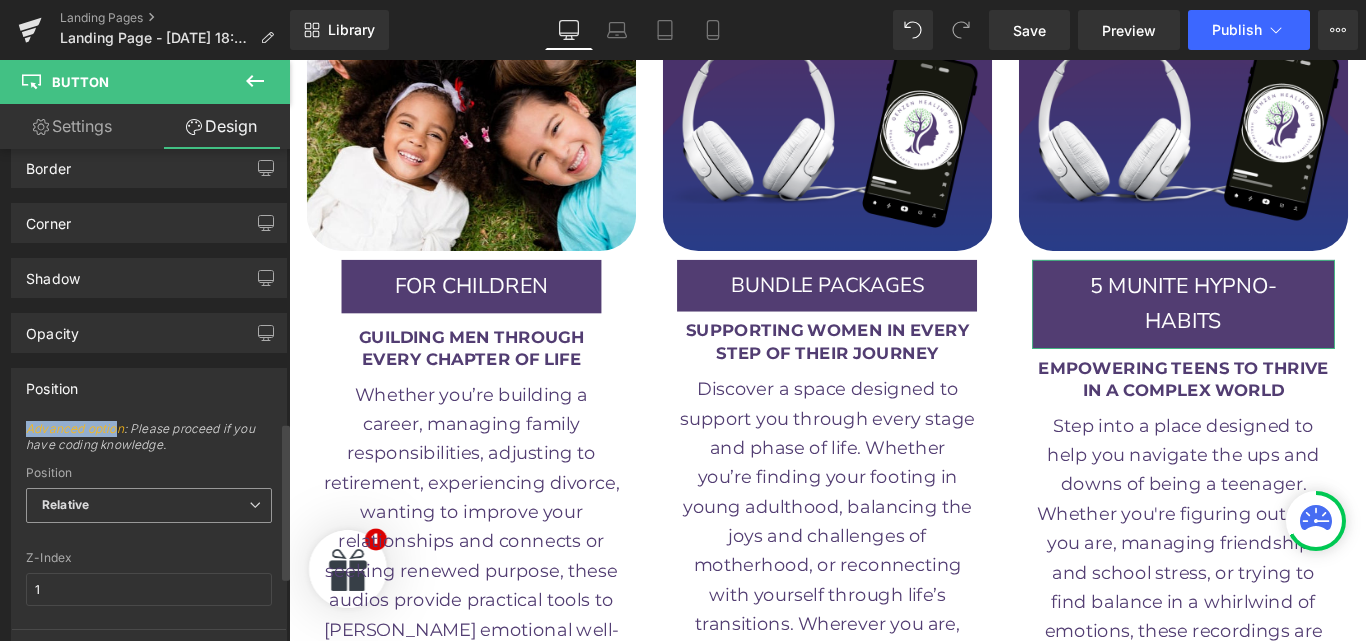 click at bounding box center [255, 505] 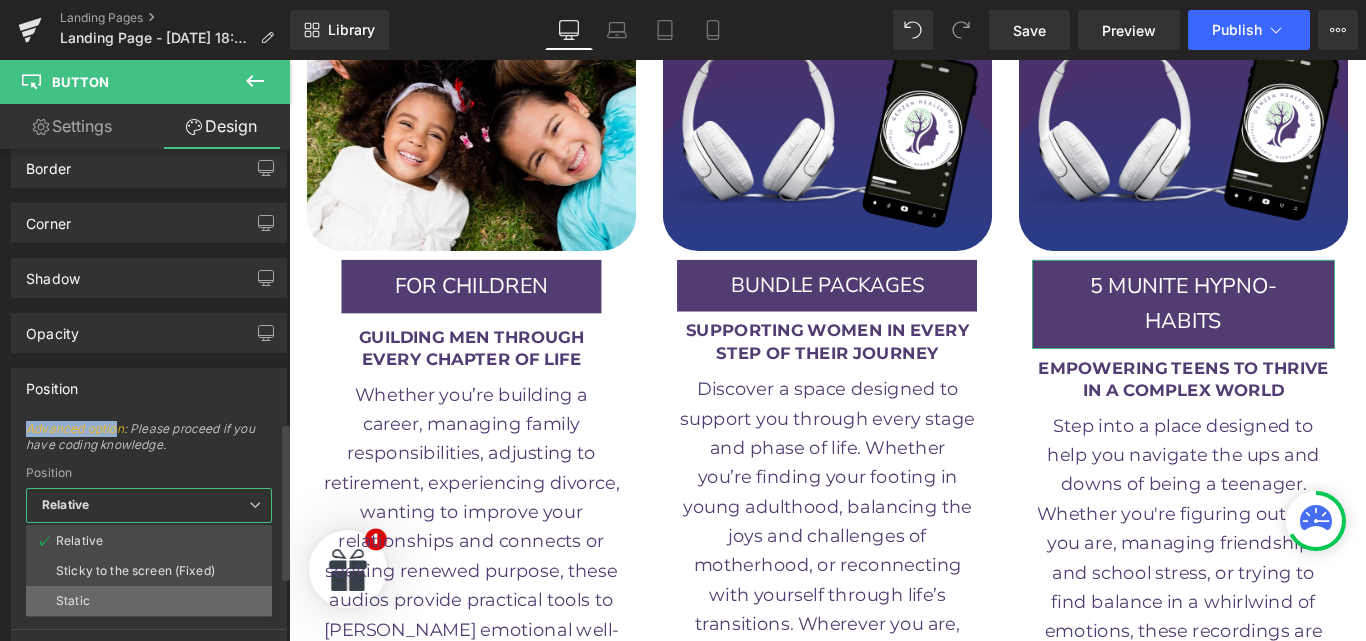 click on "Static" at bounding box center (149, 601) 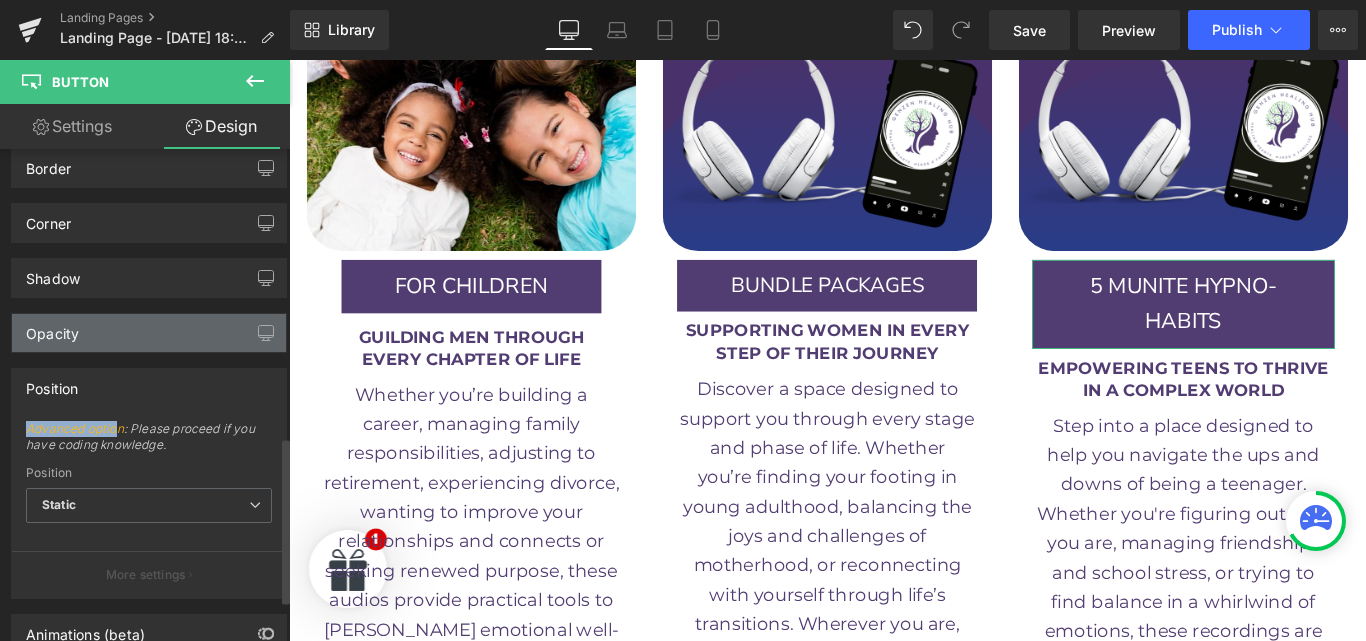 click on "Opacity" at bounding box center (149, 333) 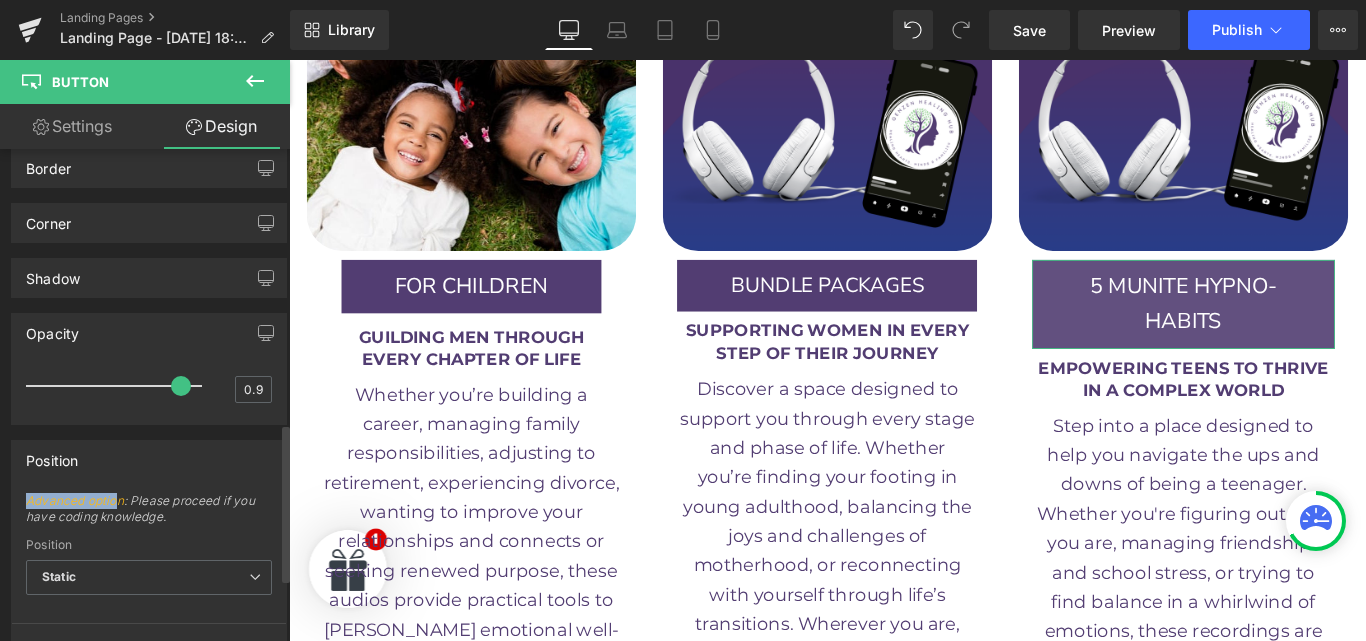 type on "1" 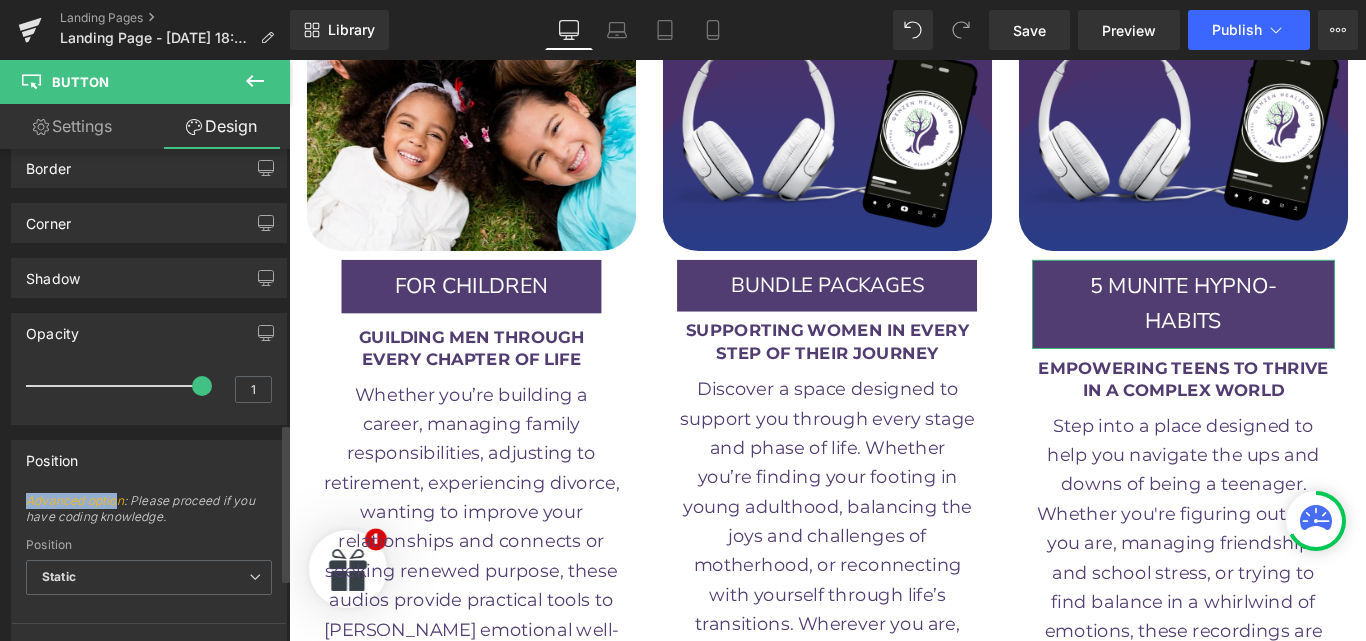 click at bounding box center (202, 386) 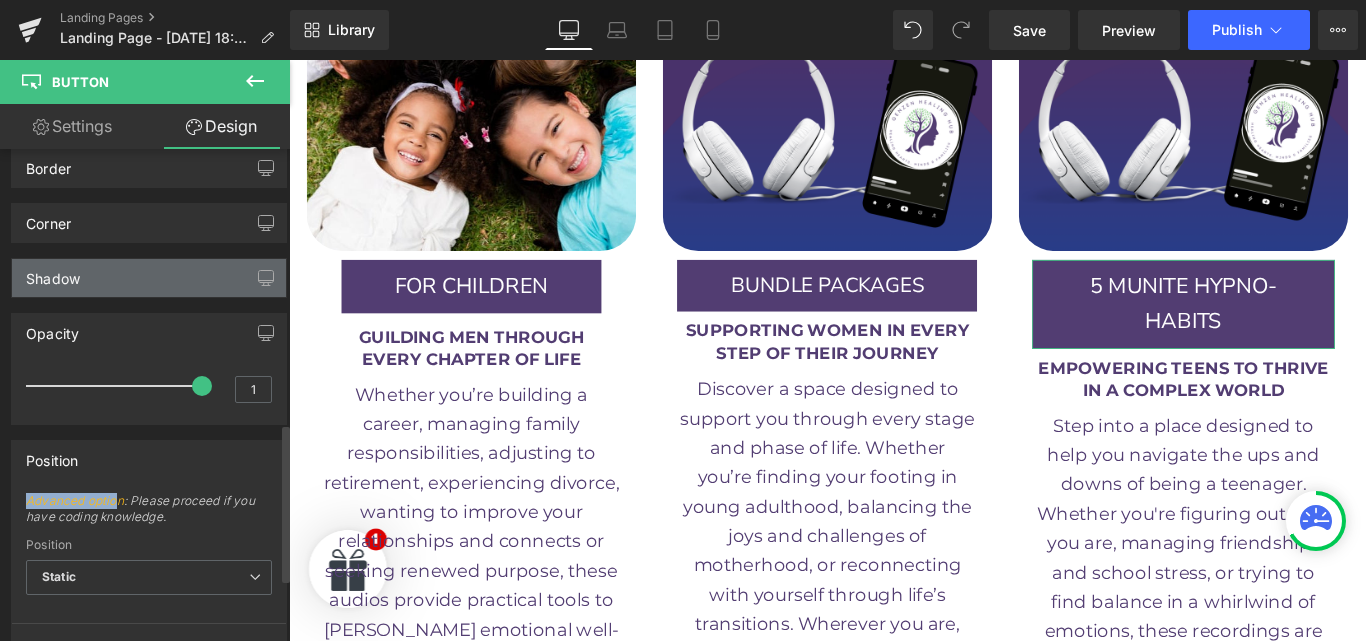 click on "Shadow" at bounding box center [149, 278] 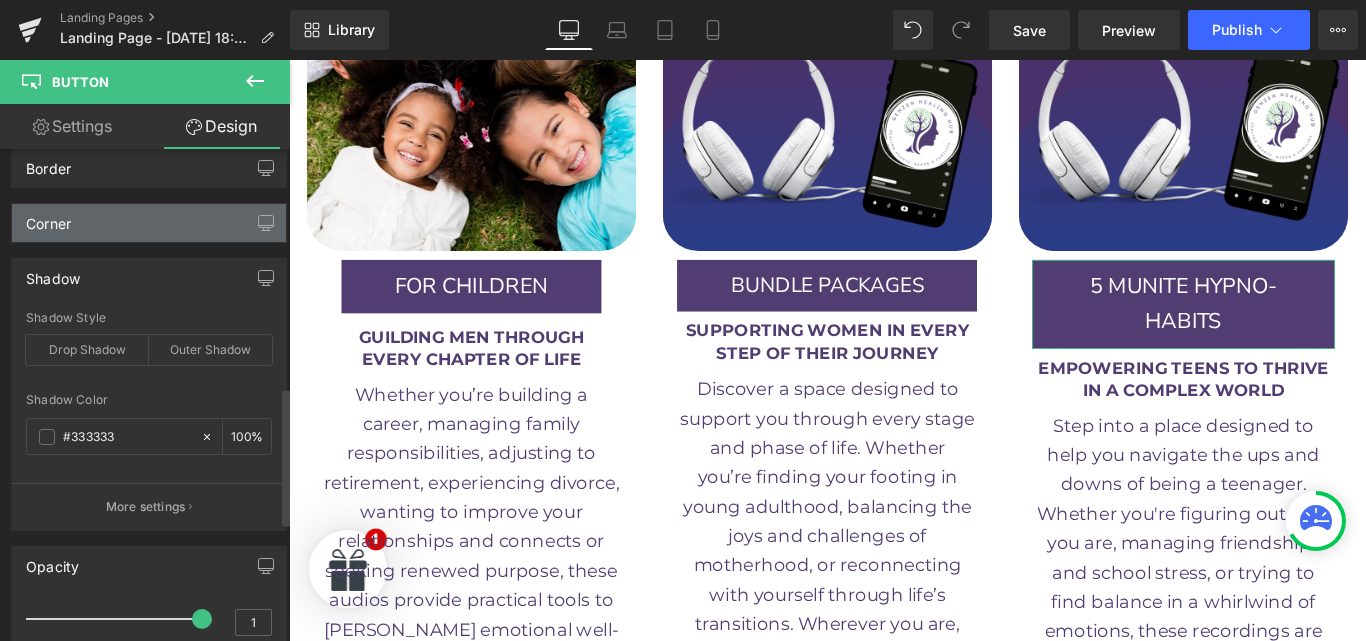 click on "Corner" at bounding box center (149, 223) 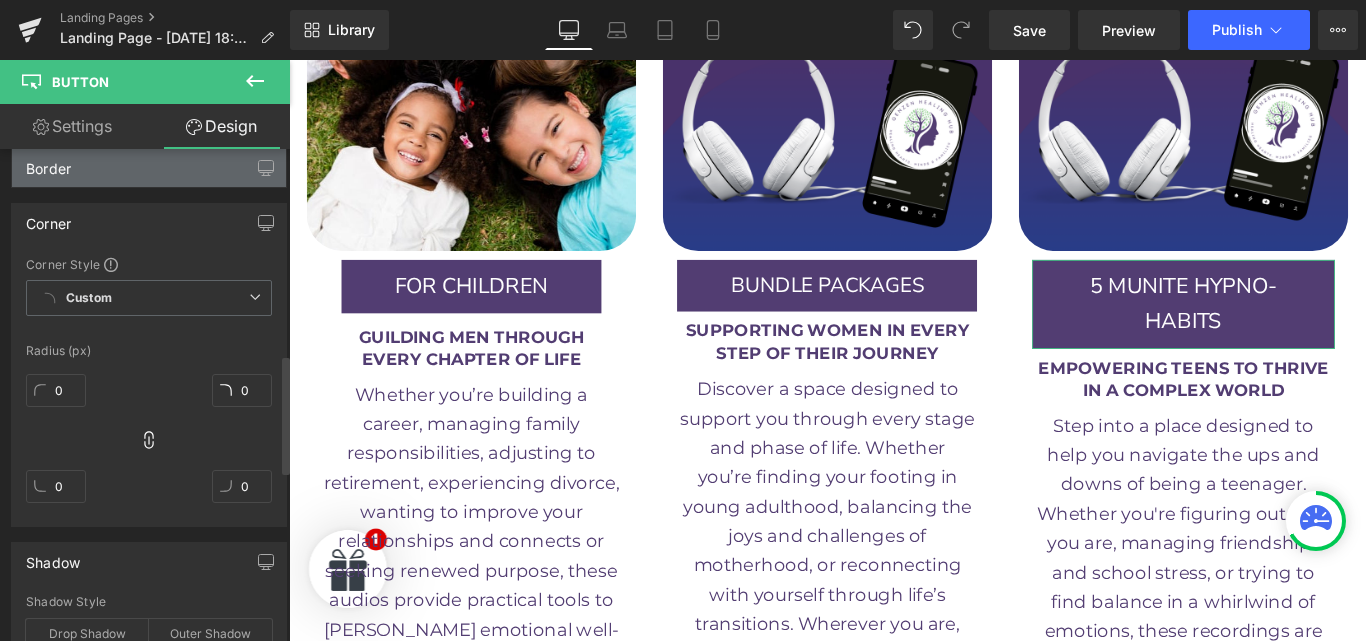 click on "Border" at bounding box center (149, 168) 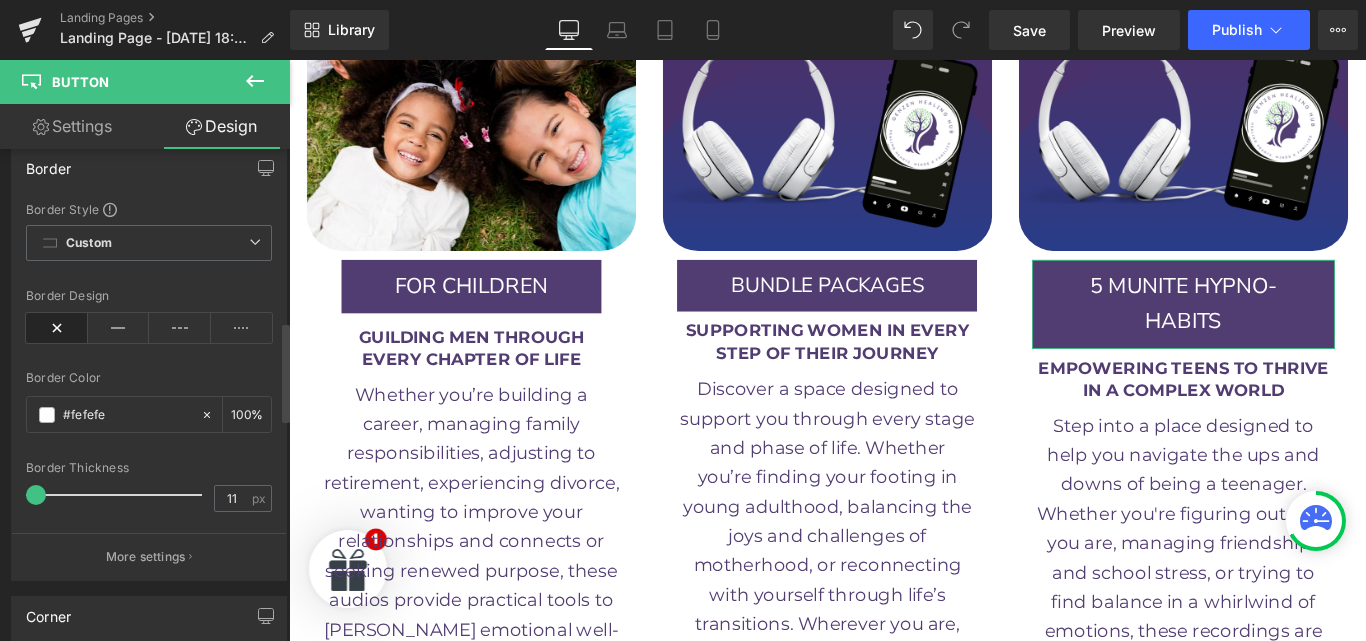 type on "0" 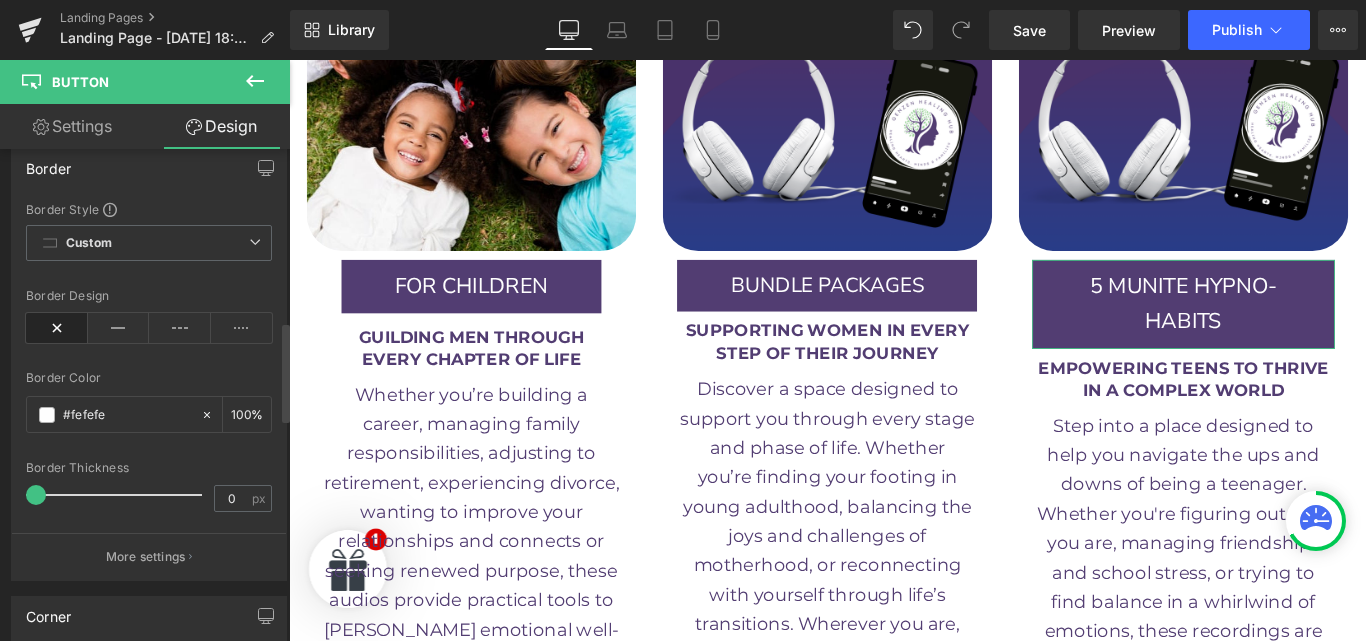 drag, startPoint x: 51, startPoint y: 494, endPoint x: 0, endPoint y: 496, distance: 51.0392 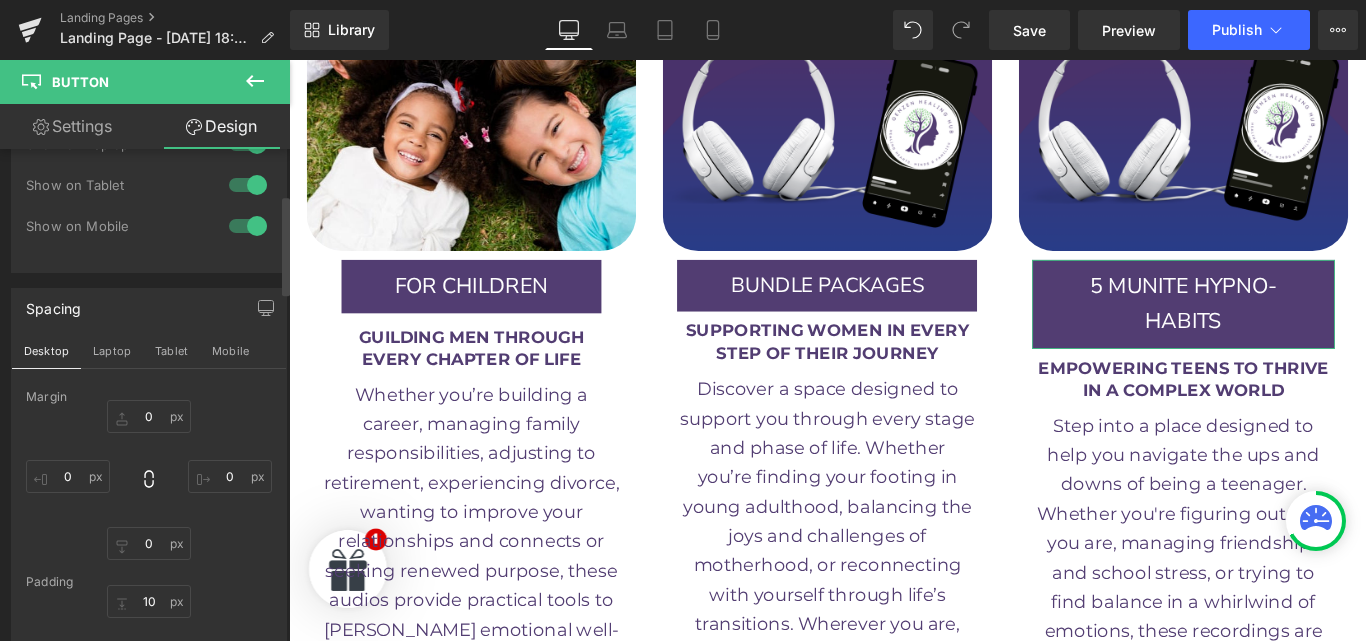 scroll, scrollTop: 0, scrollLeft: 0, axis: both 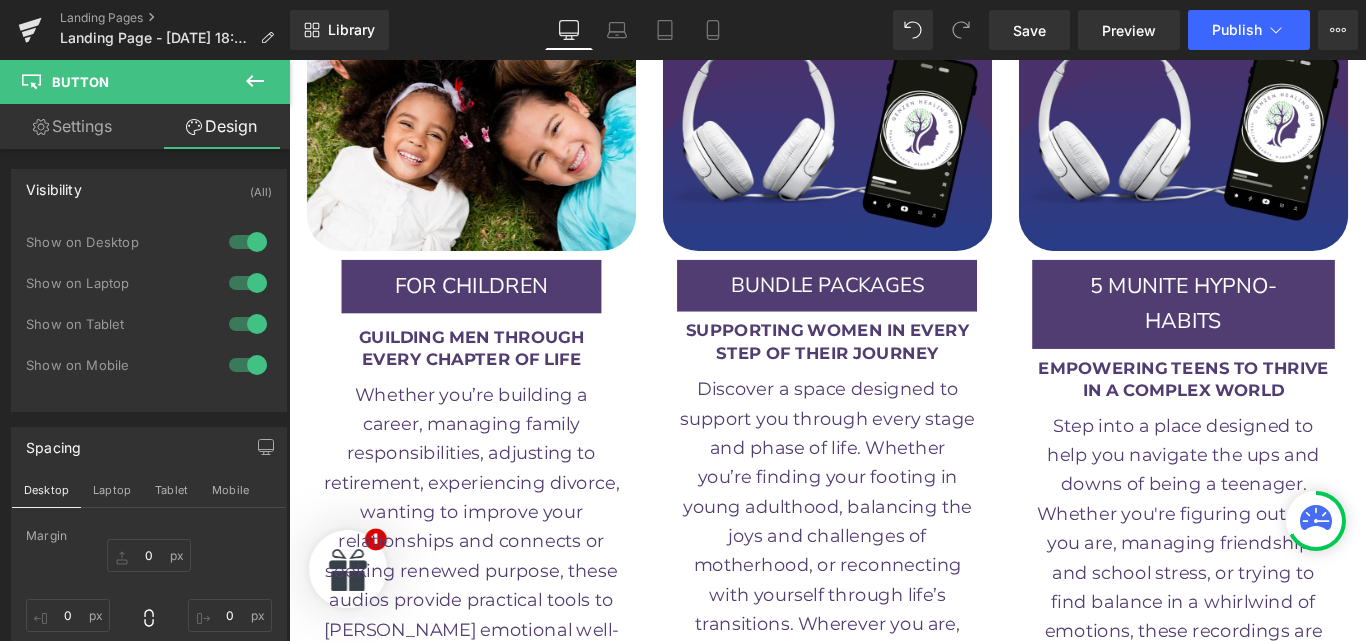 click 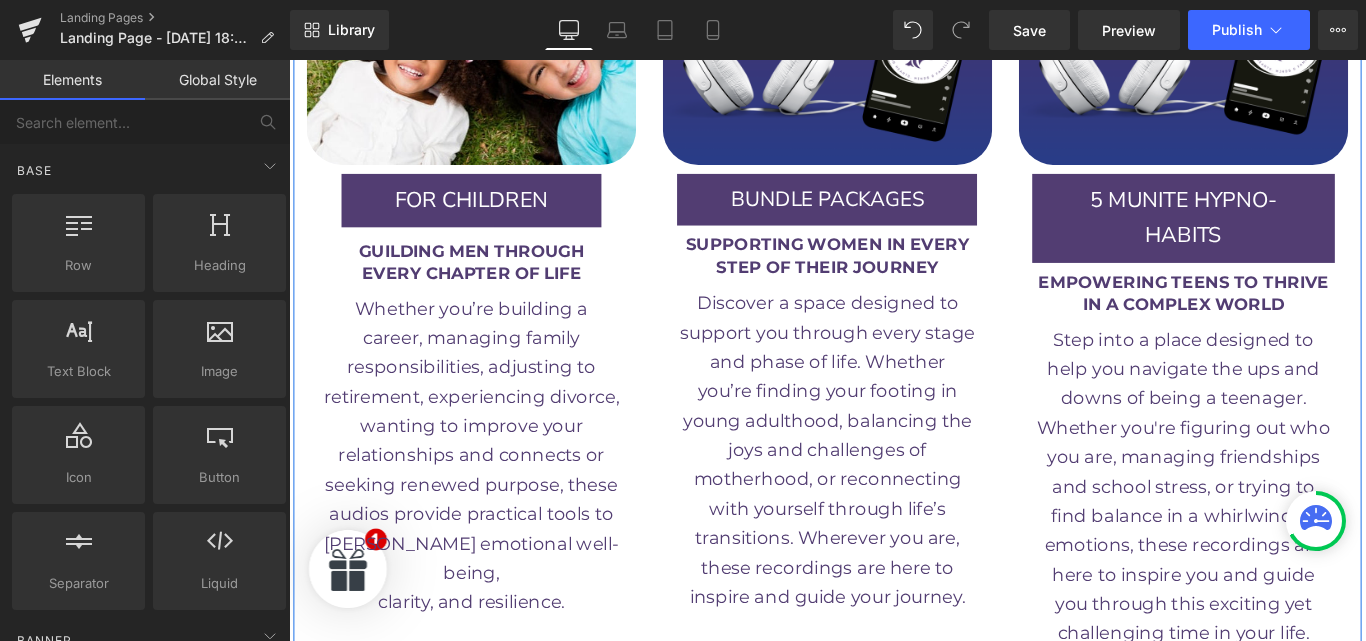 scroll, scrollTop: 3895, scrollLeft: 0, axis: vertical 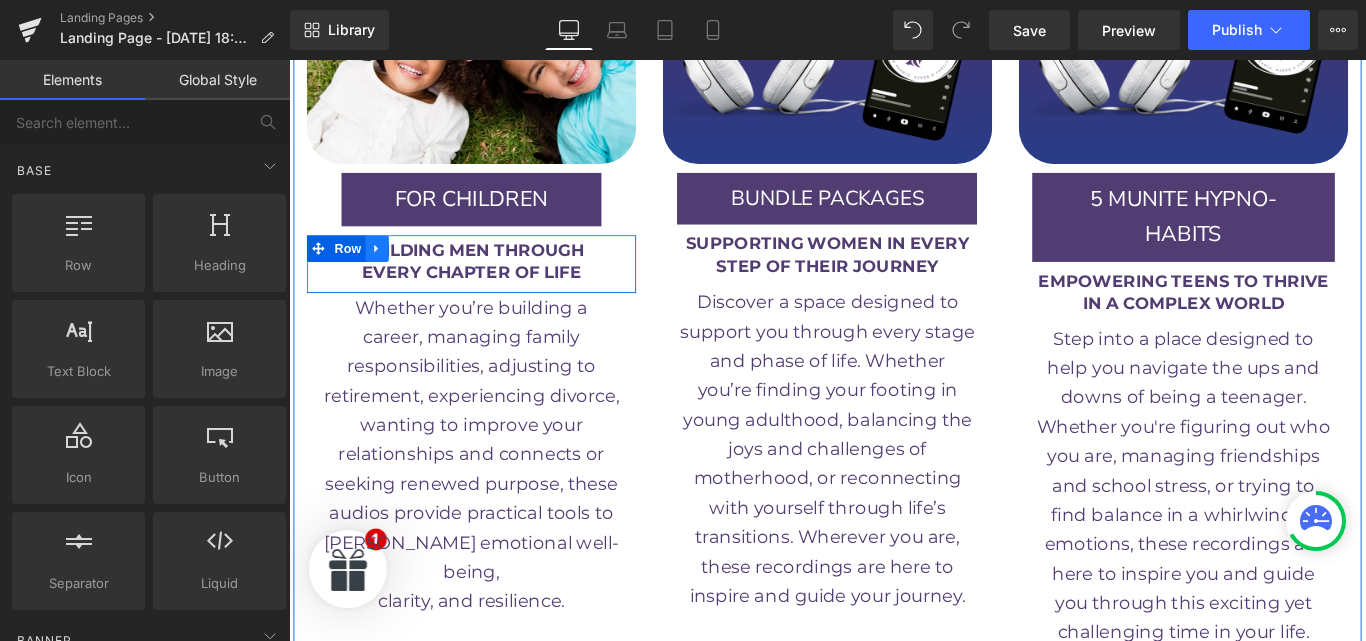 click at bounding box center (388, 272) 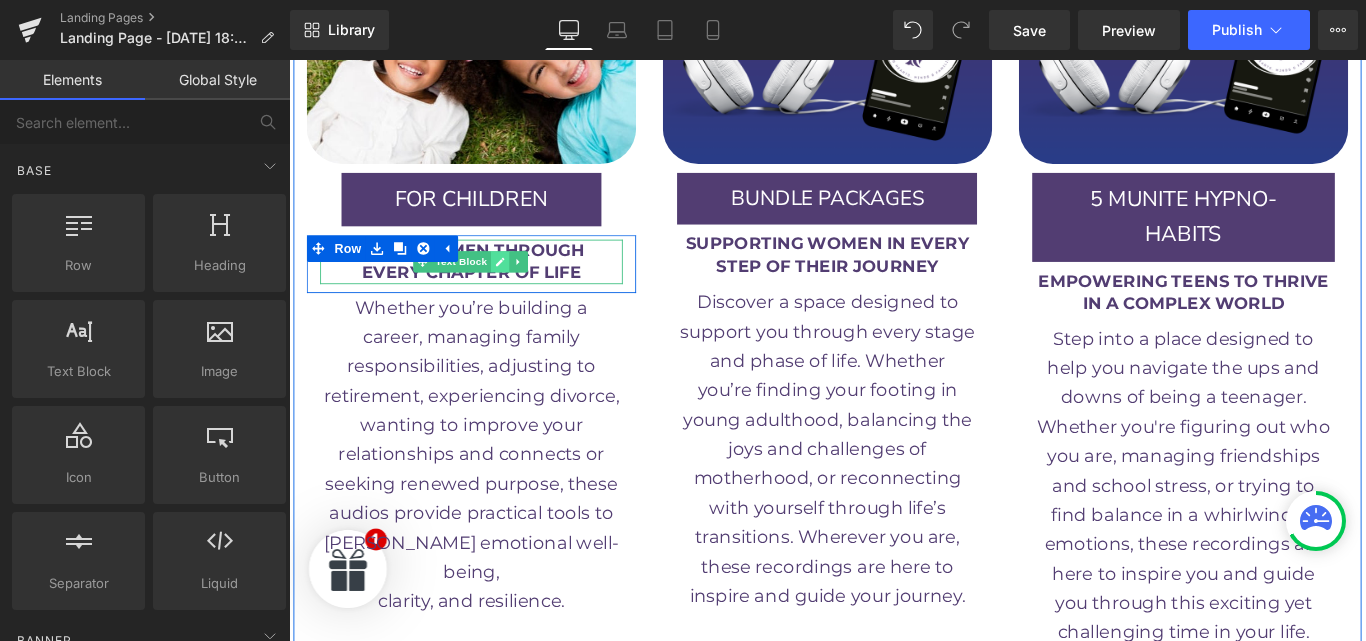 click at bounding box center [526, 287] 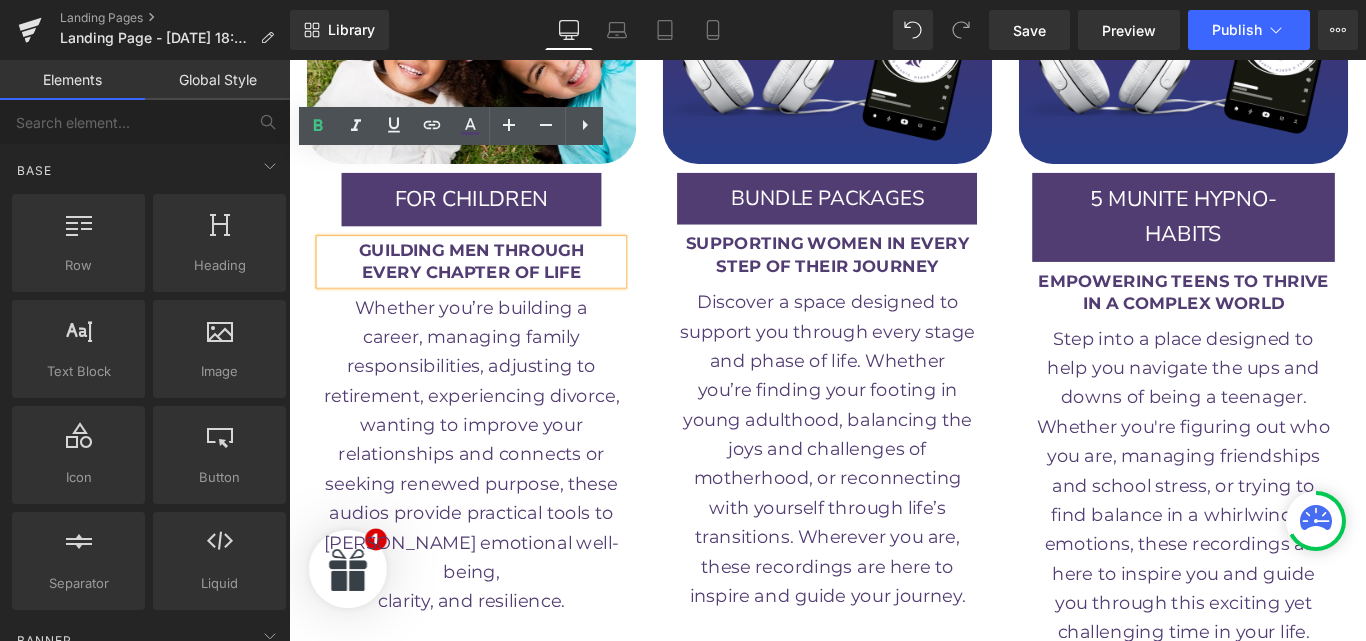 click on "GUILDING MEN THROUGH" at bounding box center (493, 273) 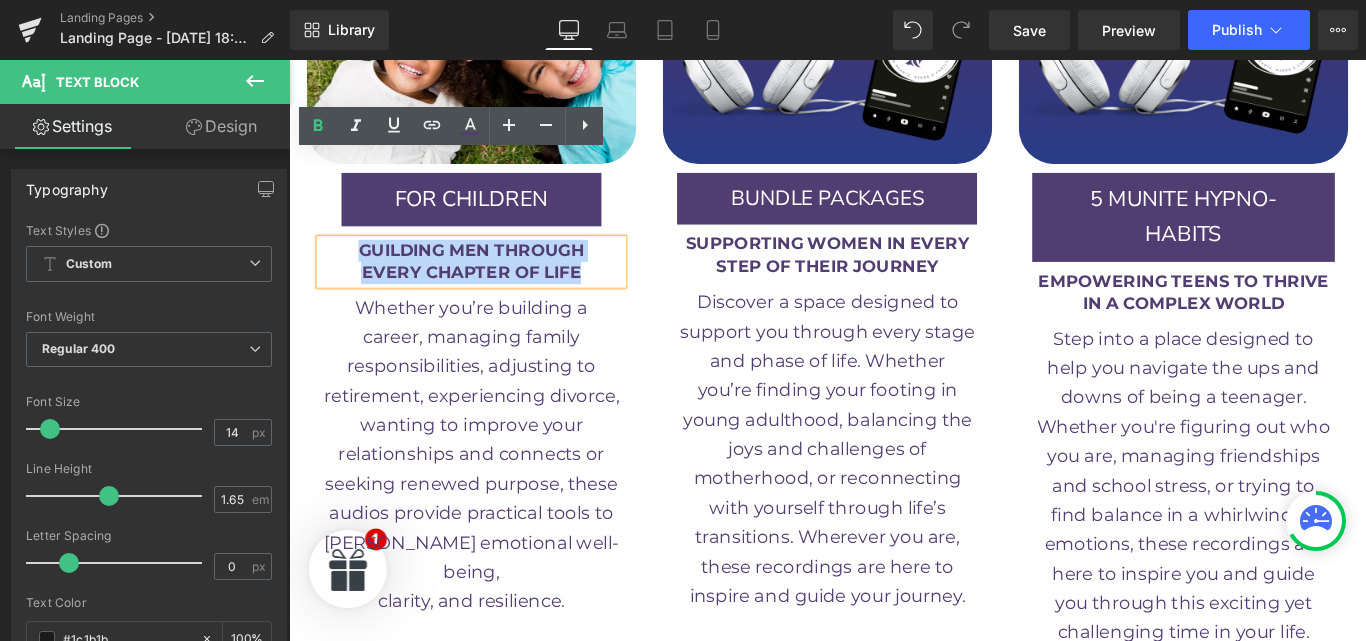 drag, startPoint x: 618, startPoint y: 201, endPoint x: 362, endPoint y: 165, distance: 258.51886 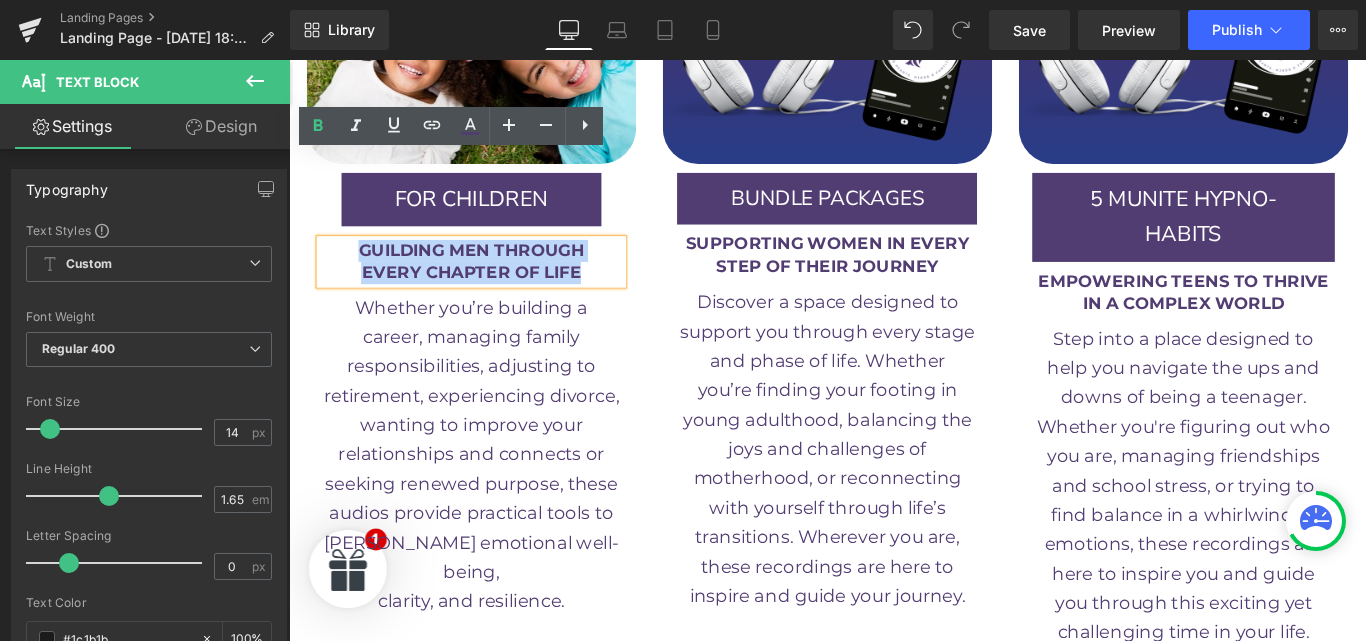 click on "GUILDING MEN THROUGH  EVERY CHAPTER OF LIFE" at bounding box center (494, 287) 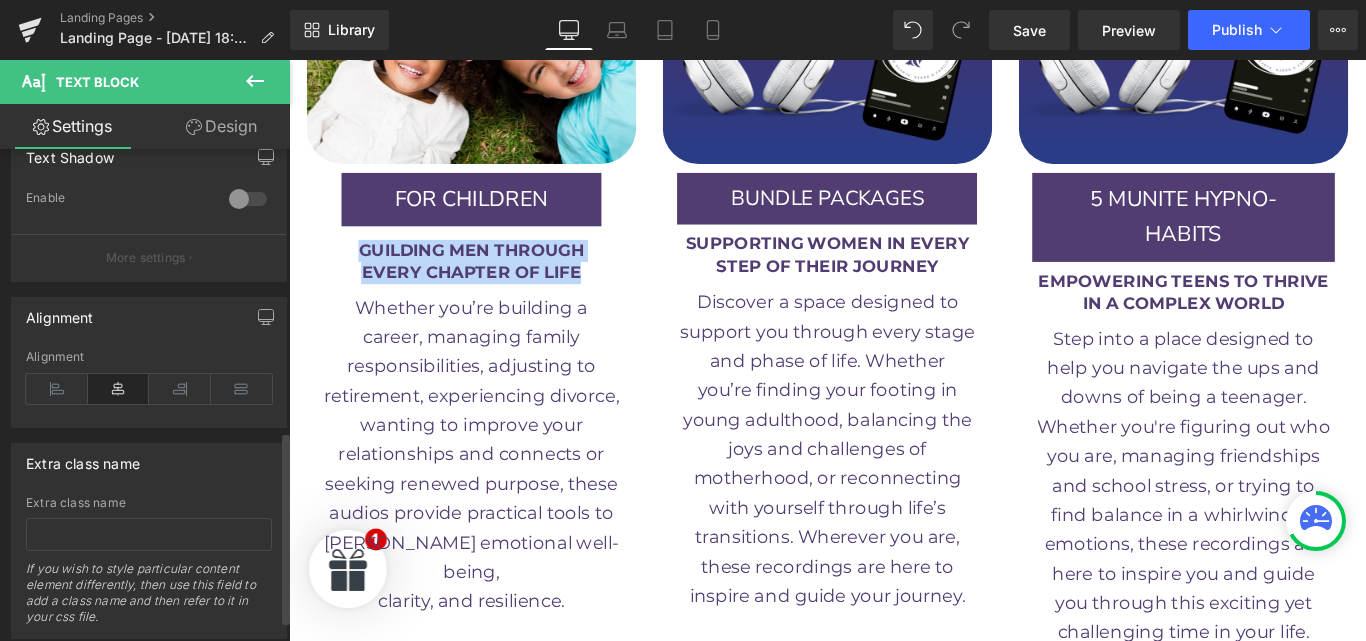 scroll, scrollTop: 773, scrollLeft: 0, axis: vertical 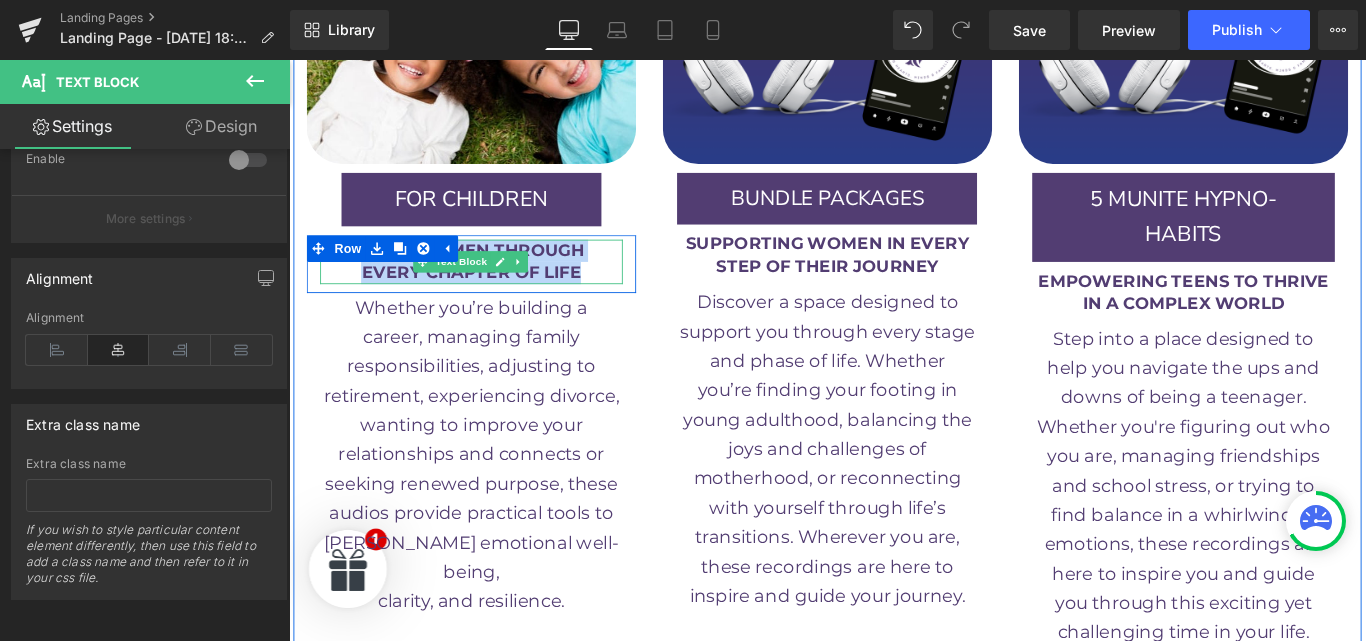 type 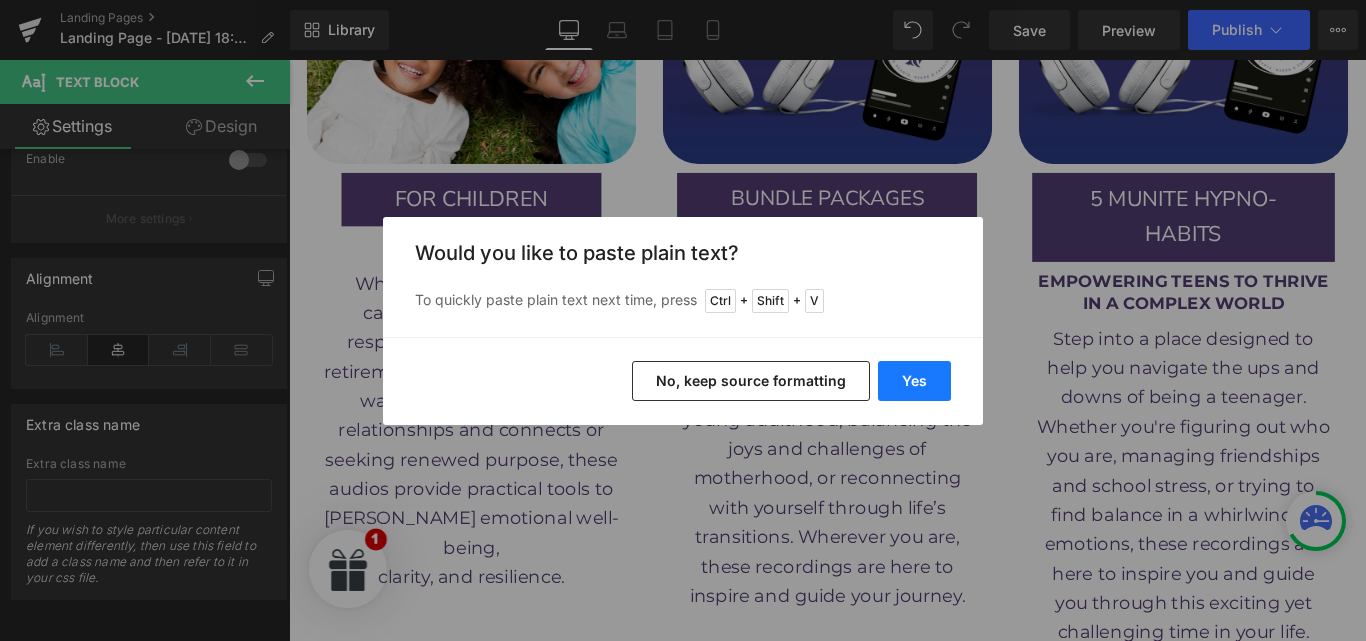 click on "Yes" at bounding box center (914, 381) 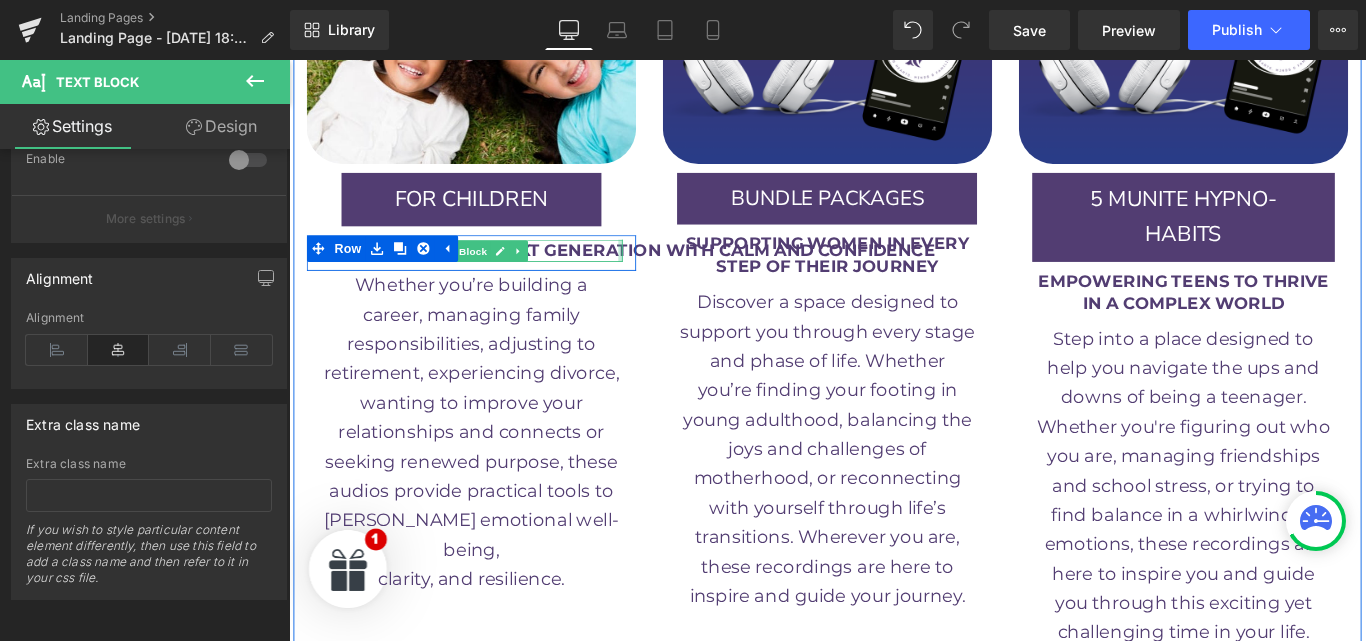 click at bounding box center (661, 274) 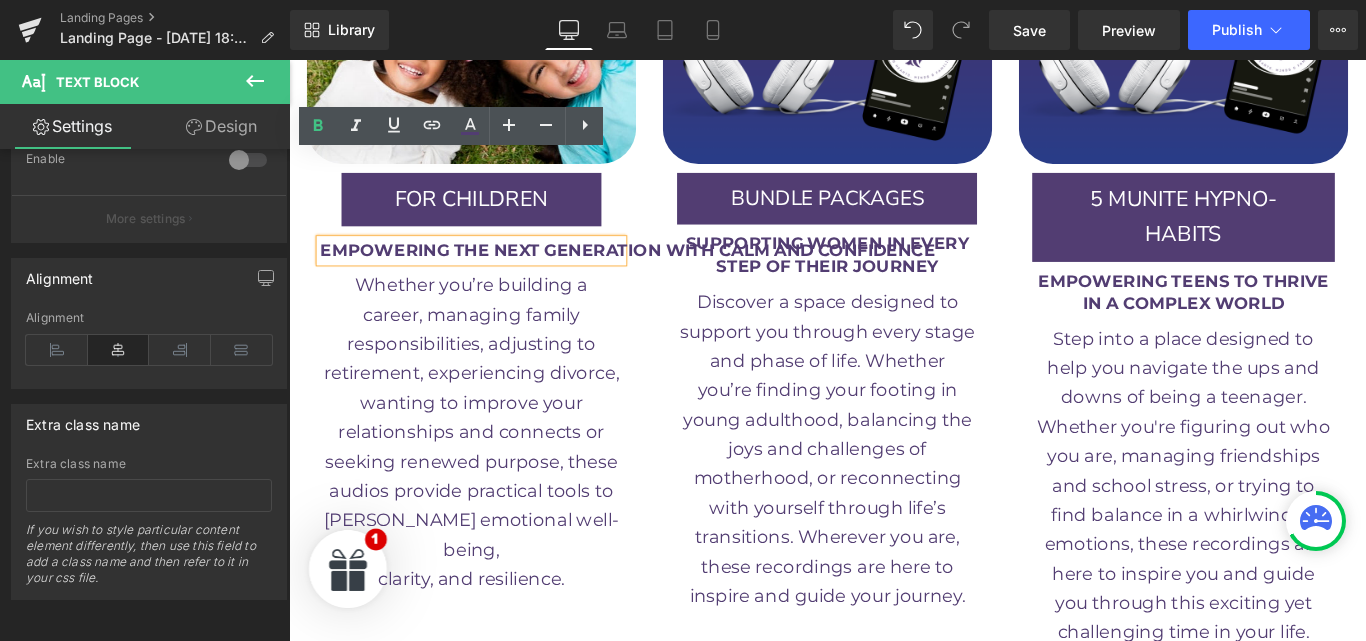 click on "EMPOWERING THE NEXT GENERATION WITH CALM AND CONFIDENCE" at bounding box center [669, 273] 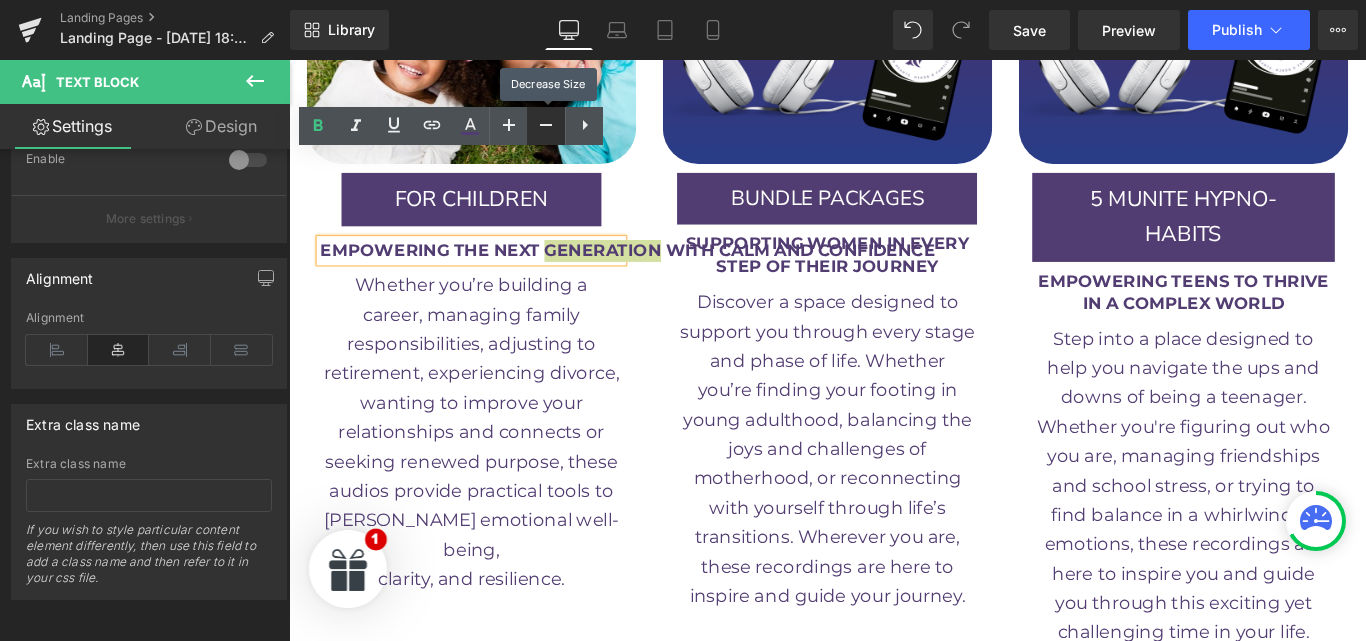 click 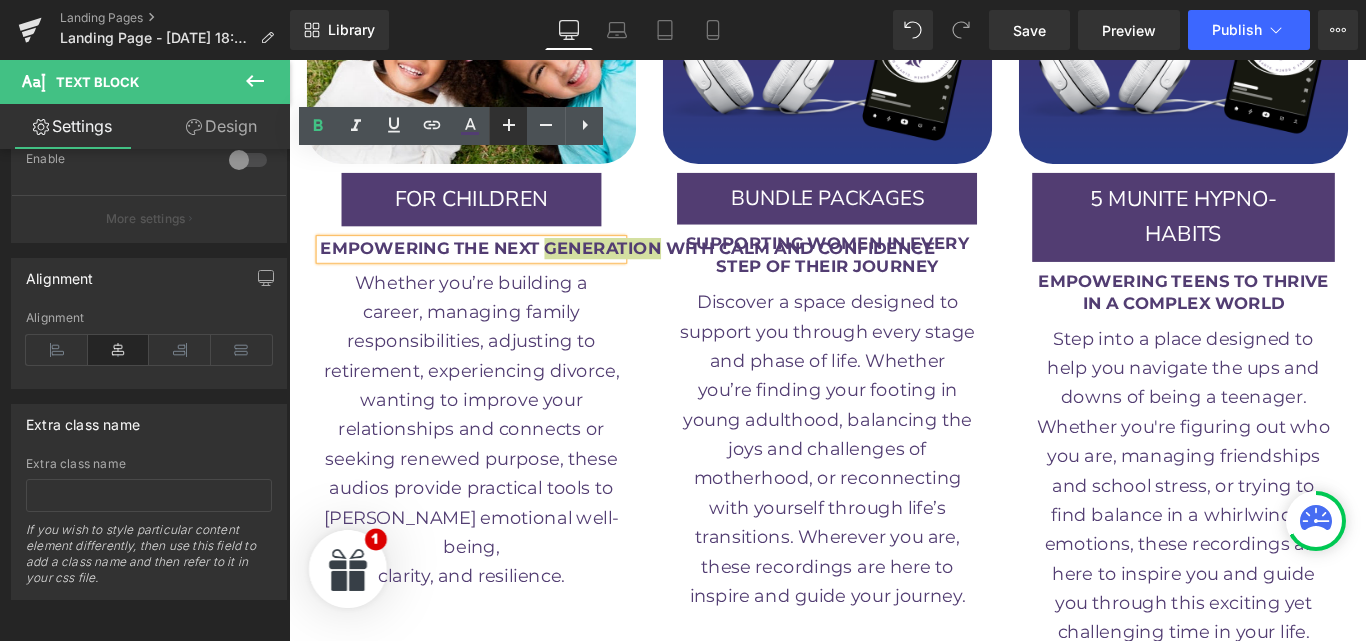 click 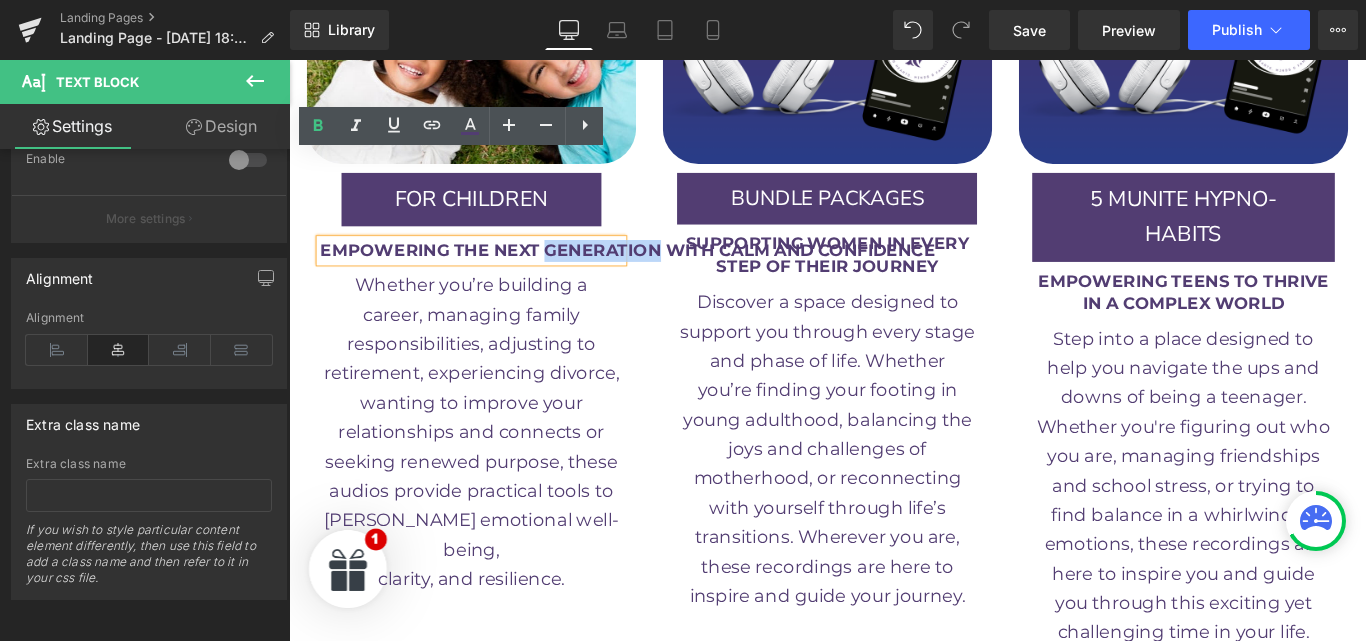 click on "EMPOWERING THE NEXT GENERATION WITH CALM AND CONFIDENCE" at bounding box center (669, 273) 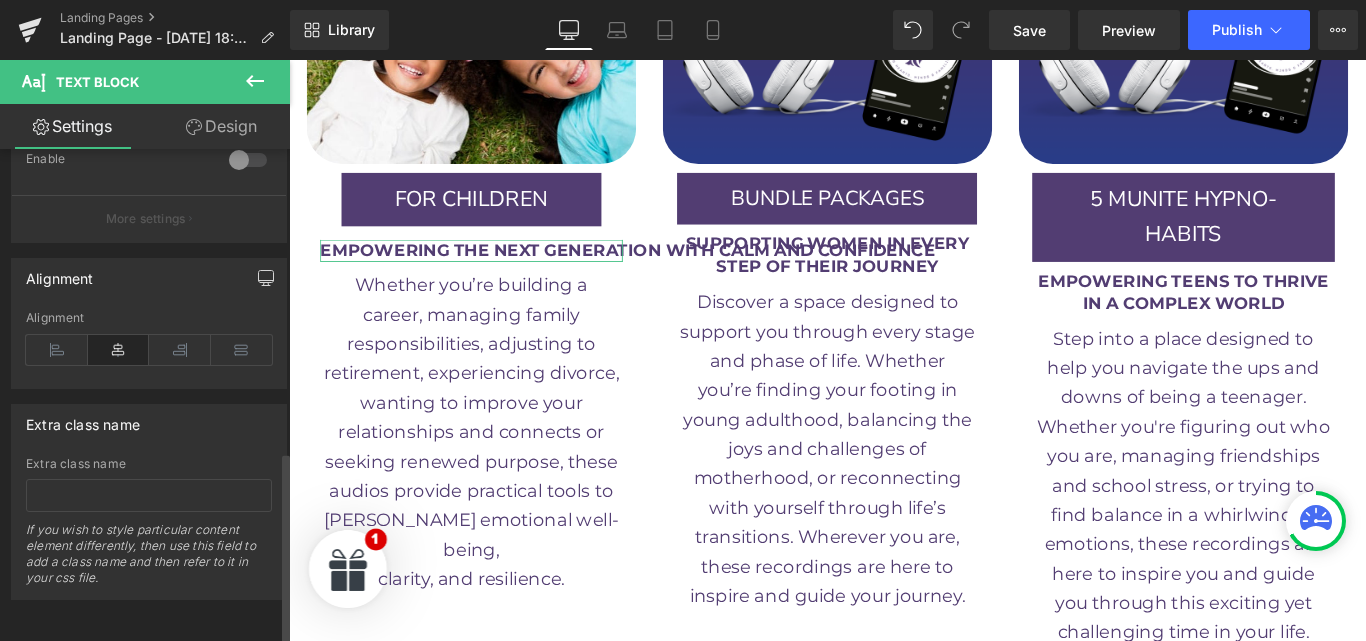 click 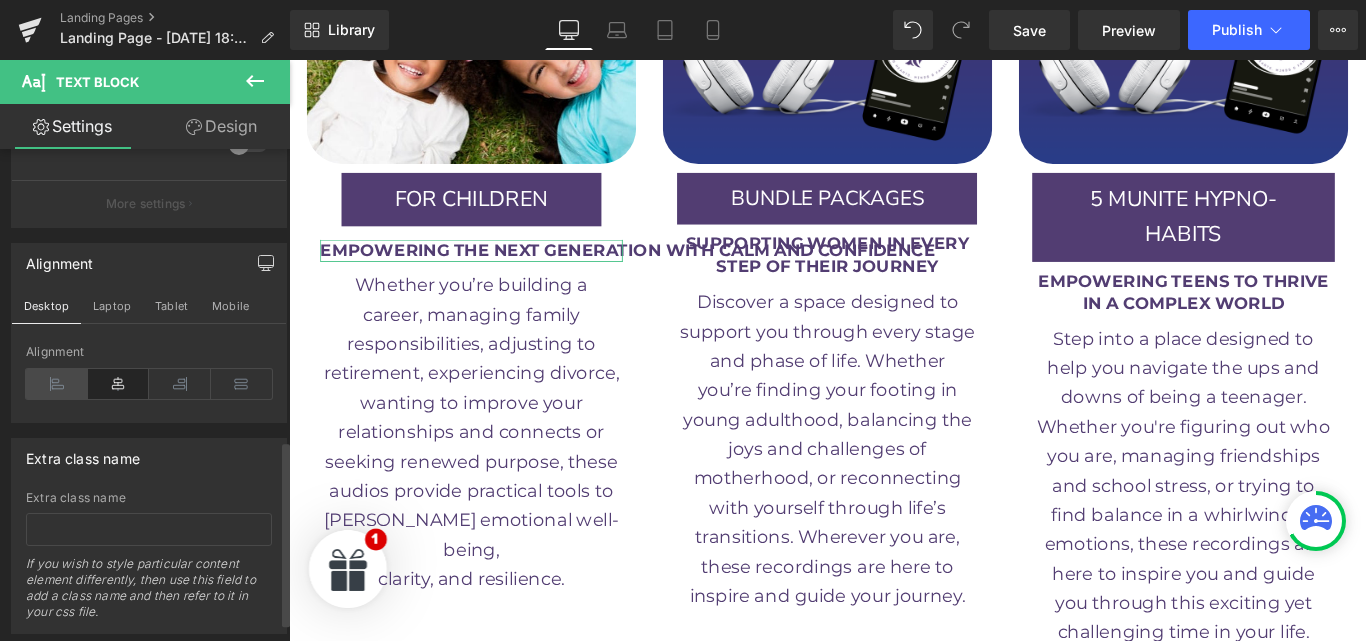 click at bounding box center (57, 384) 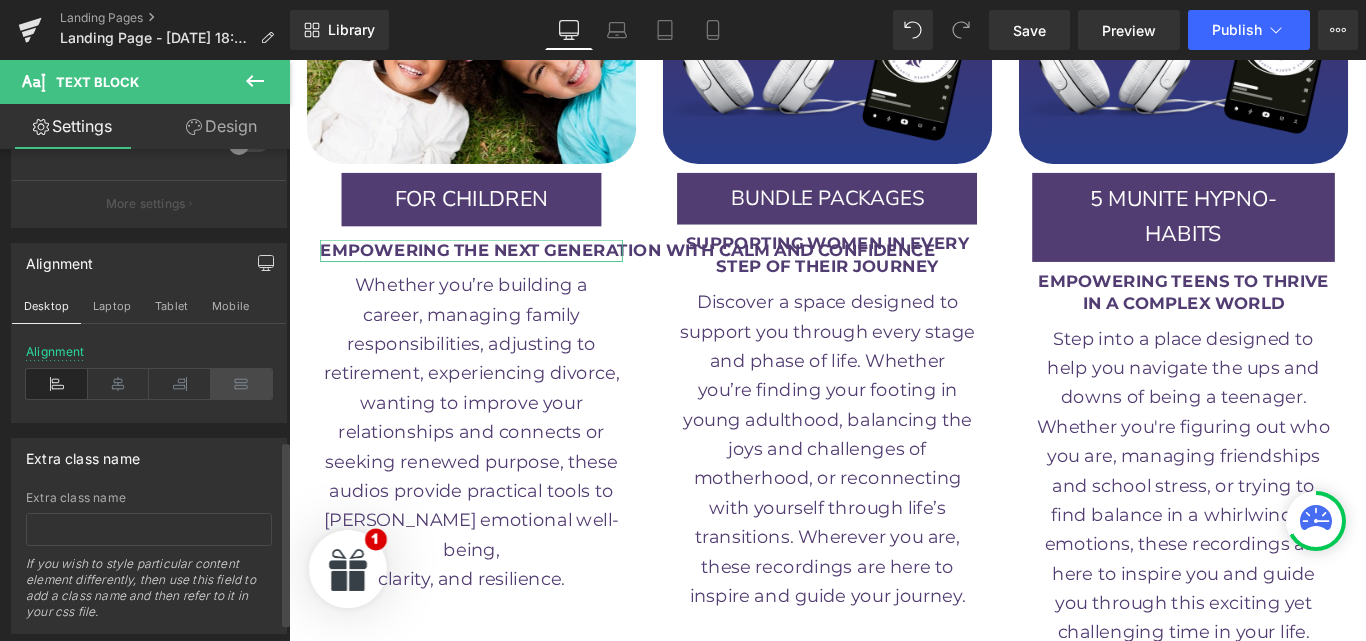 click at bounding box center [242, 384] 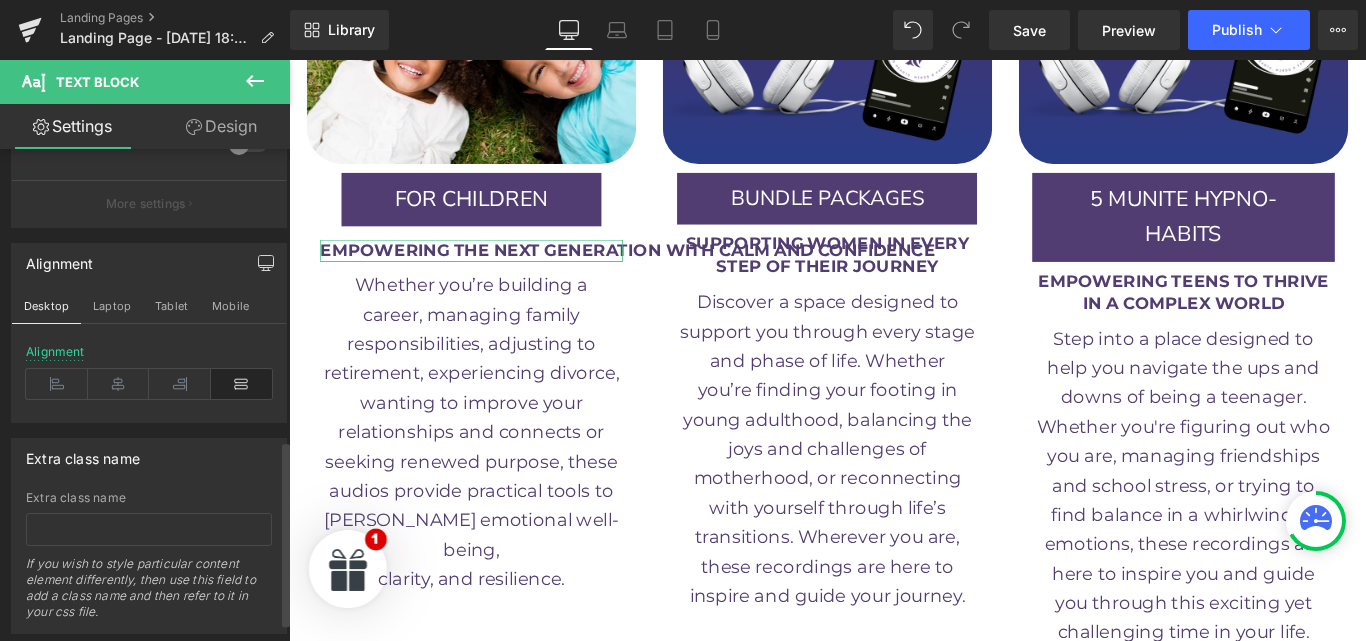 click at bounding box center [242, 384] 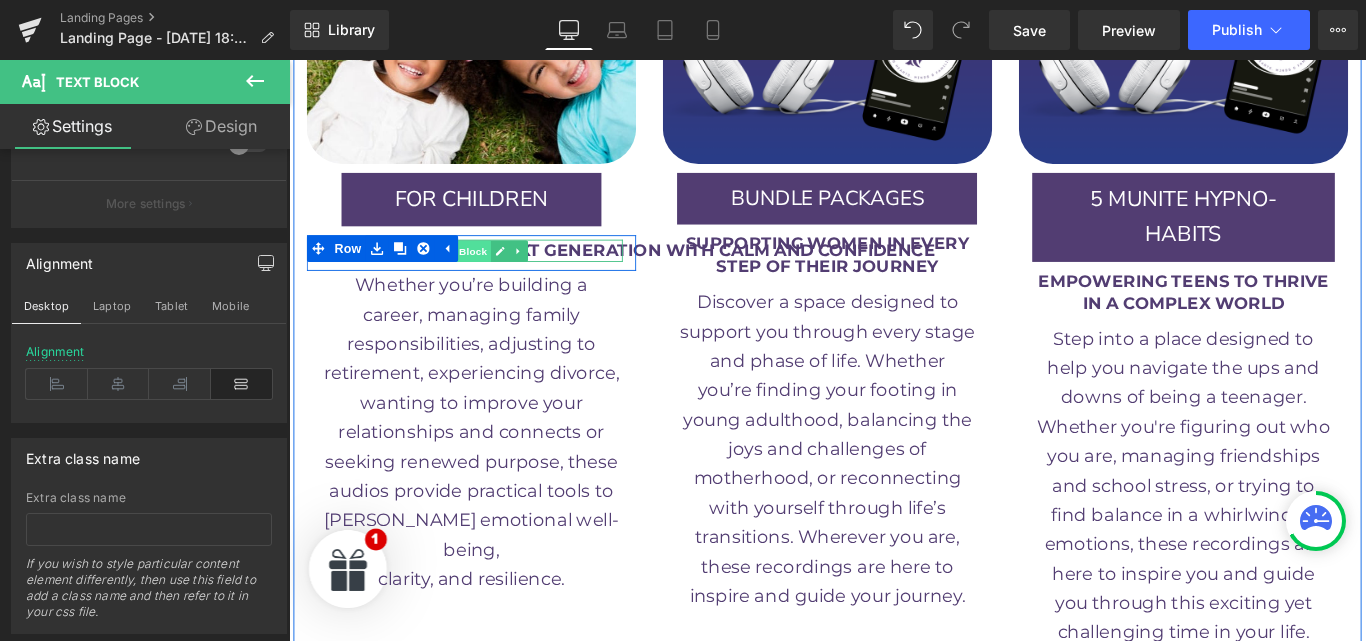 click on "Text Block" at bounding box center (483, 275) 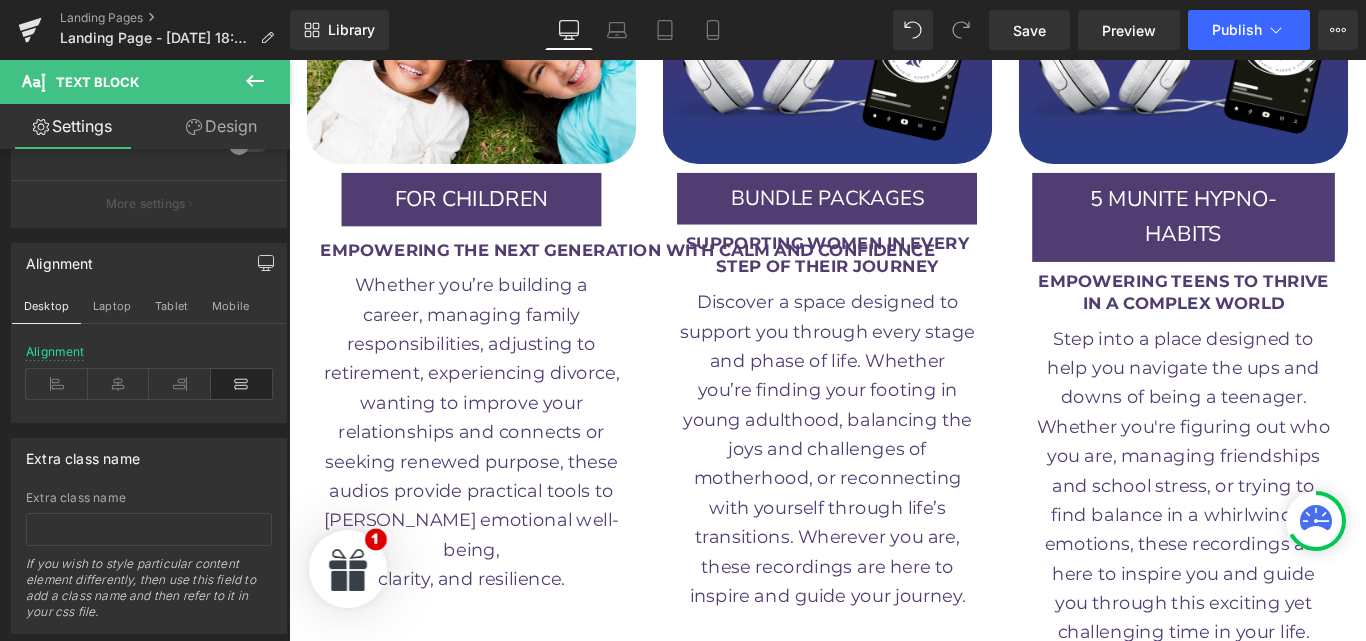 click 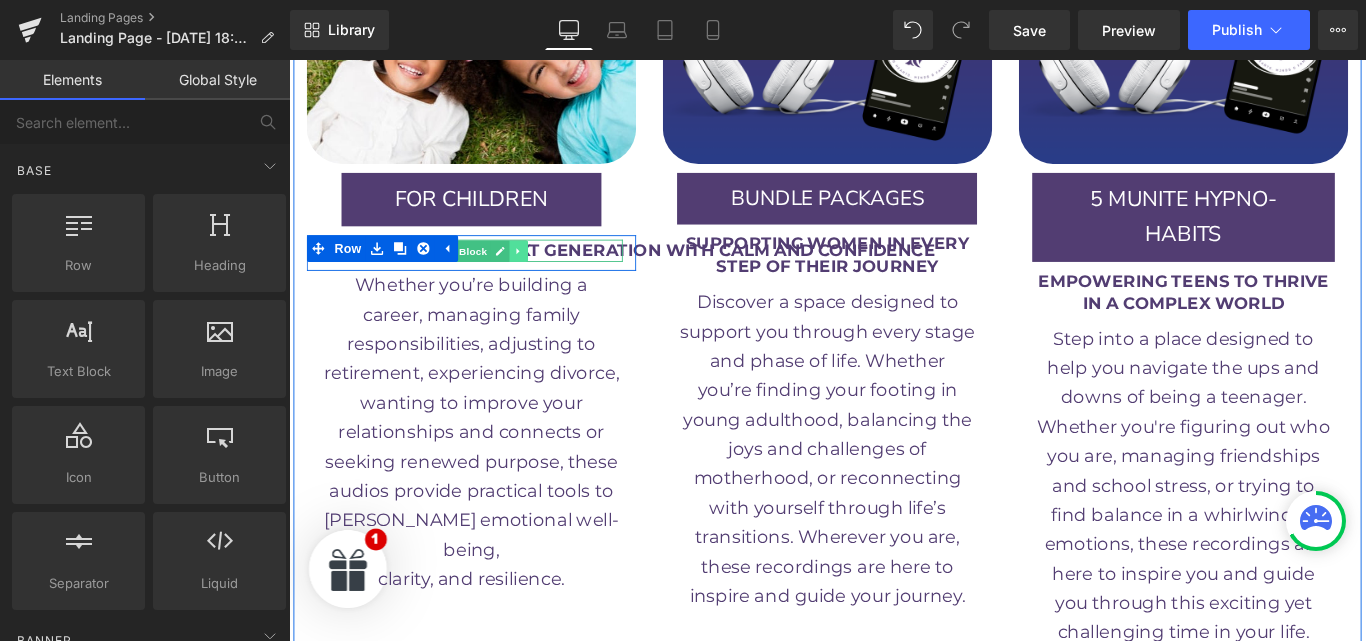 click 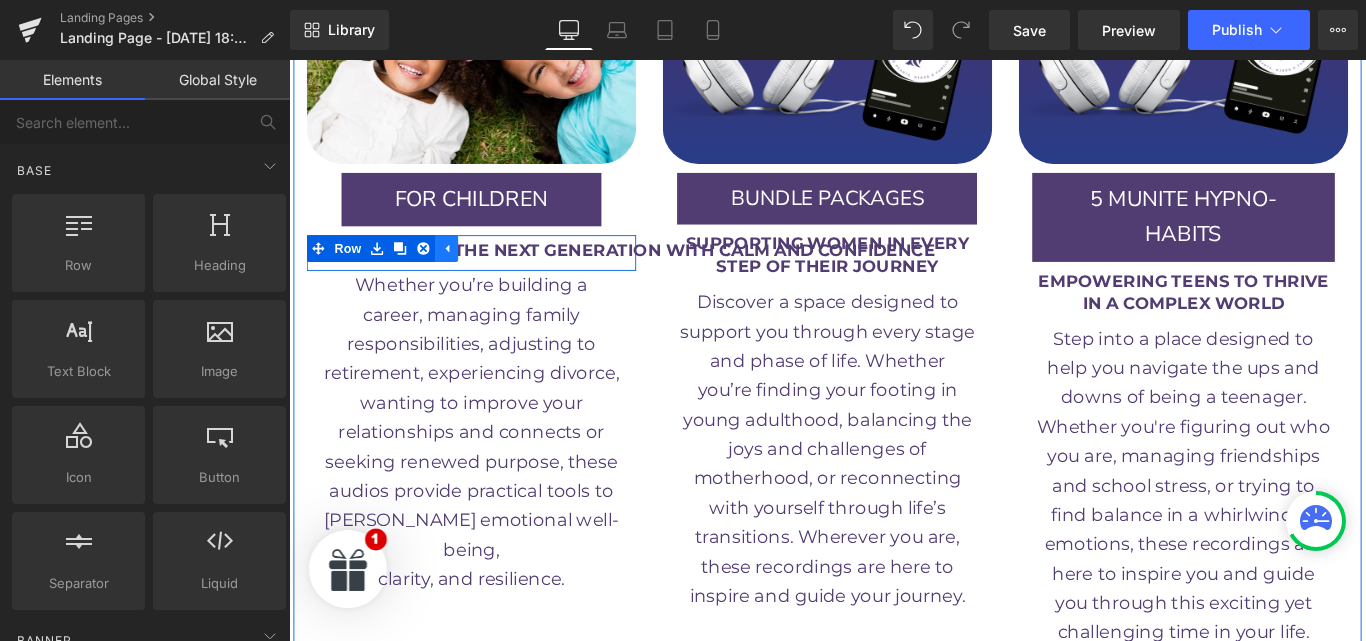 click 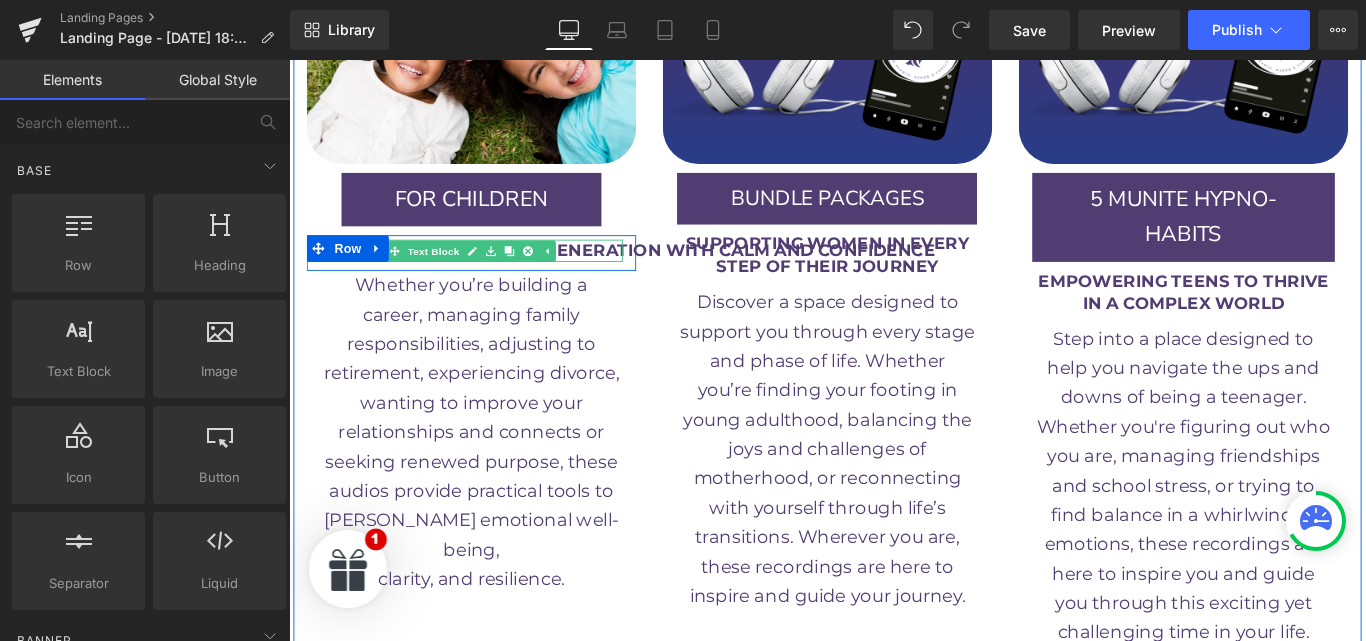 drag, startPoint x: 462, startPoint y: 176, endPoint x: 640, endPoint y: 190, distance: 178.54971 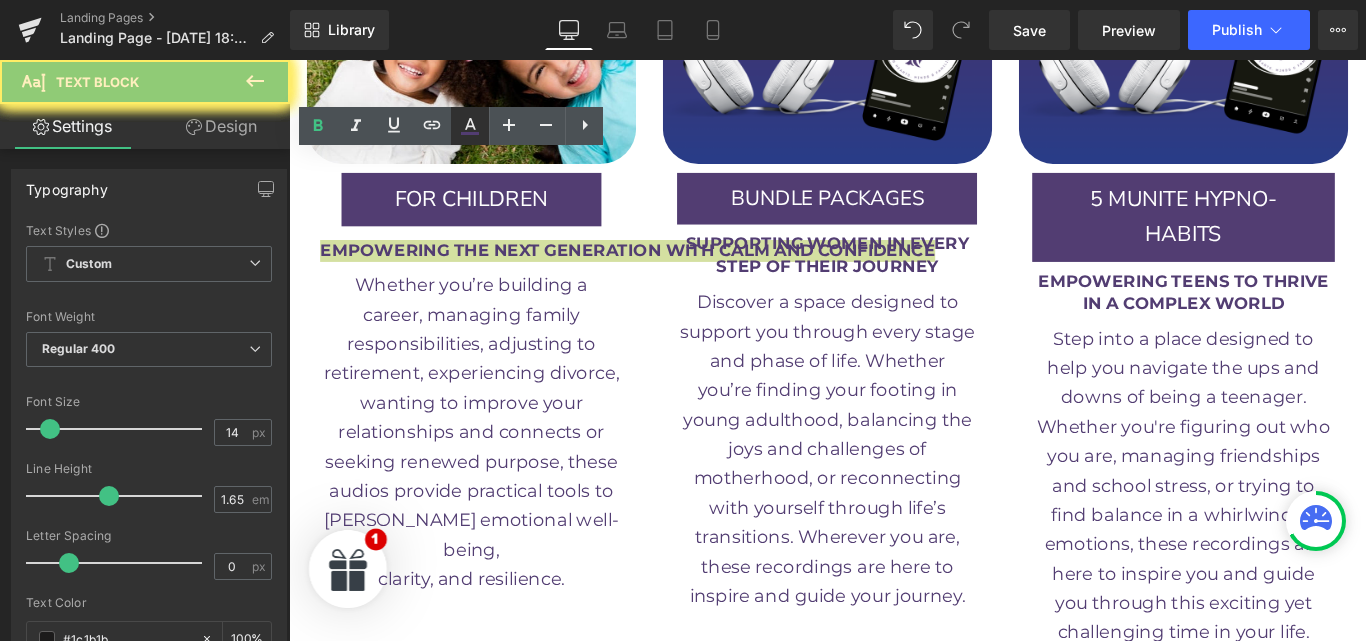 click 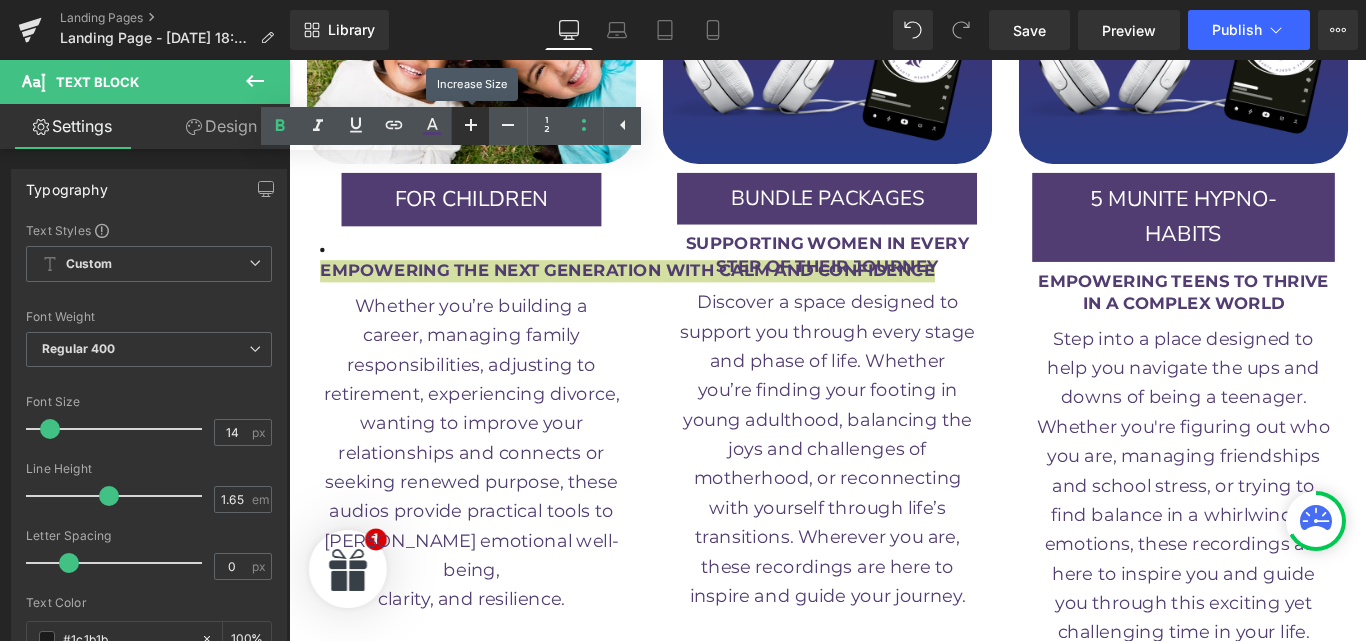 click 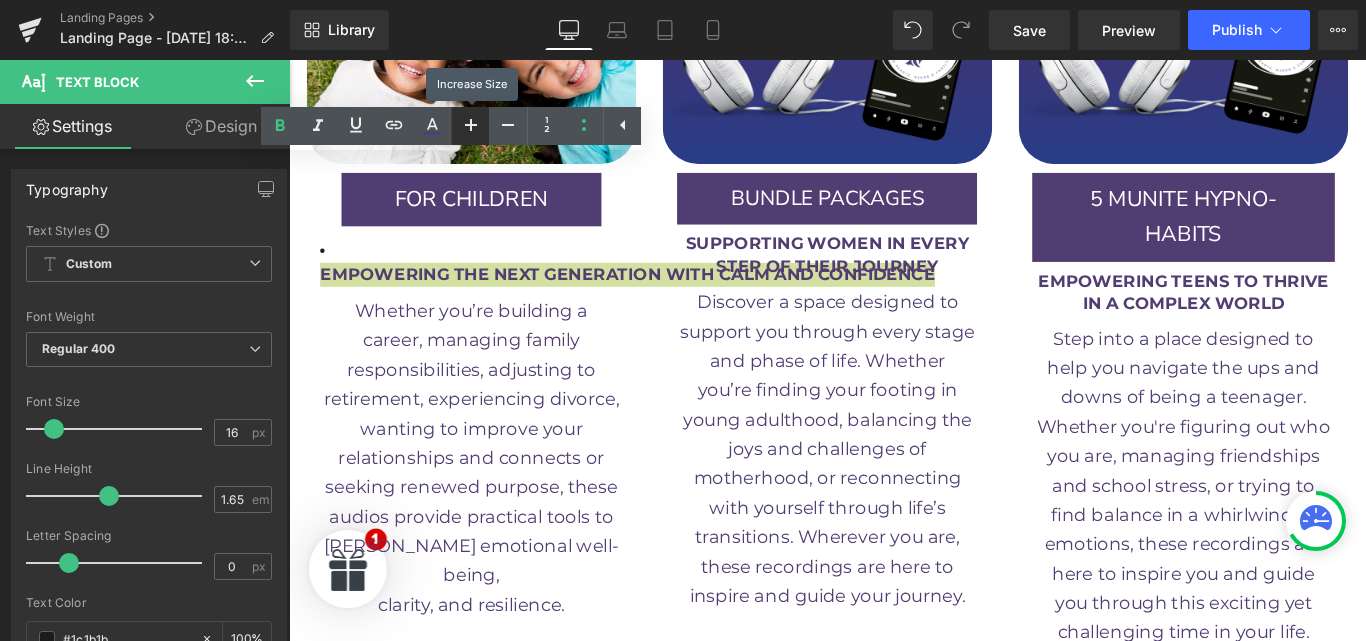click 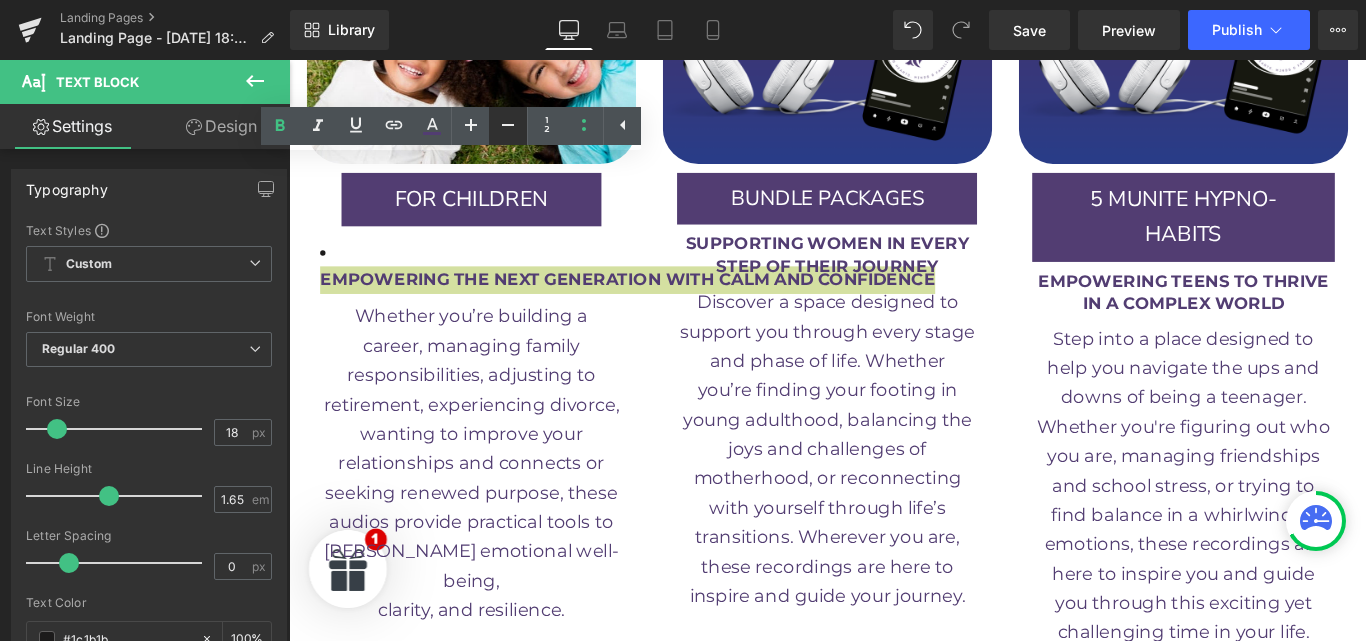 click 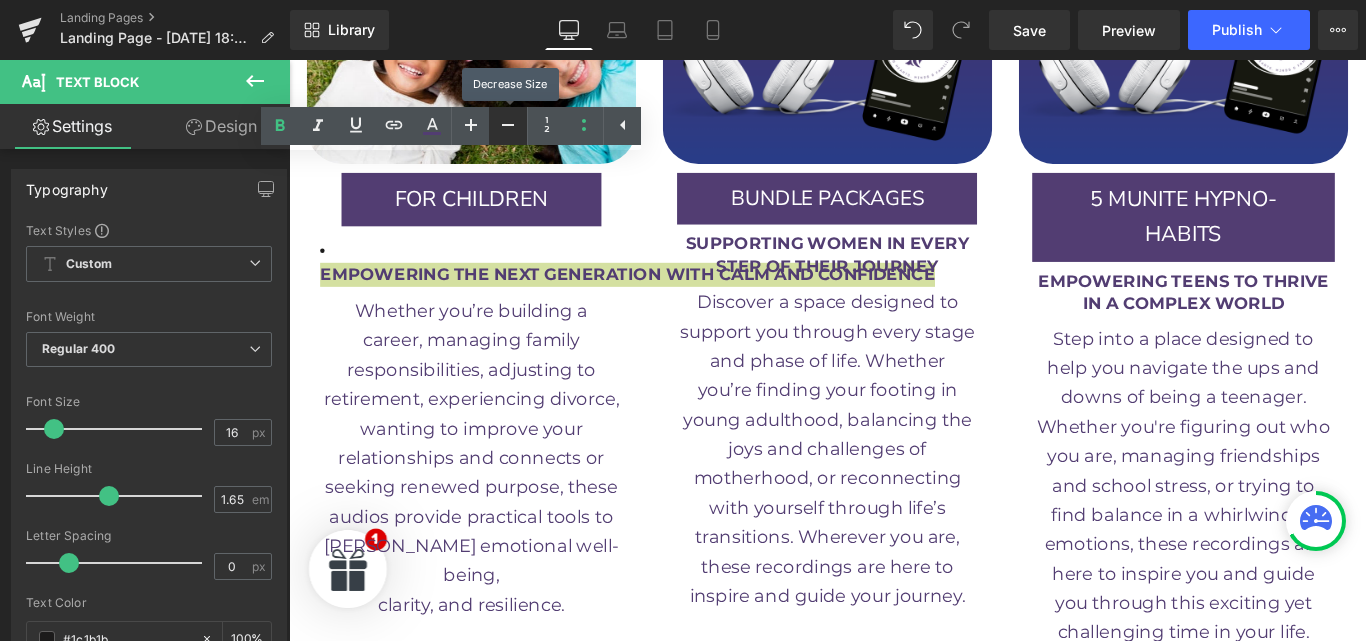 click 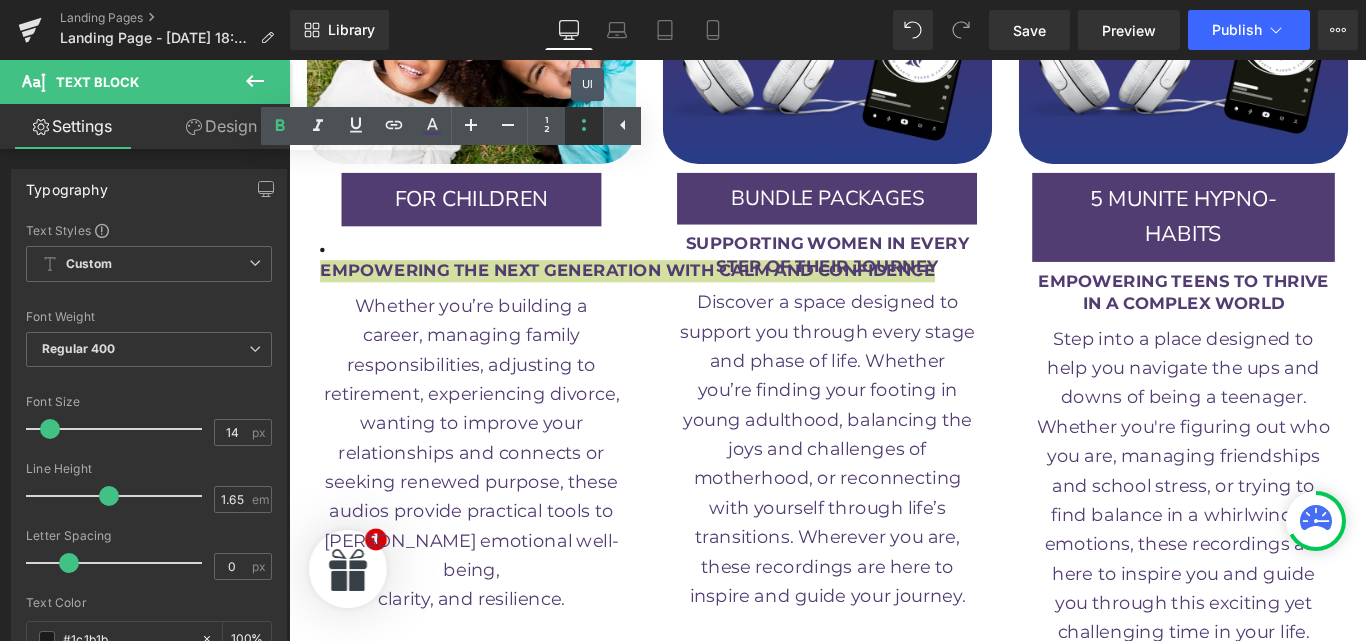 click 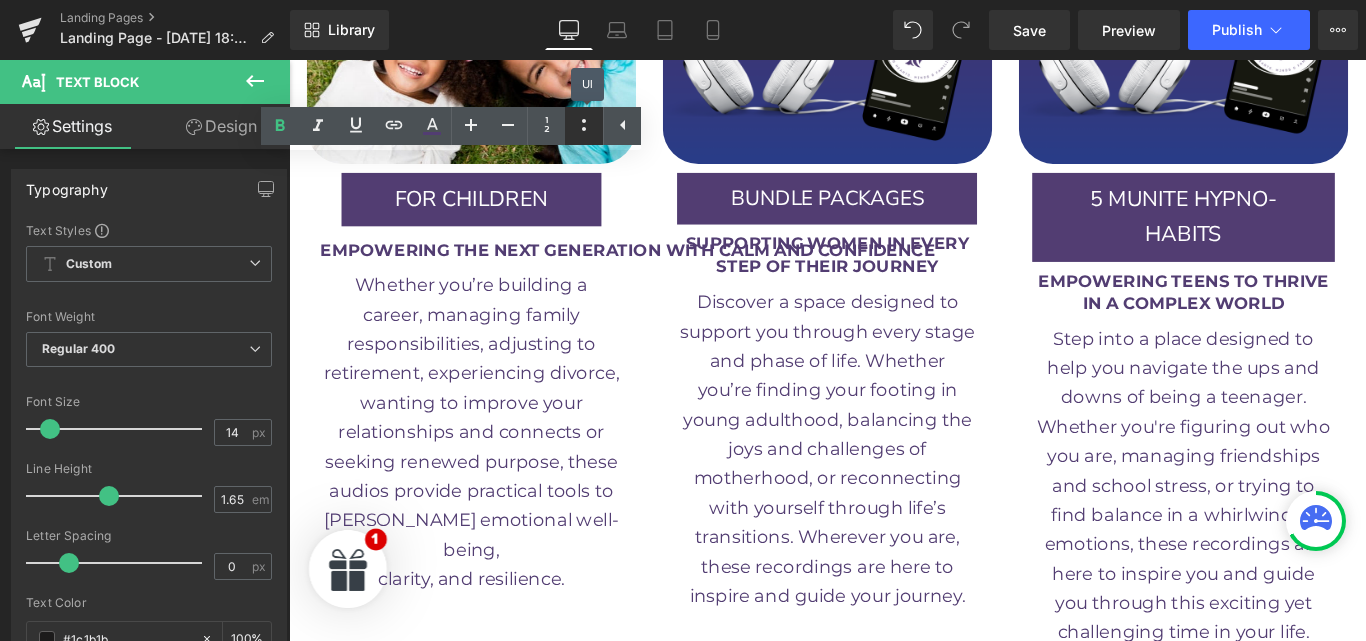 click 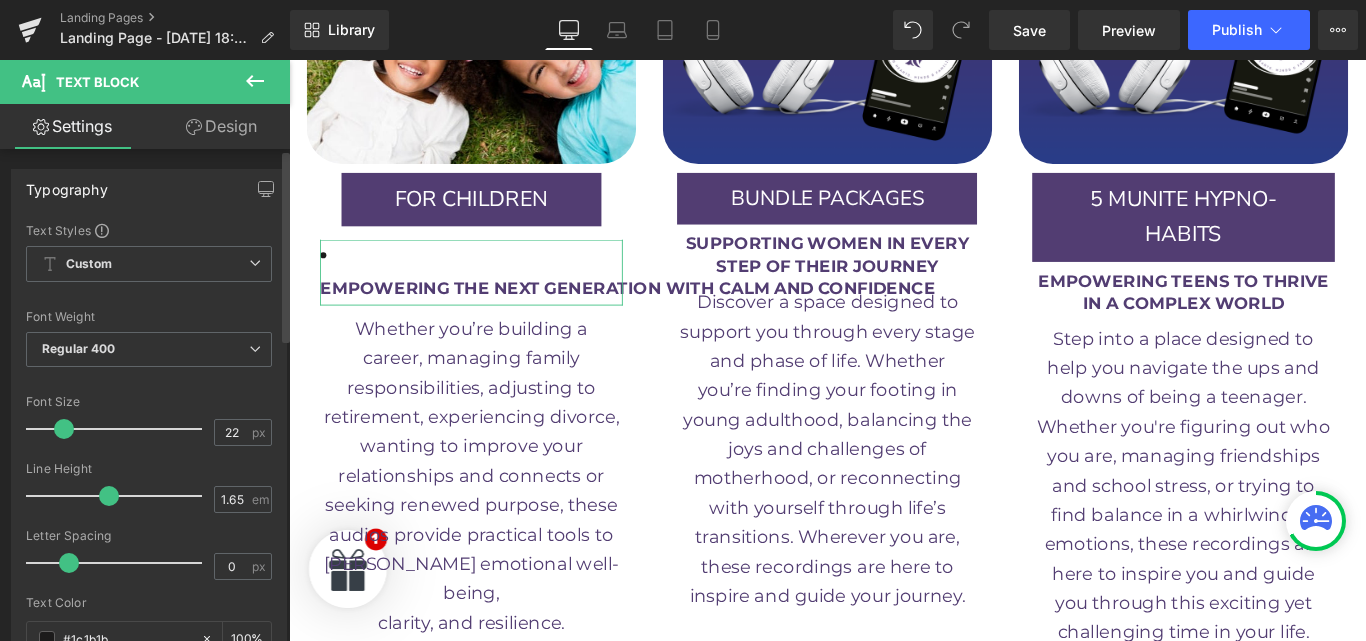 type on "21" 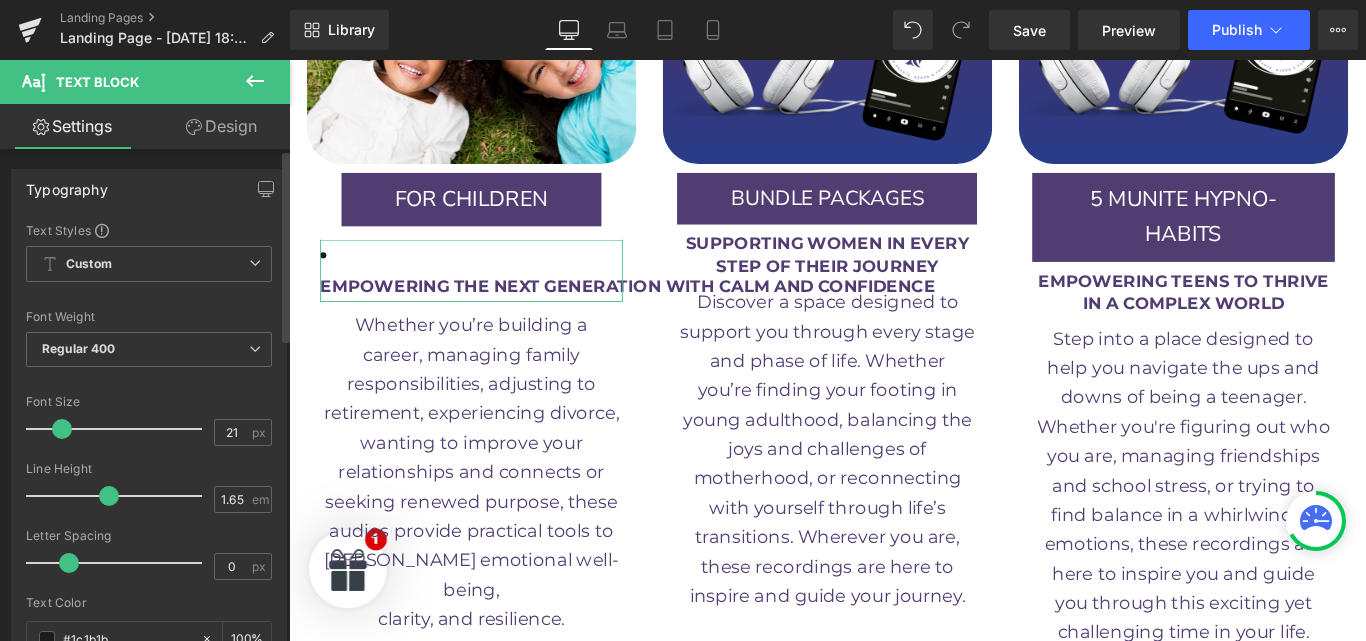 drag, startPoint x: 52, startPoint y: 425, endPoint x: 64, endPoint y: 418, distance: 13.892444 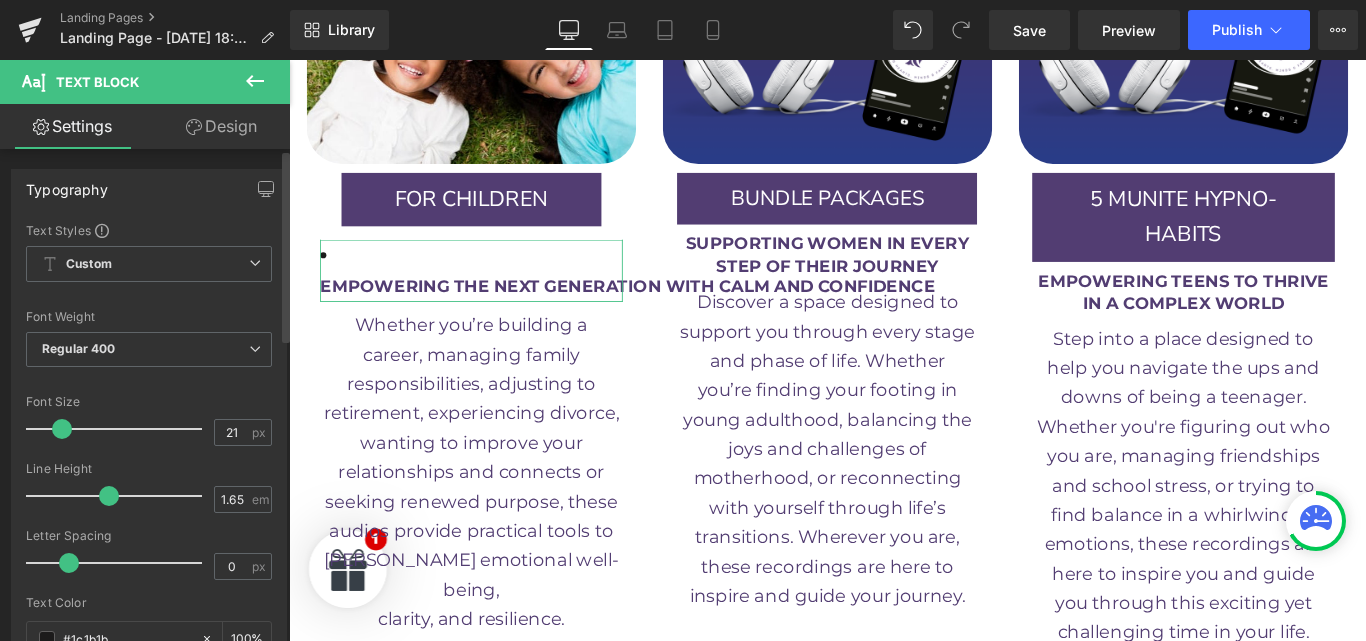 click at bounding box center (119, 429) 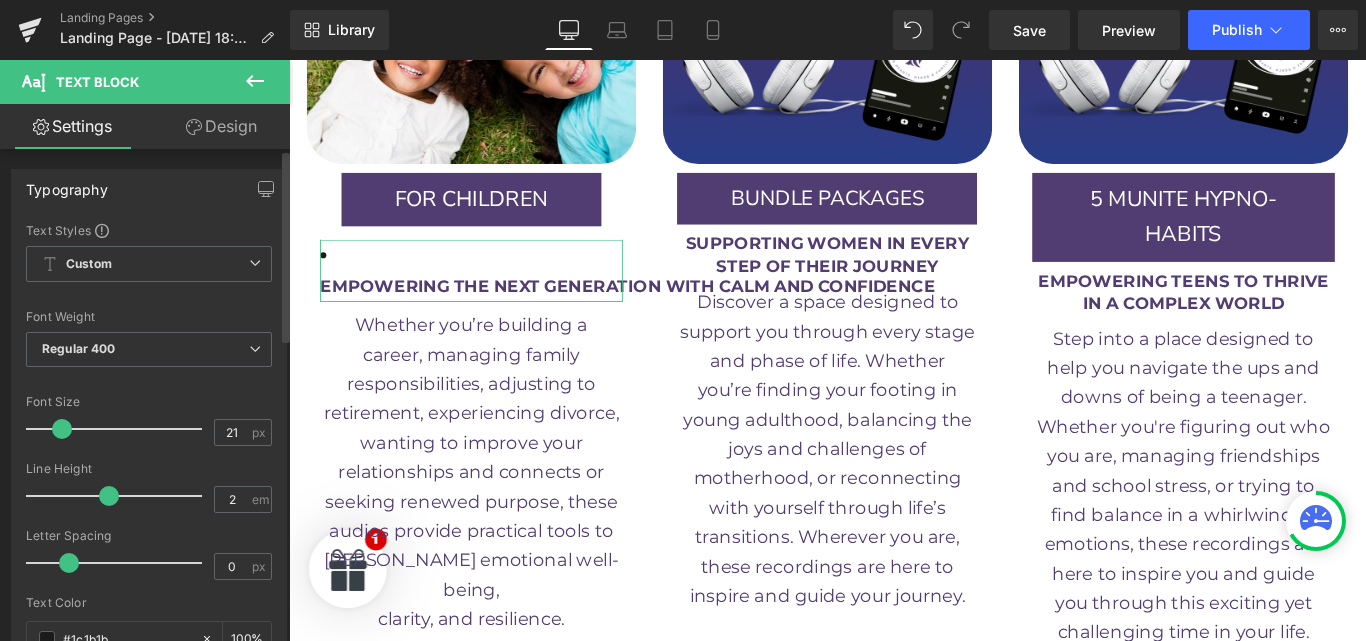 drag, startPoint x: 109, startPoint y: 495, endPoint x: 134, endPoint y: 493, distance: 25.079872 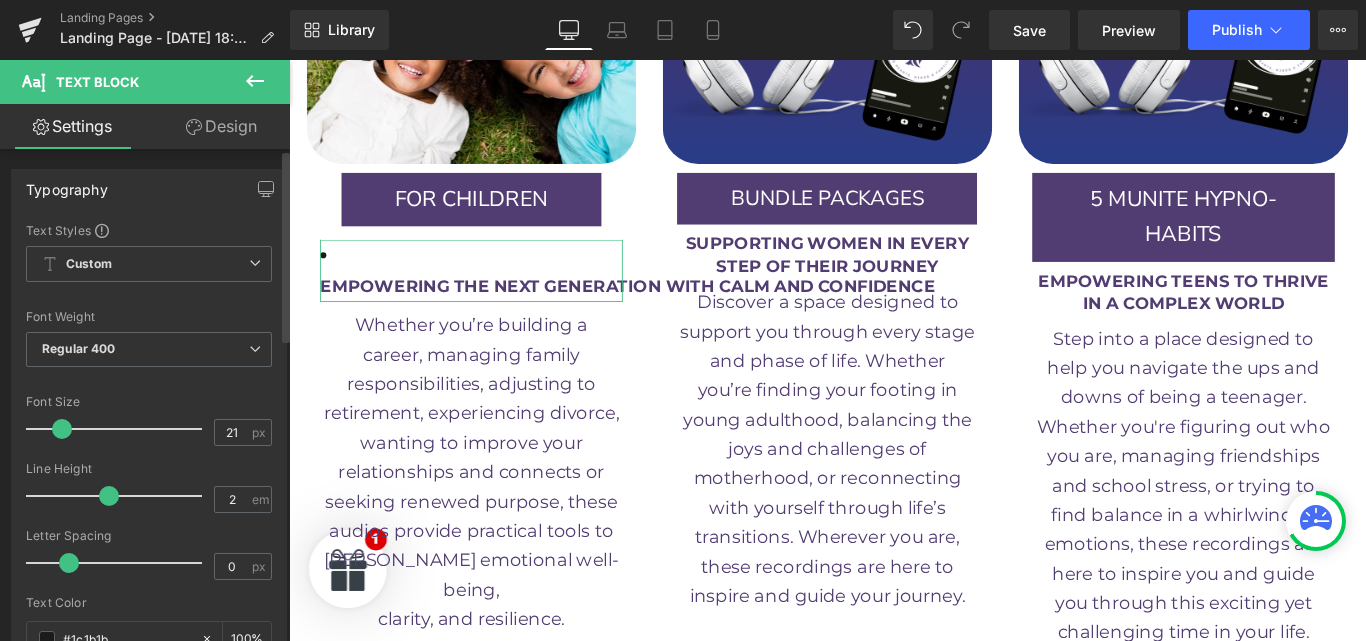 click at bounding box center (109, 496) 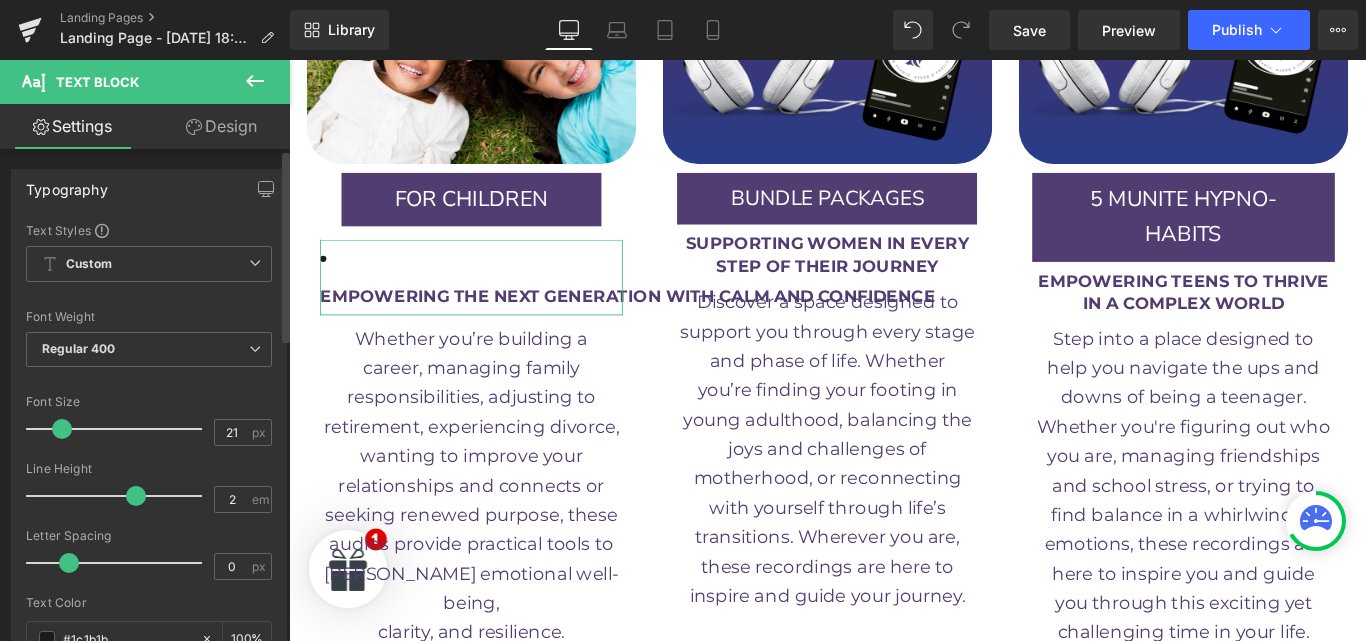 type on "1.7" 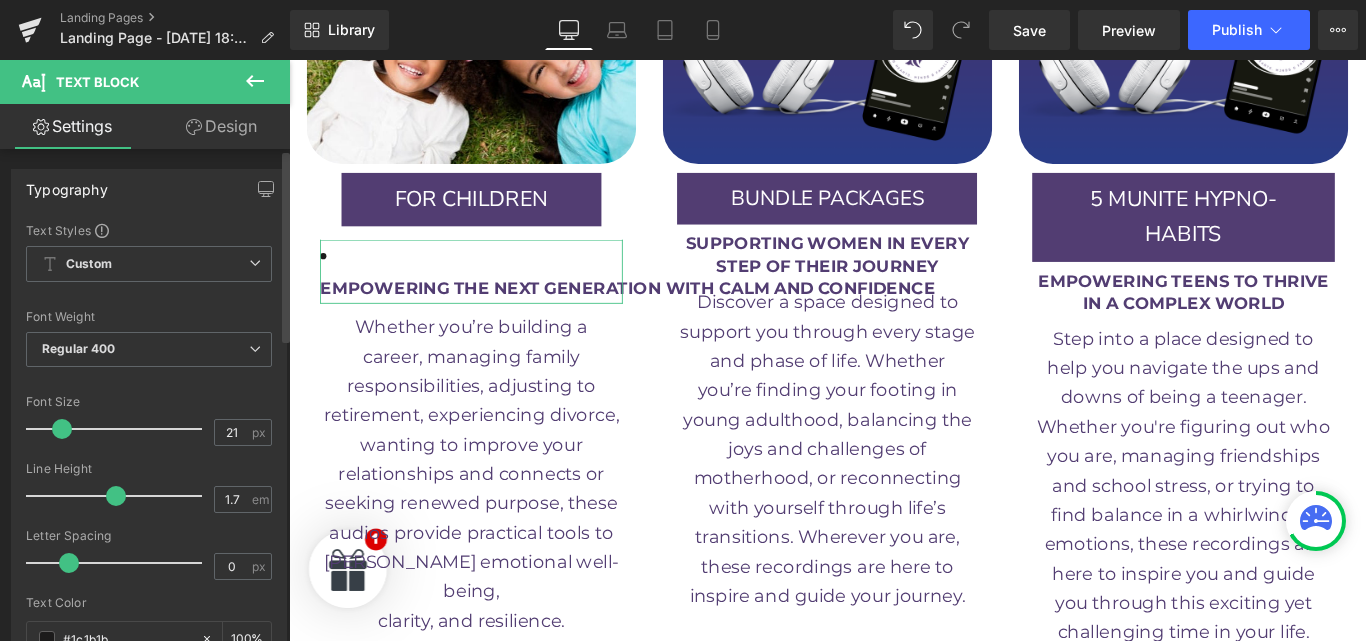 drag, startPoint x: 134, startPoint y: 495, endPoint x: 112, endPoint y: 495, distance: 22 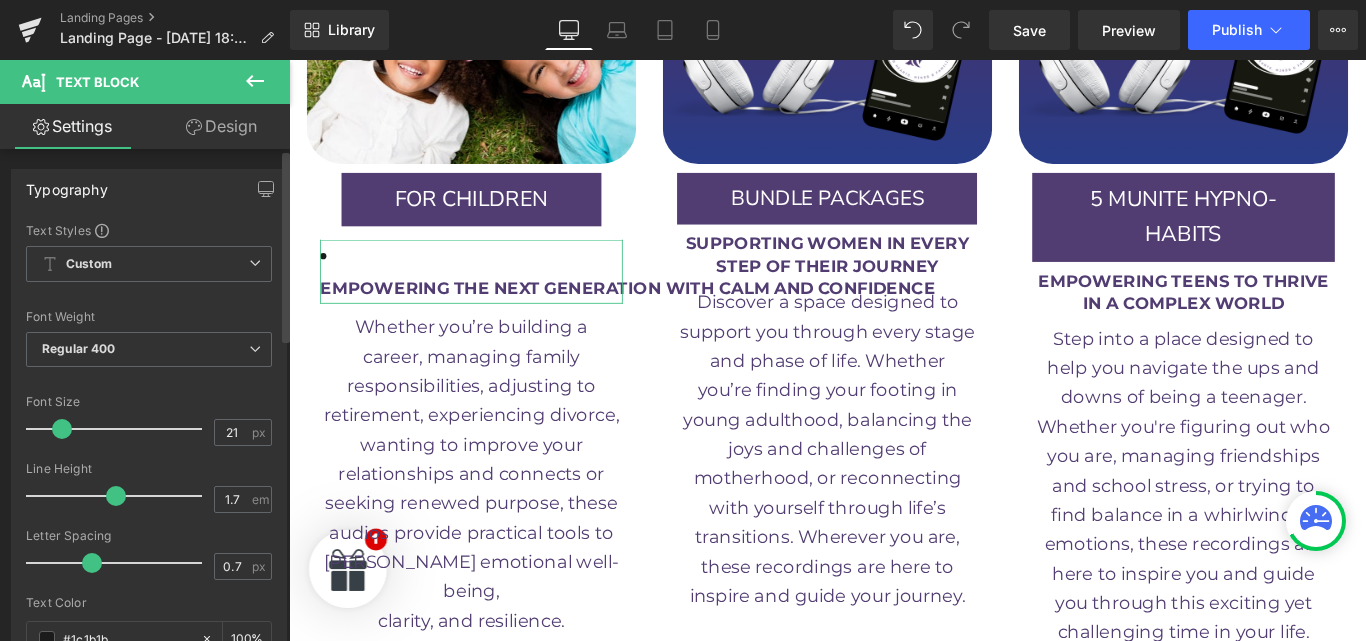 drag, startPoint x: 75, startPoint y: 559, endPoint x: 96, endPoint y: 562, distance: 21.213203 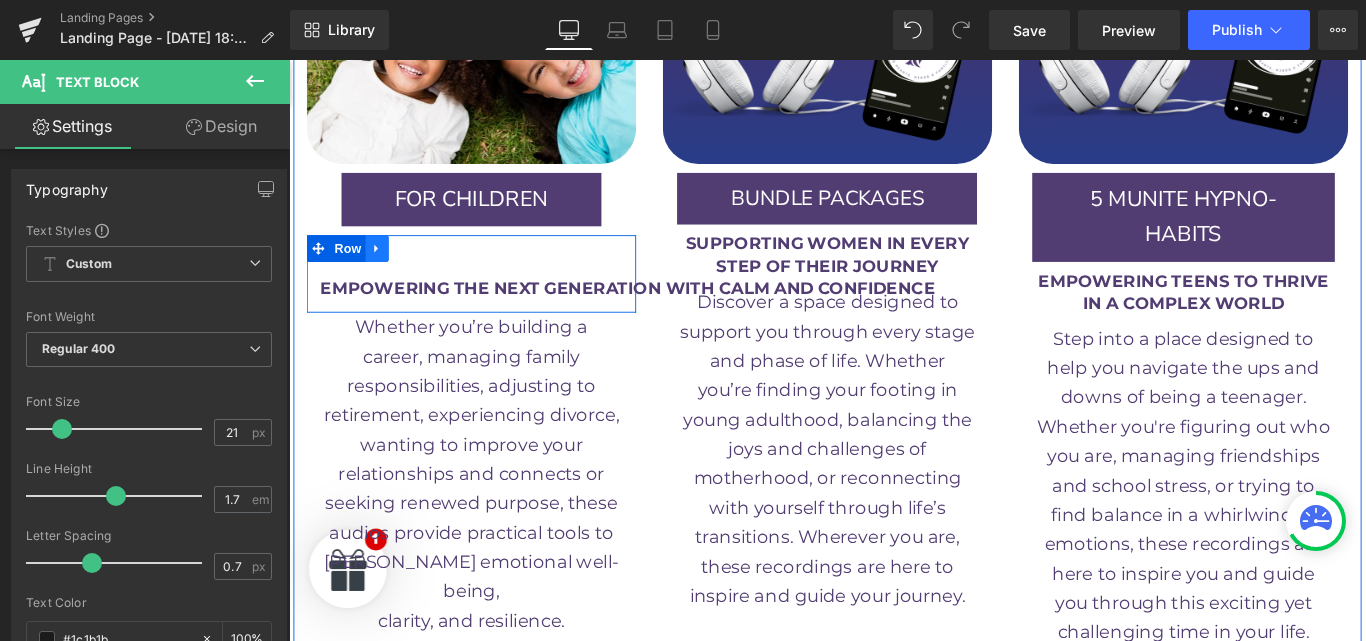 click at bounding box center [388, 272] 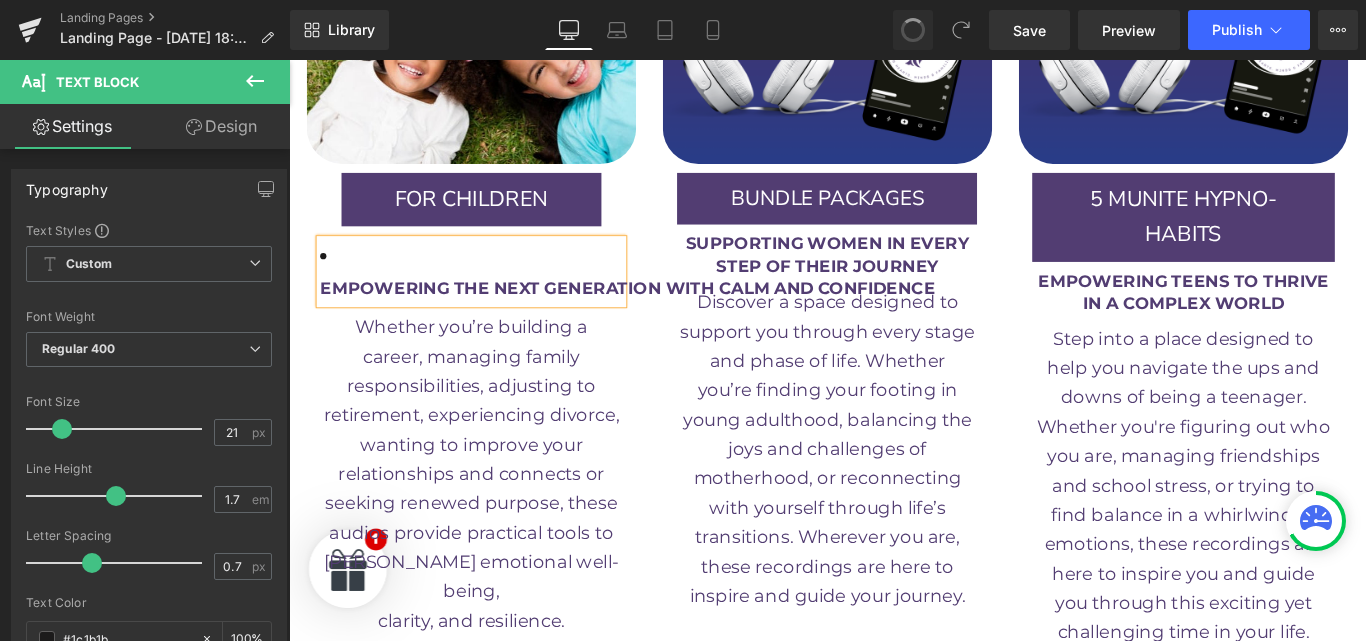 type on "0" 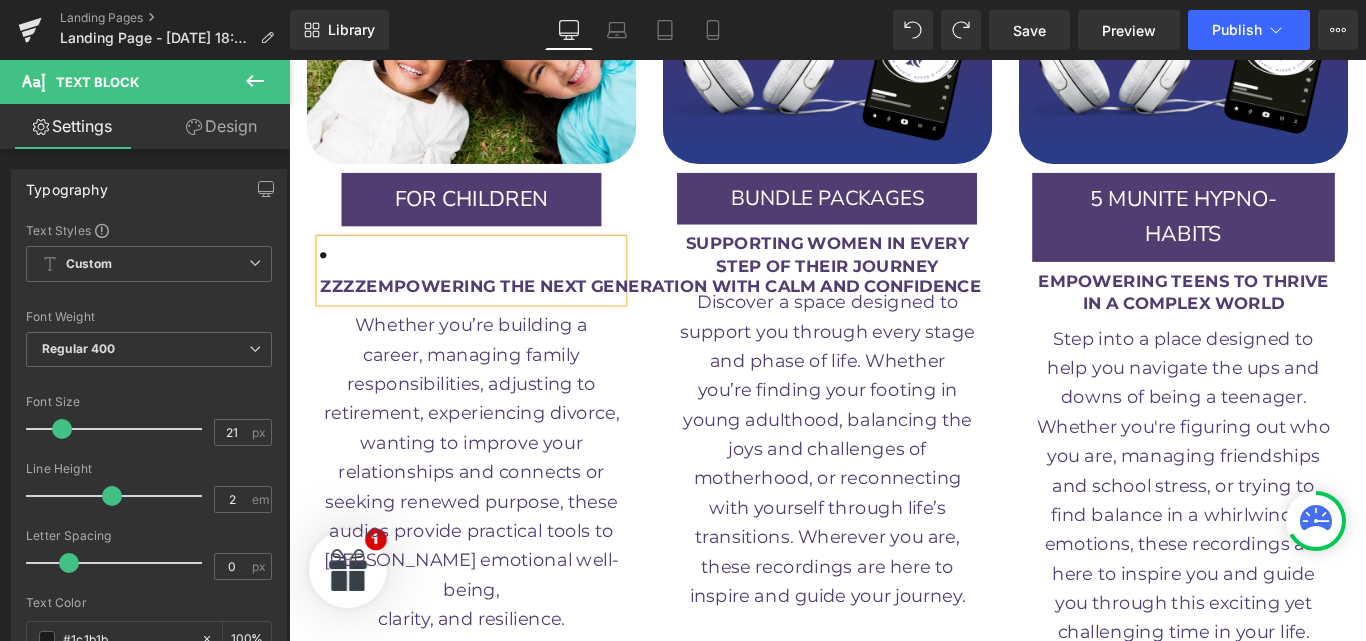 type on "1.65" 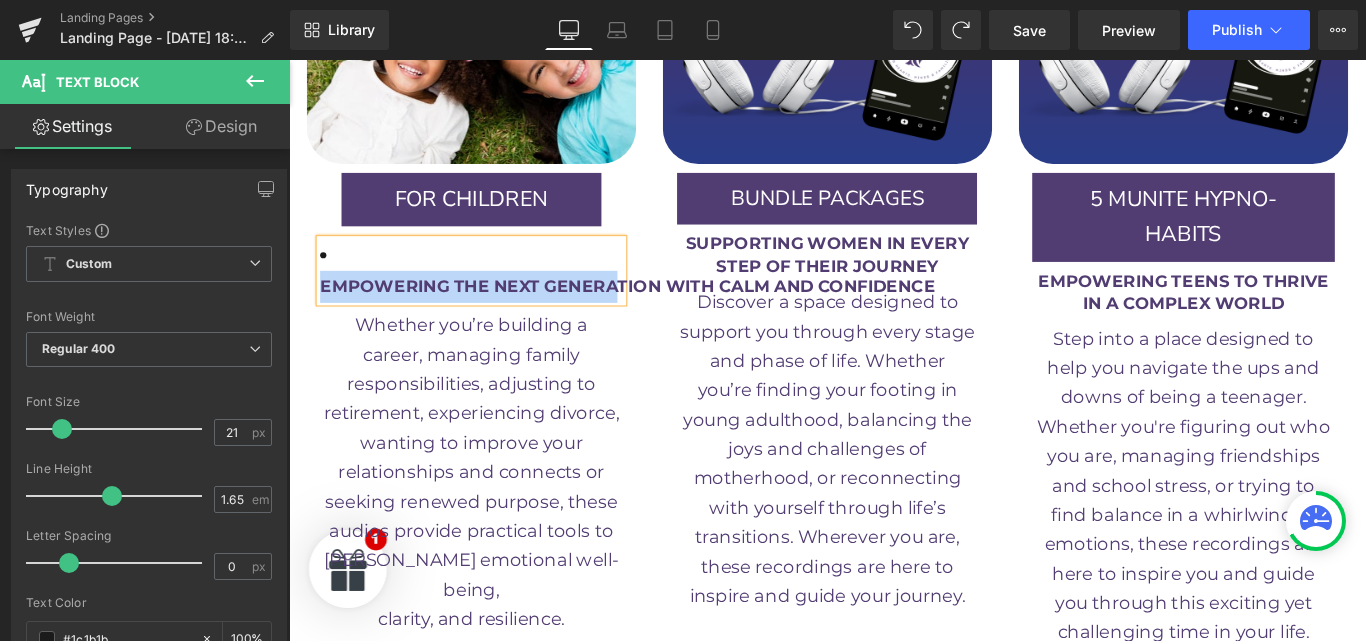 drag, startPoint x: 648, startPoint y: 215, endPoint x: 322, endPoint y: 220, distance: 326.03833 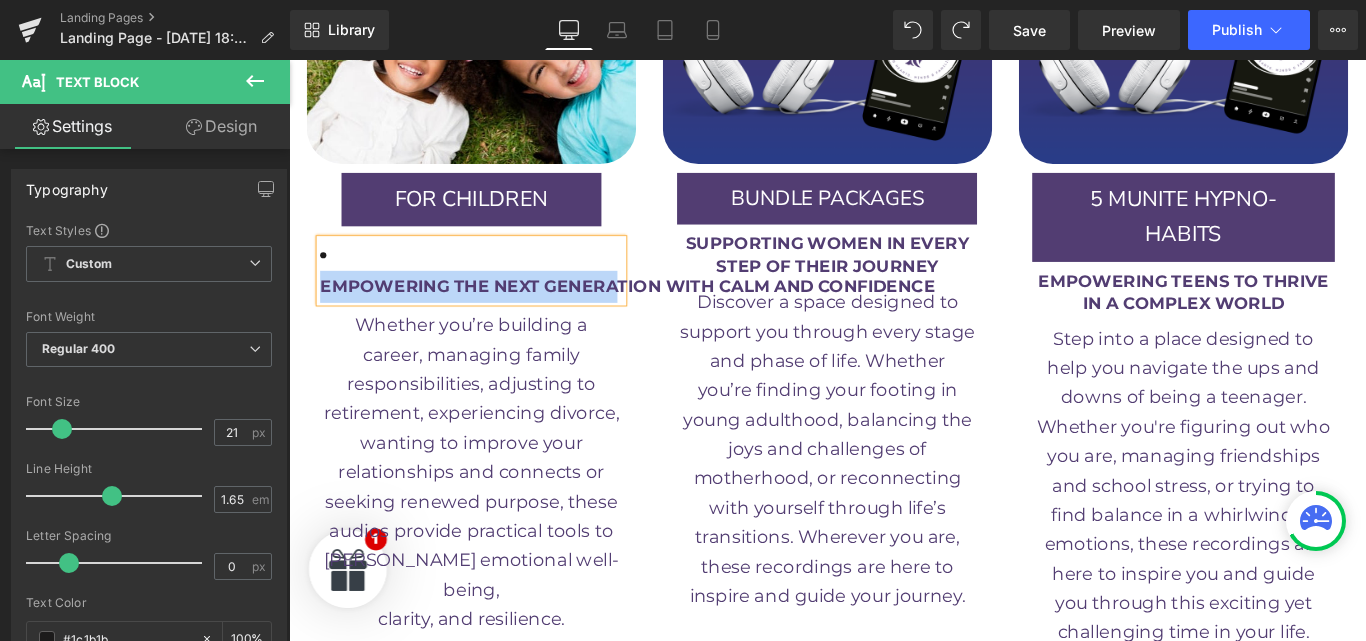 click on "EMPOWERING THE NEXT GENERATION WITH CALM AND CONFIDENCE" at bounding box center (669, 314) 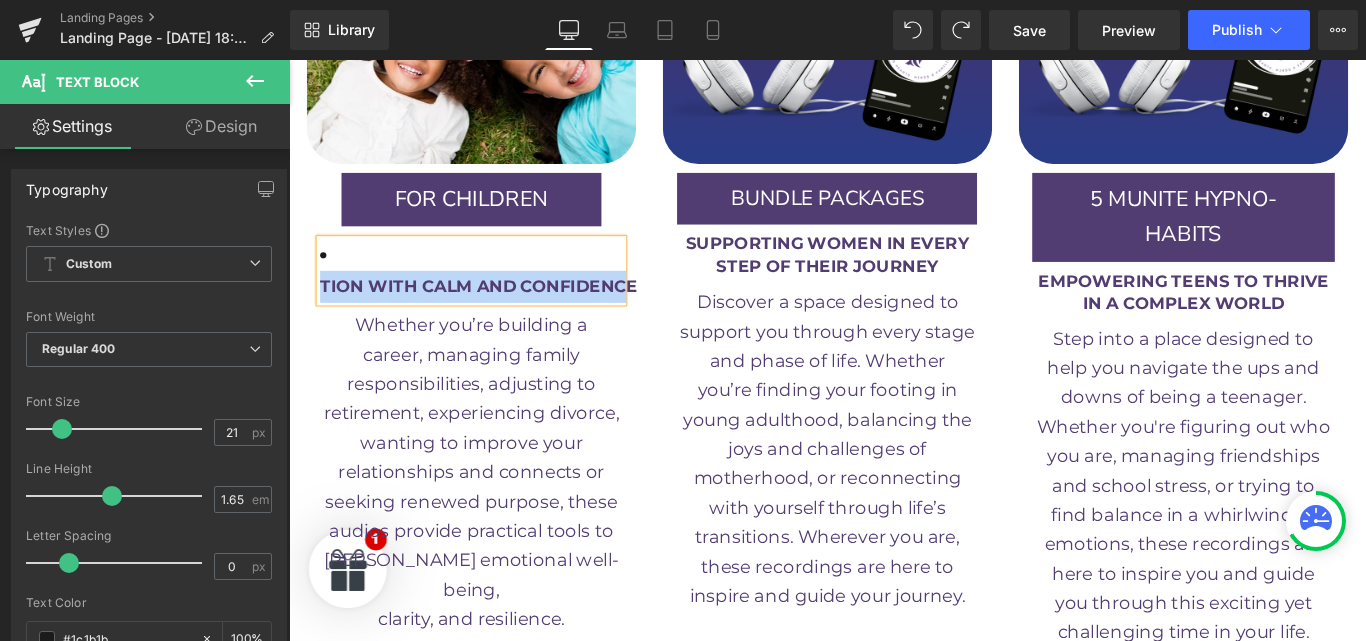 drag, startPoint x: 657, startPoint y: 217, endPoint x: 320, endPoint y: 212, distance: 337.03708 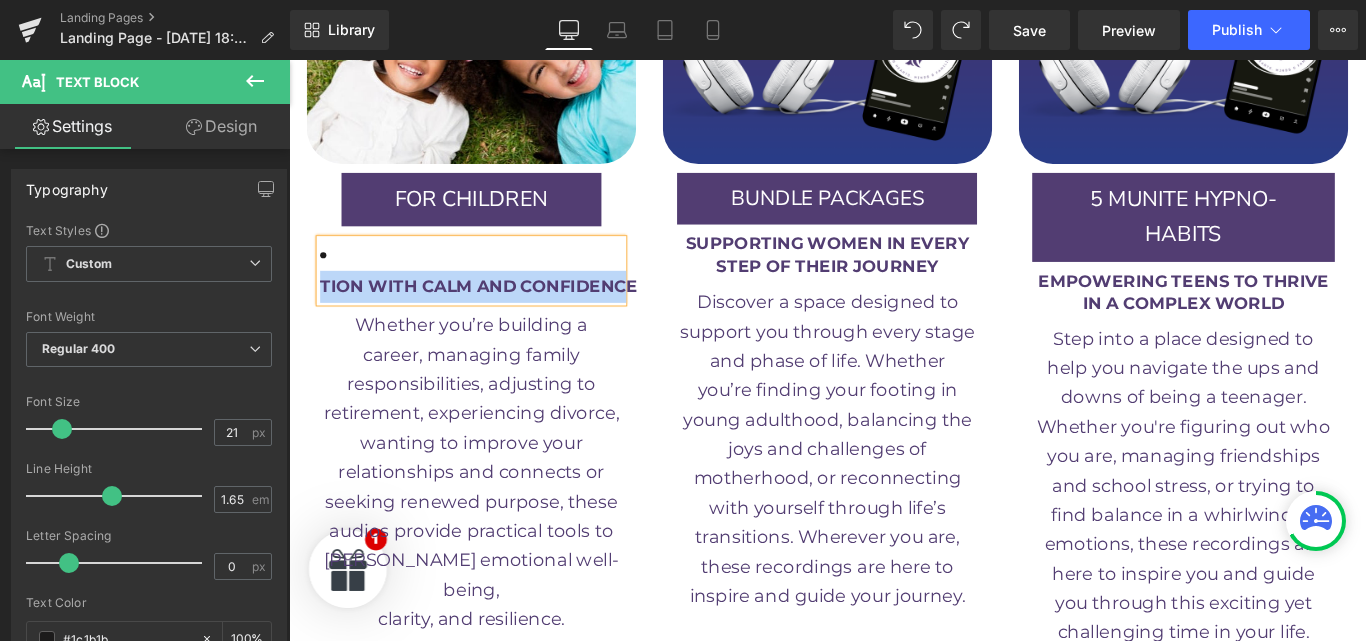click on "TION WITH CALM AND CONFIDENCE" at bounding box center (502, 314) 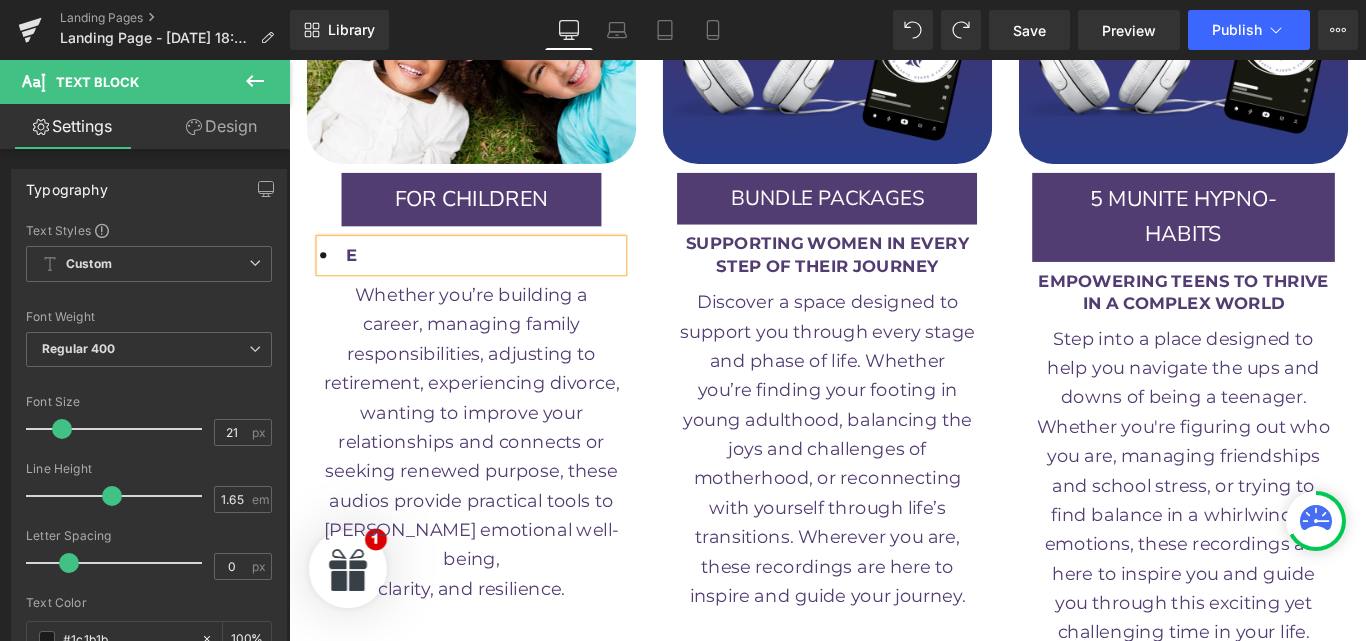click on "E" at bounding box center [494, 280] 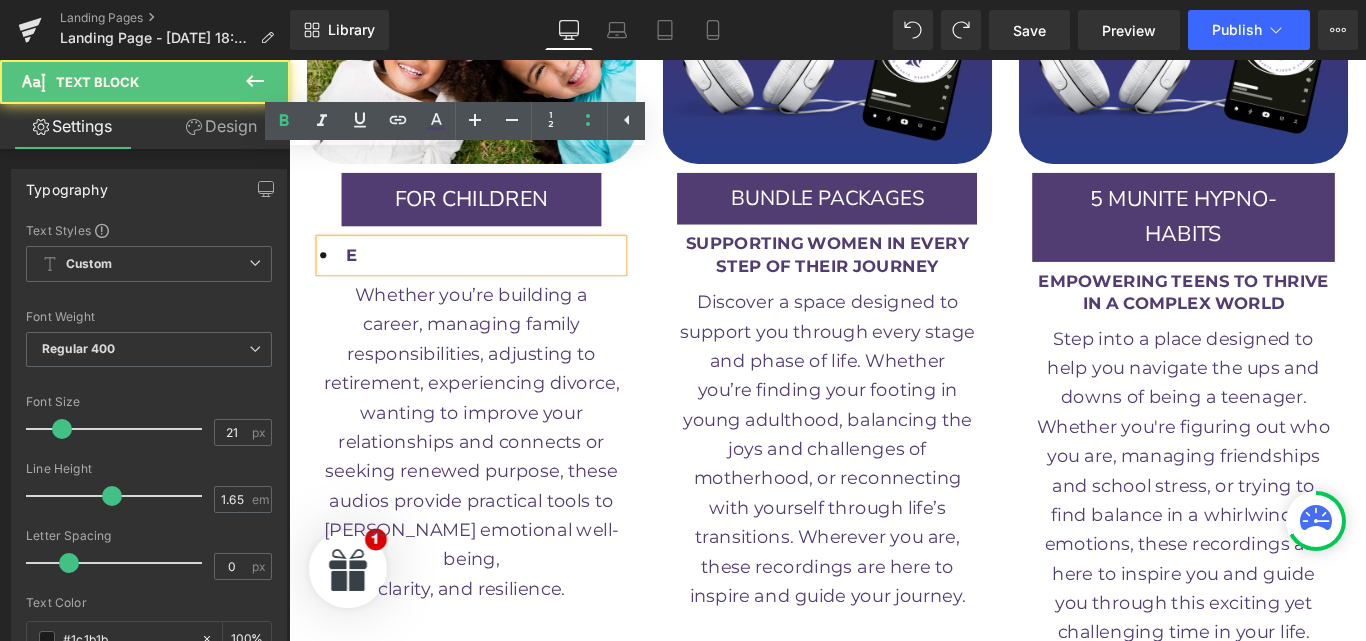 click on "E" at bounding box center (494, 280) 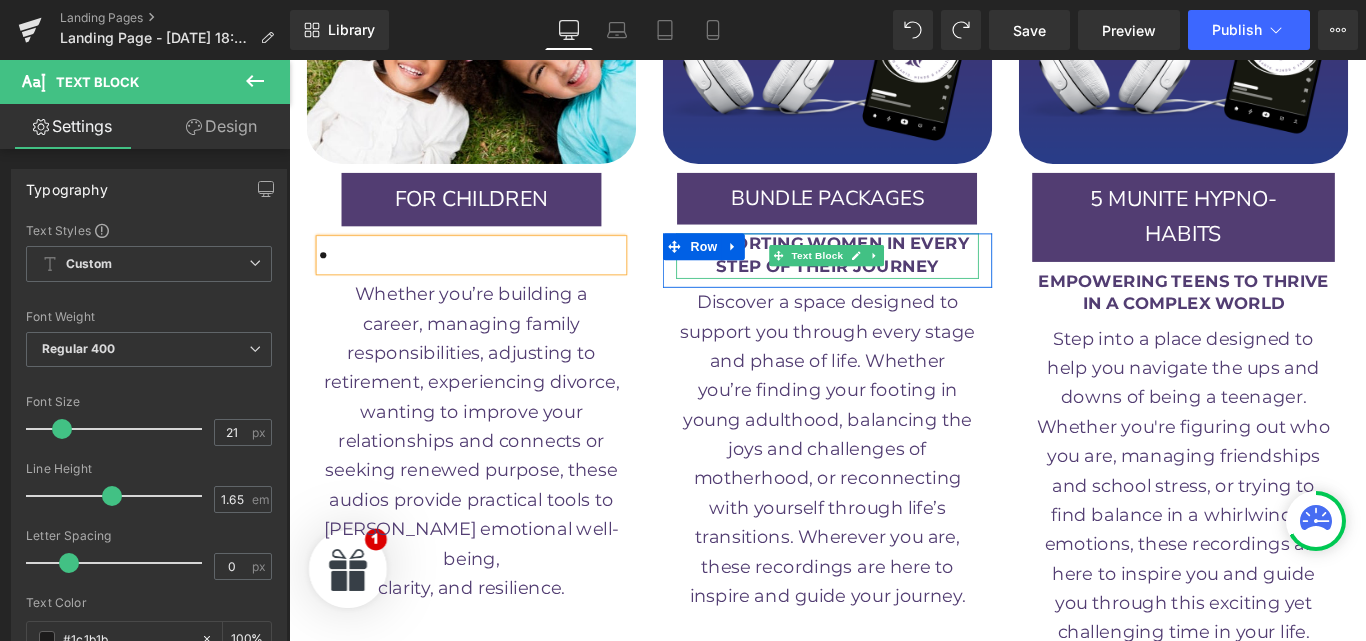 click on "STEP OF THEIR JOURNEY" at bounding box center (894, 291) 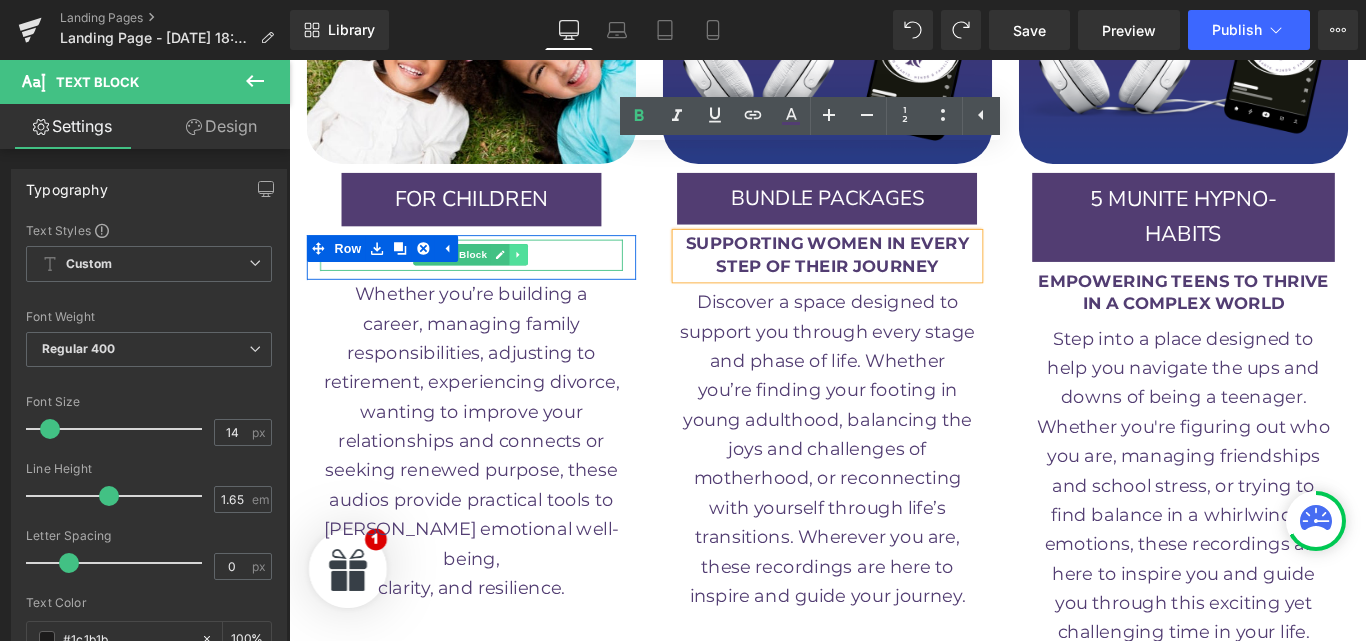 click at bounding box center (547, 279) 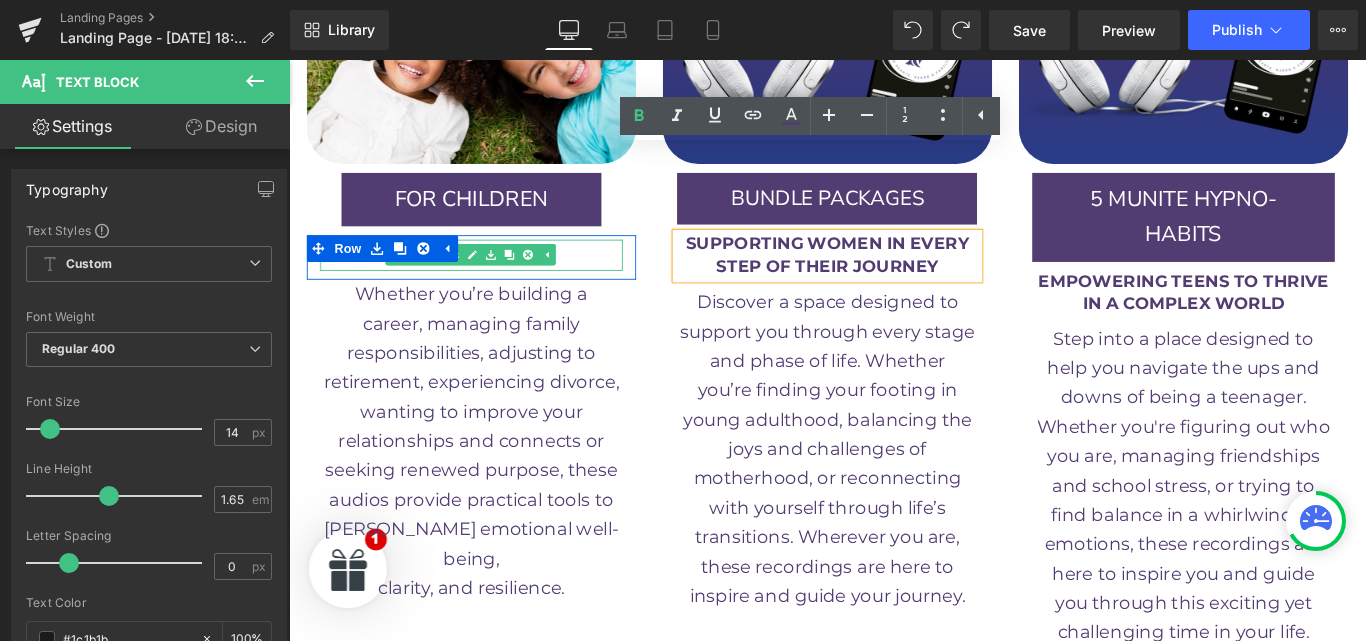 click at bounding box center [494, 279] 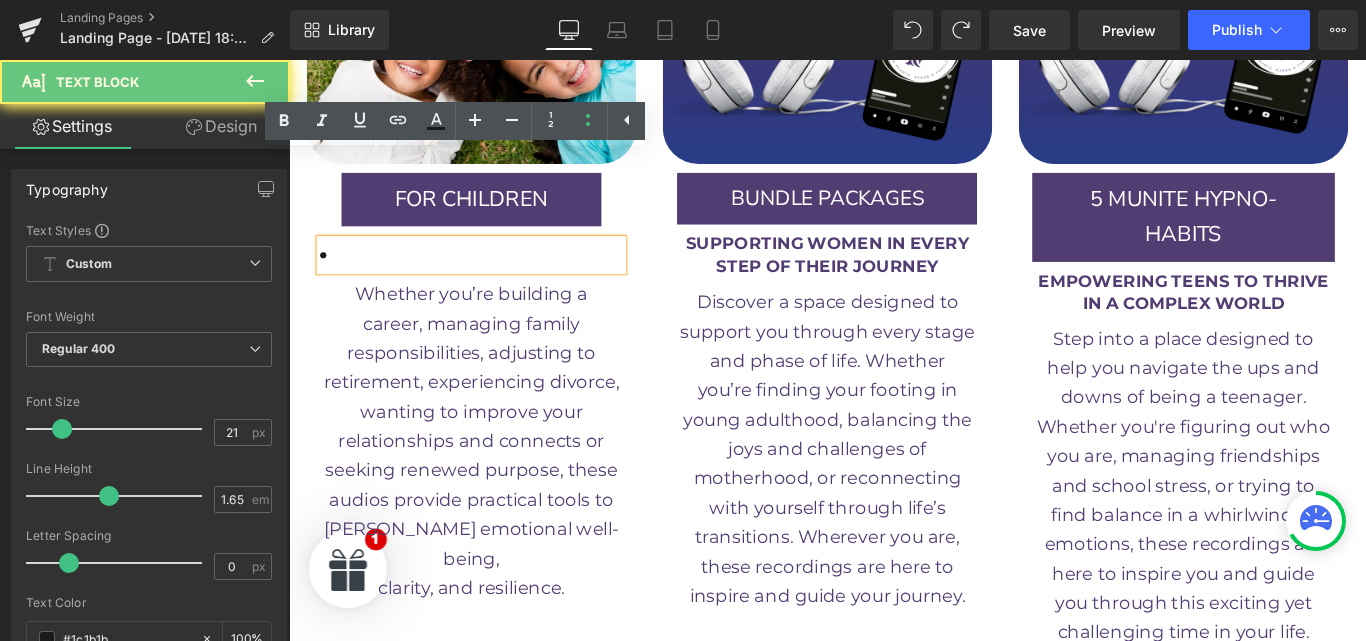 click at bounding box center [494, 279] 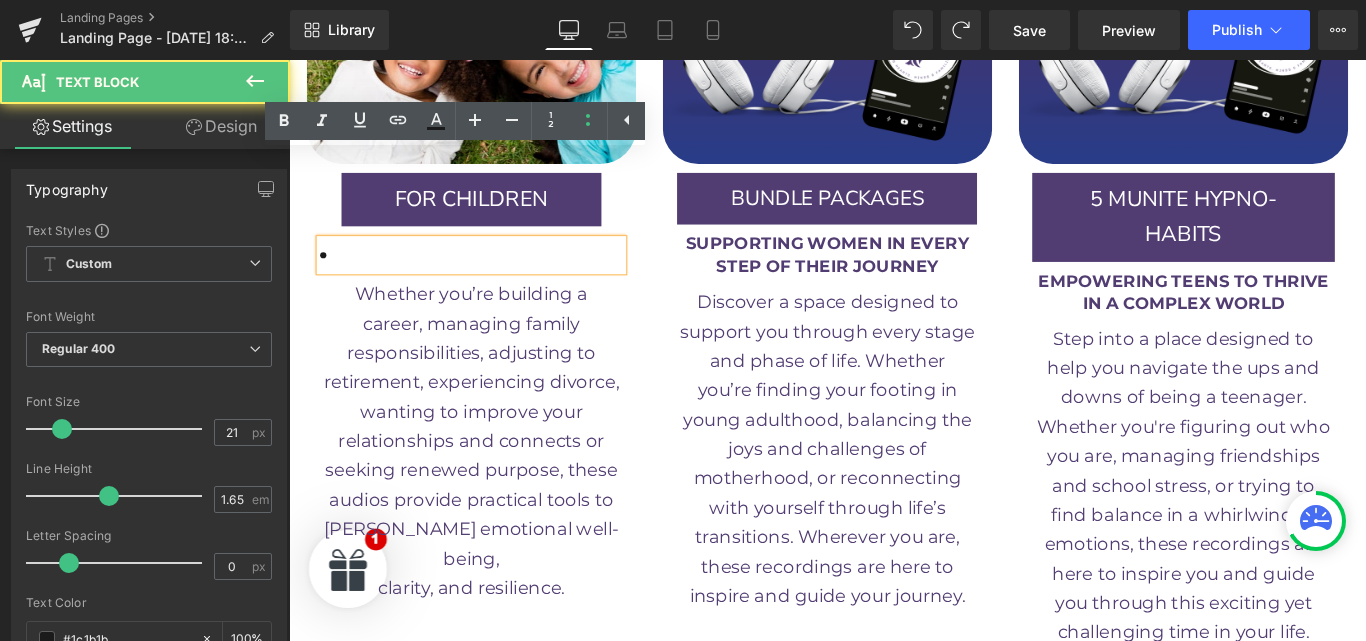 click at bounding box center (494, 279) 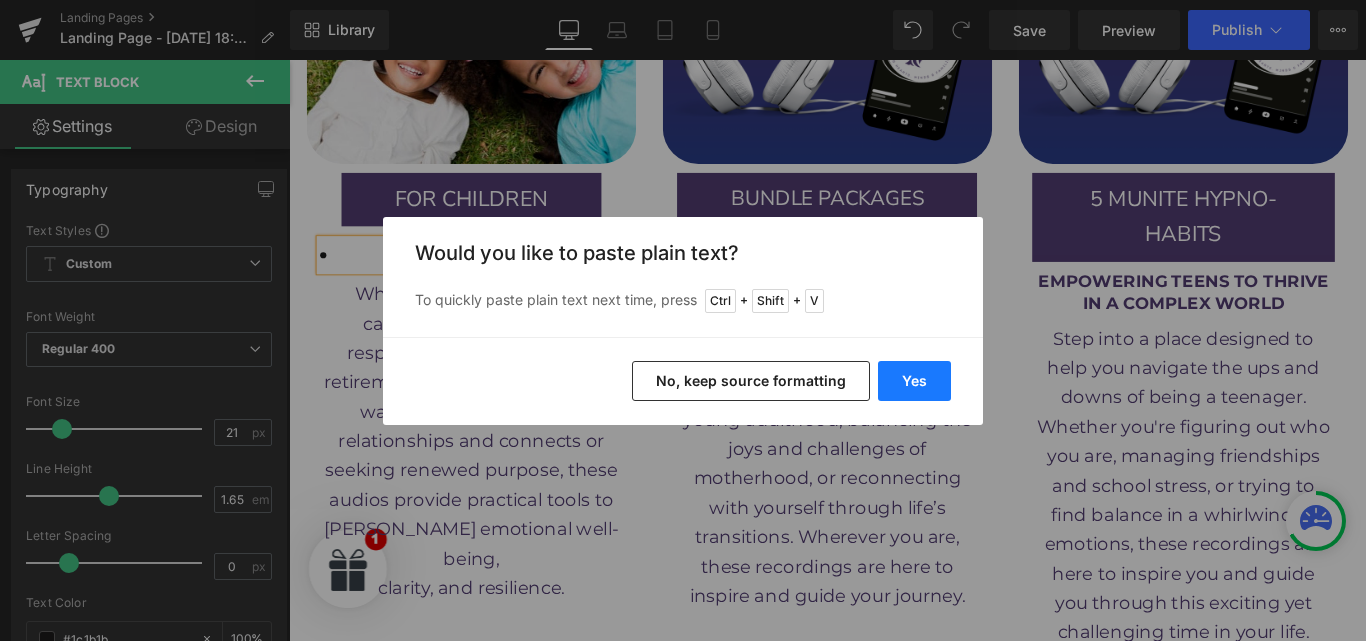 click on "Yes" at bounding box center [914, 381] 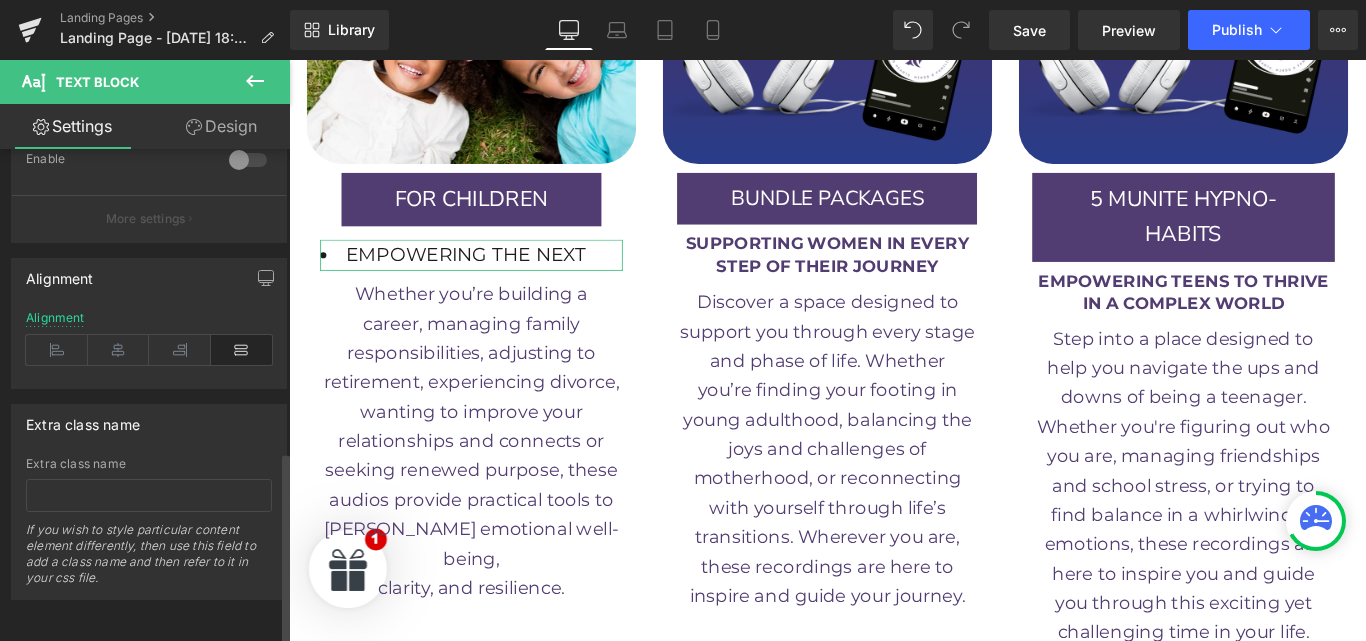 scroll, scrollTop: 773, scrollLeft: 0, axis: vertical 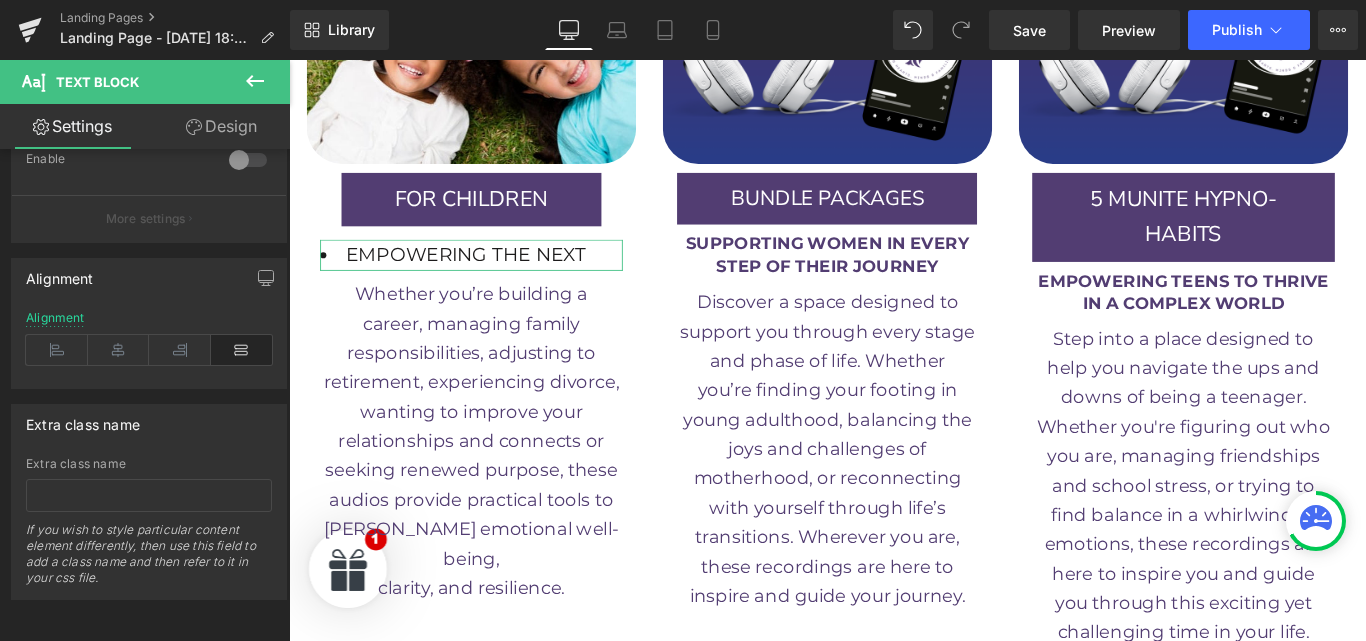 click on "Design" at bounding box center (221, 126) 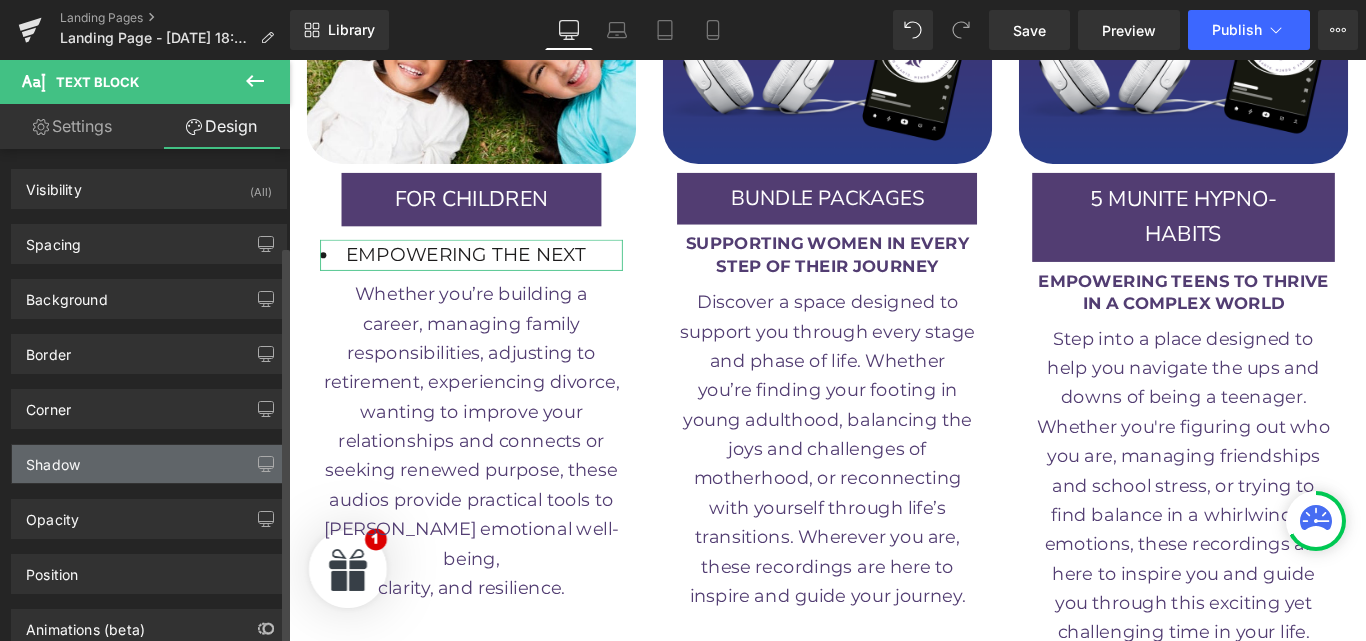scroll, scrollTop: 119, scrollLeft: 0, axis: vertical 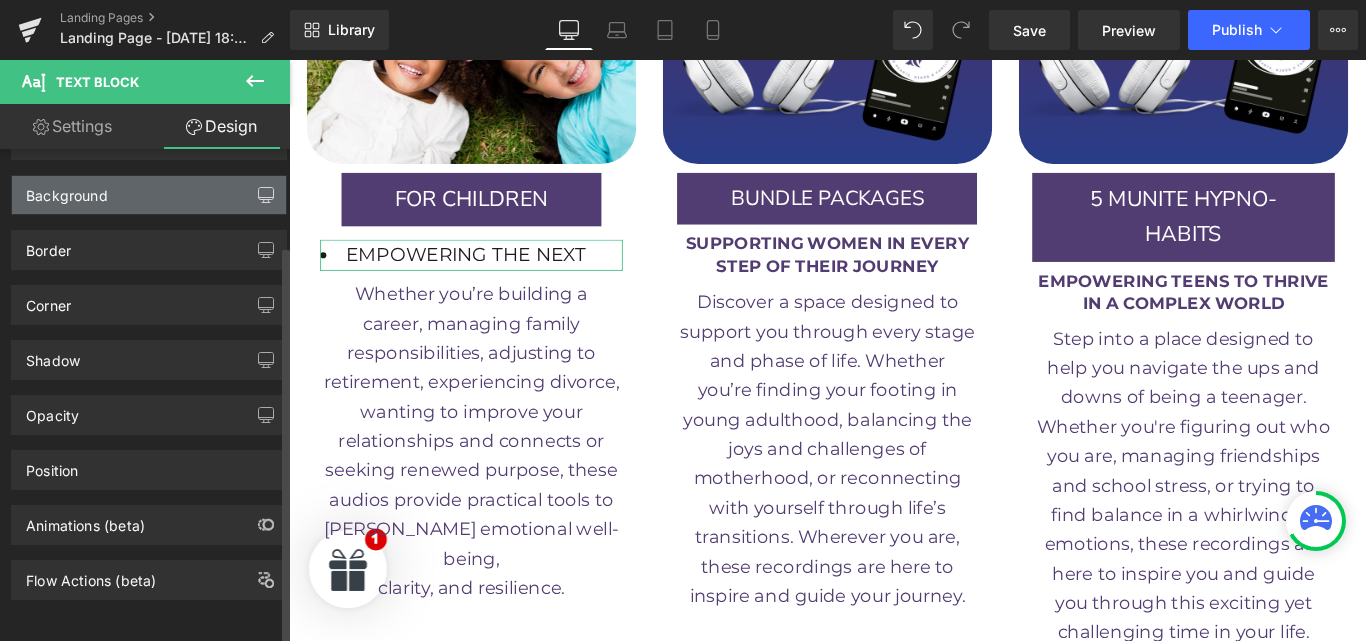 click 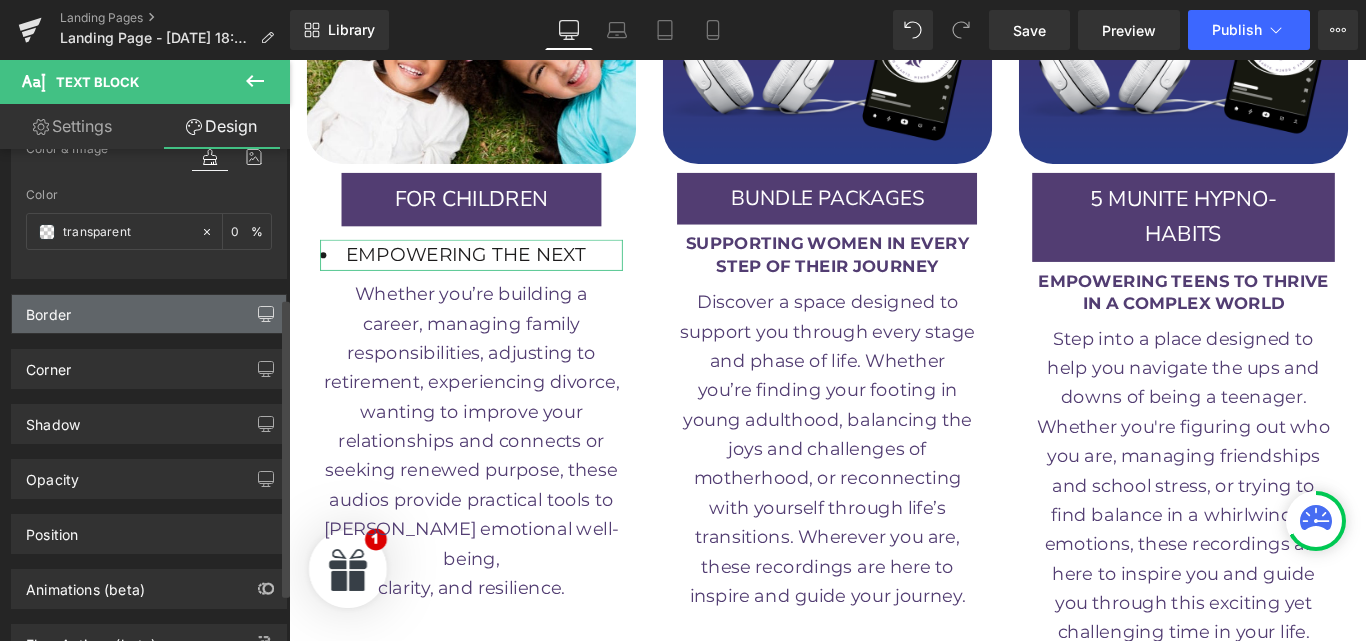 scroll, scrollTop: 245, scrollLeft: 0, axis: vertical 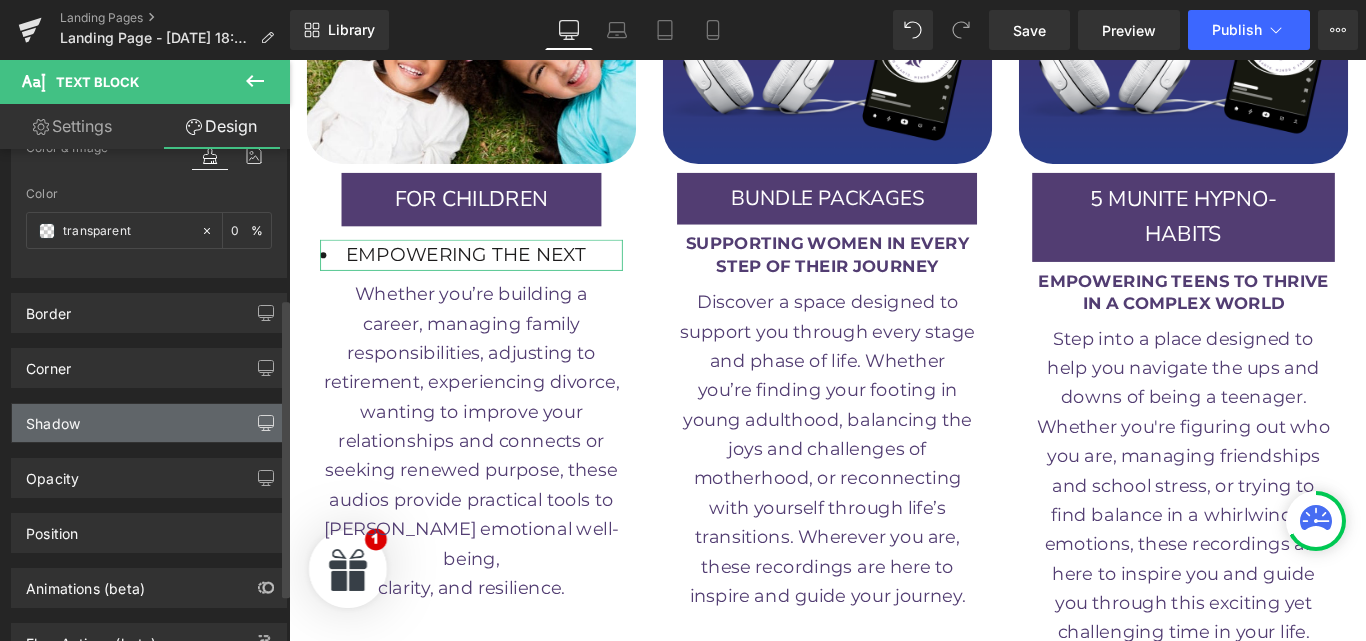 click at bounding box center (266, 423) 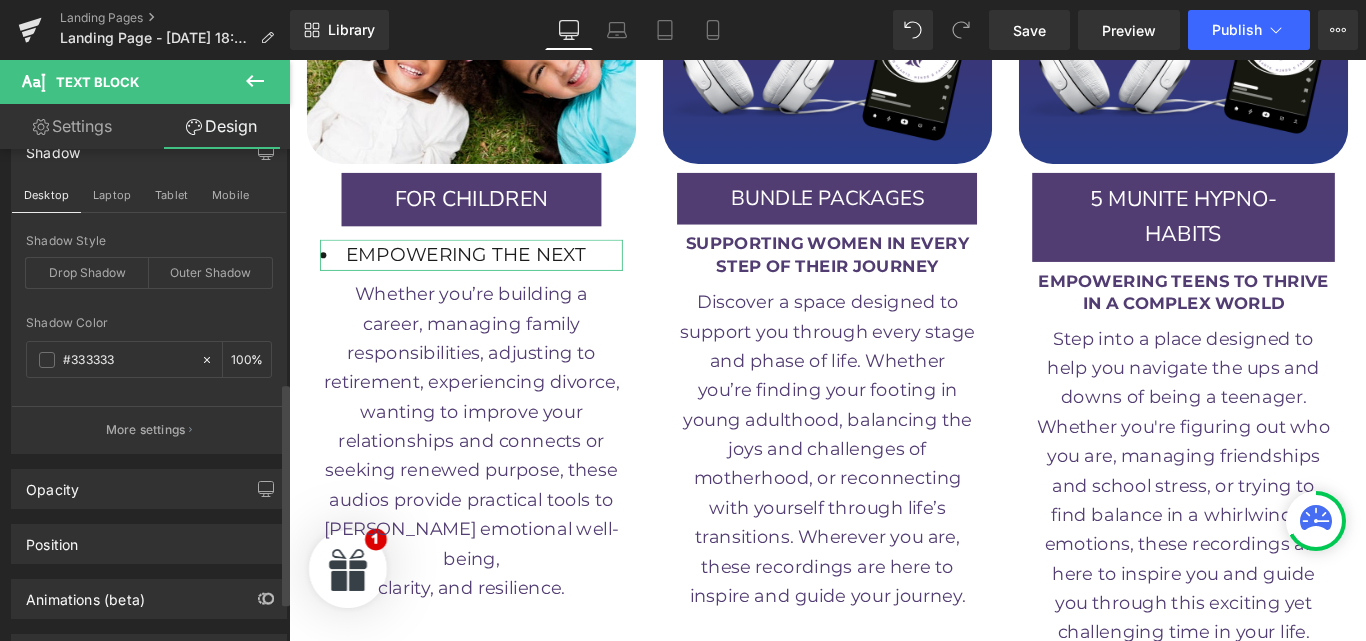 scroll, scrollTop: 517, scrollLeft: 0, axis: vertical 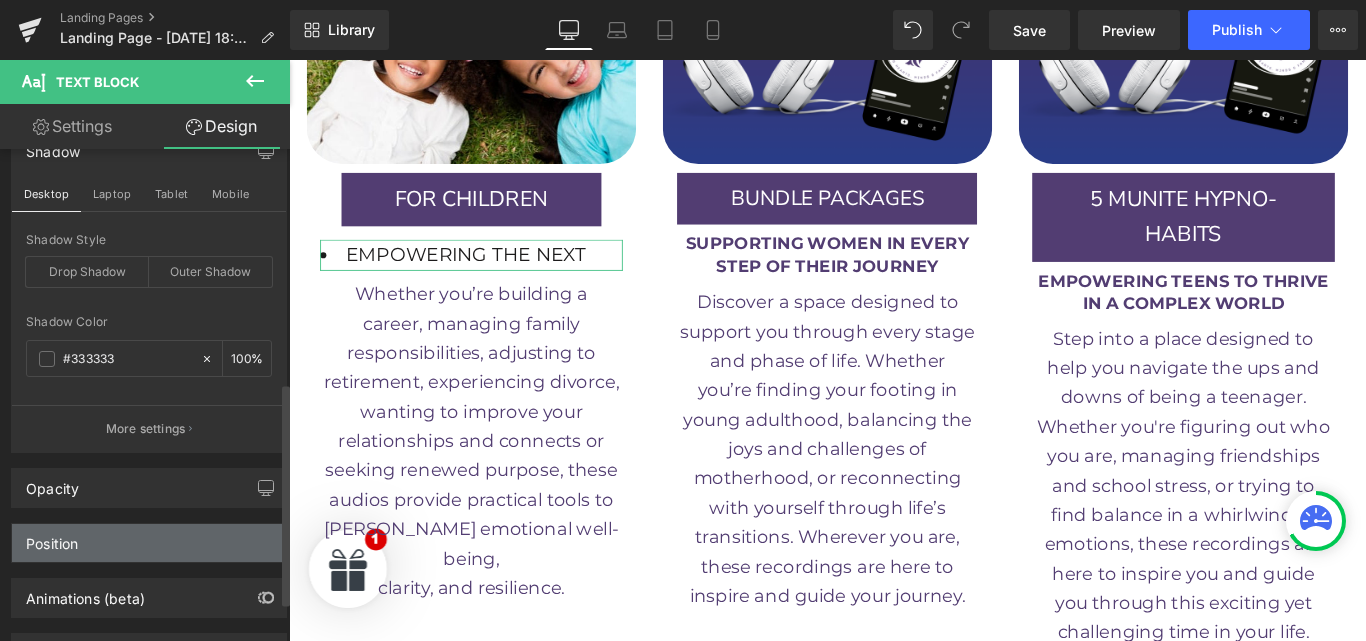 click on "Position" at bounding box center (149, 543) 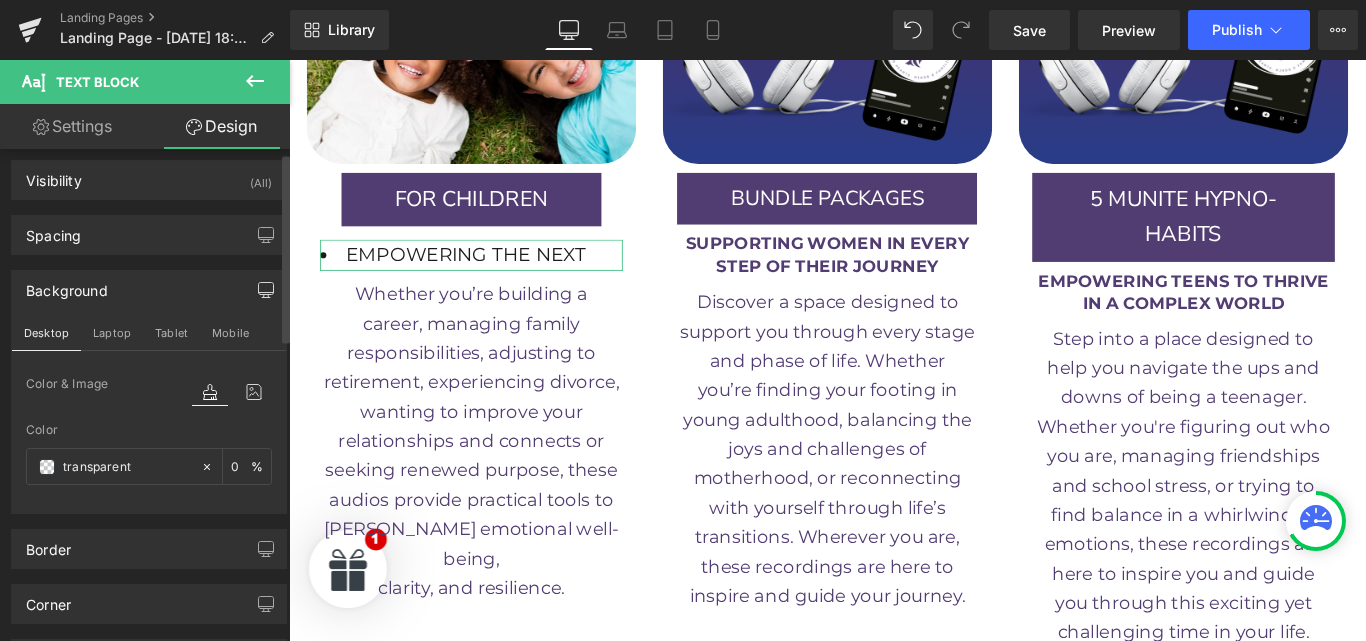 scroll, scrollTop: 8, scrollLeft: 0, axis: vertical 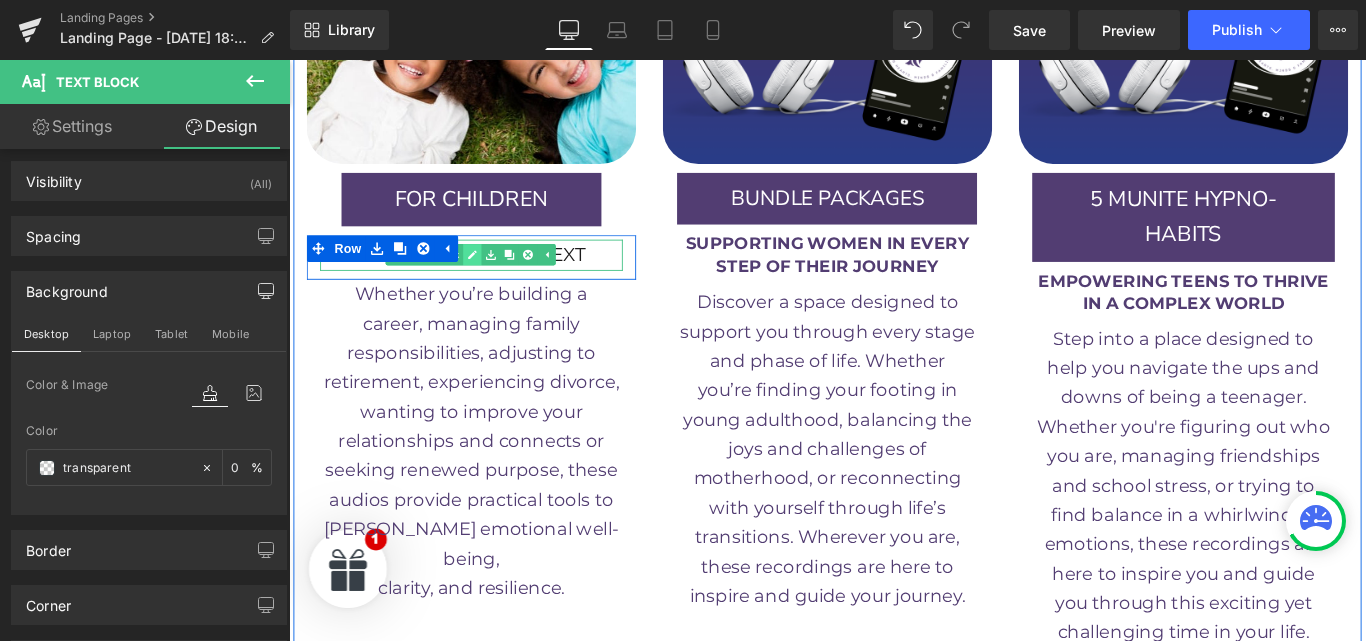 click 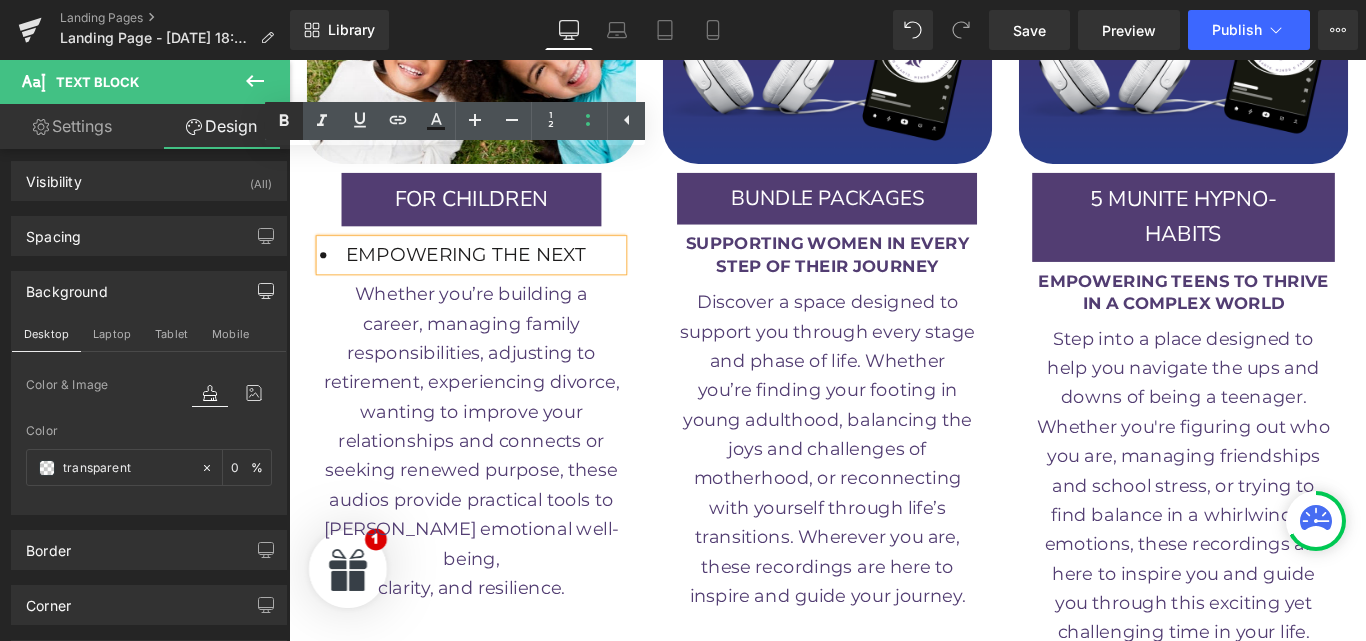 click 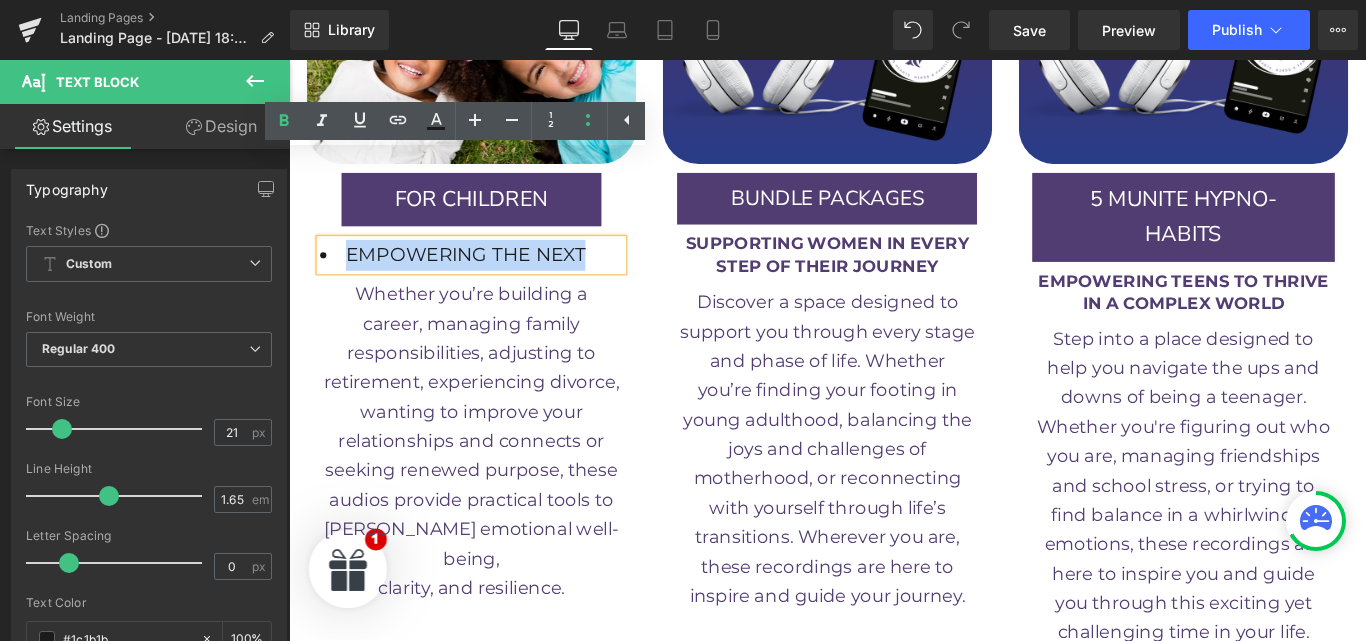 drag, startPoint x: 349, startPoint y: 180, endPoint x: 617, endPoint y: 183, distance: 268.01678 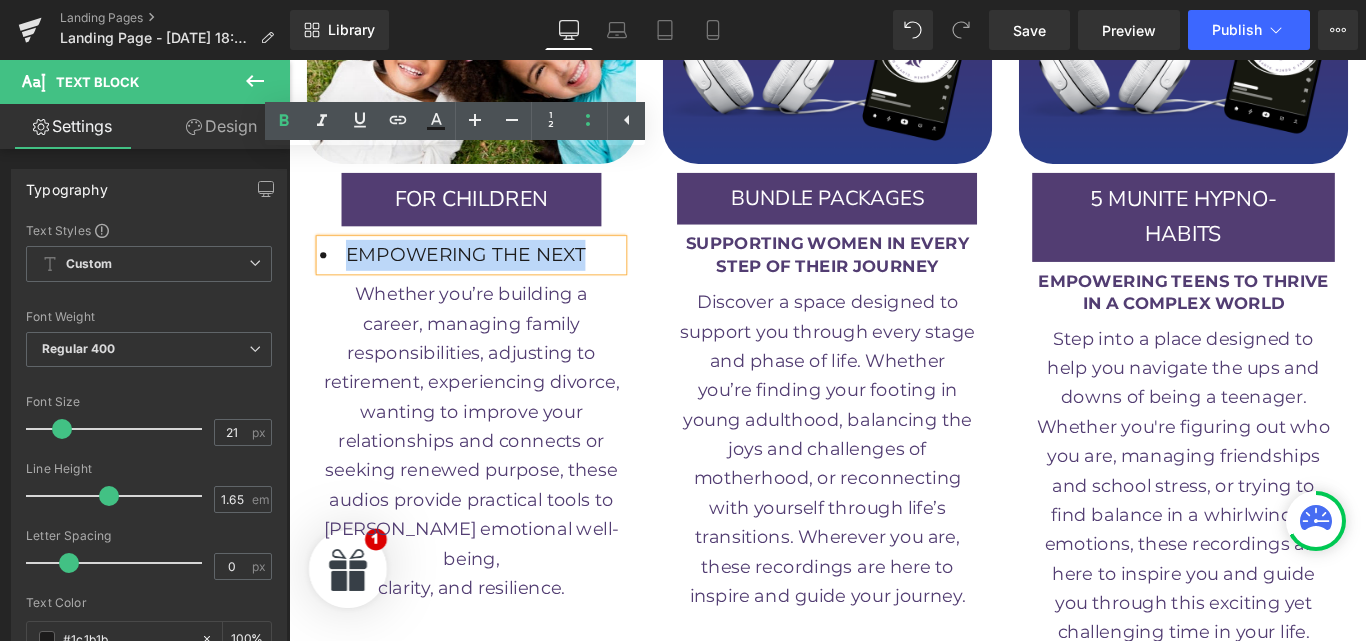 click on "EMPOWERING THE NEXT" at bounding box center (494, 279) 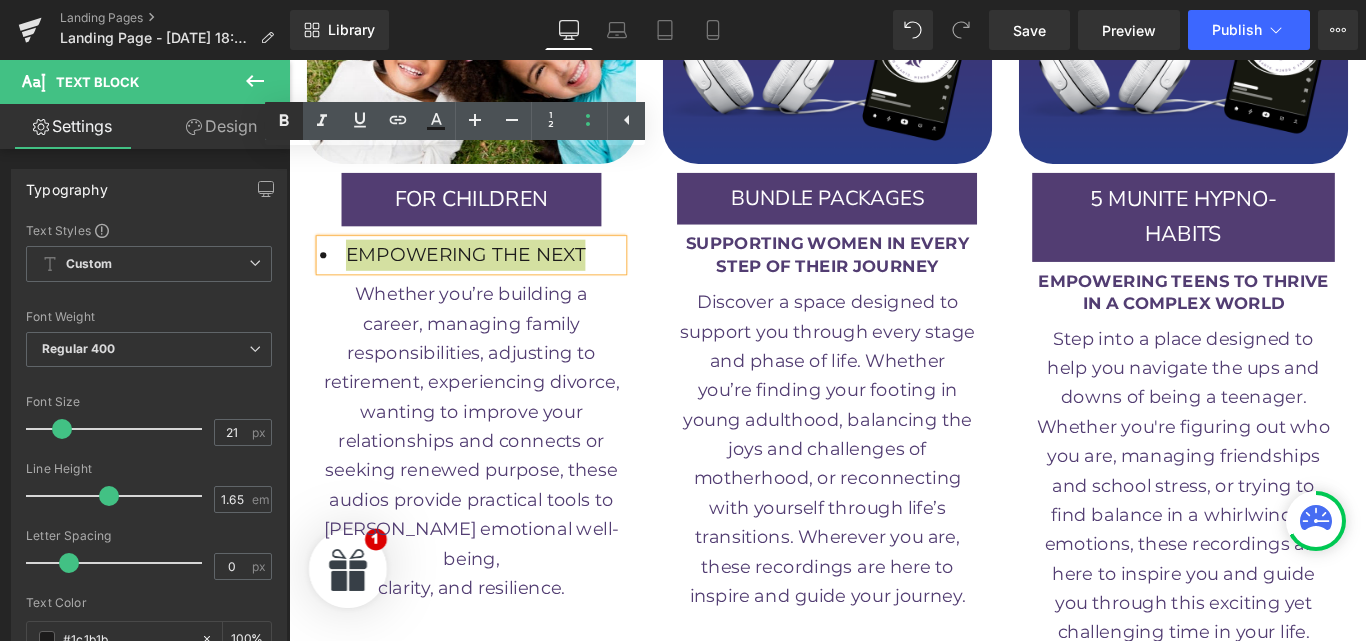 click 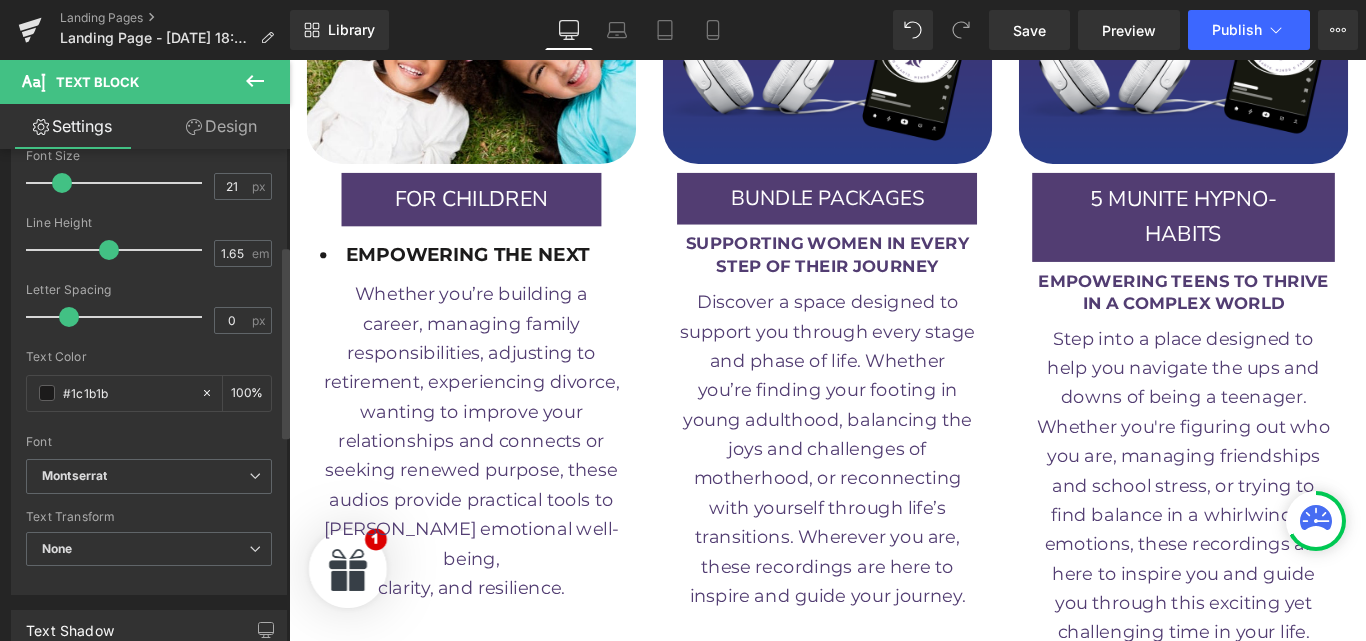 scroll, scrollTop: 247, scrollLeft: 0, axis: vertical 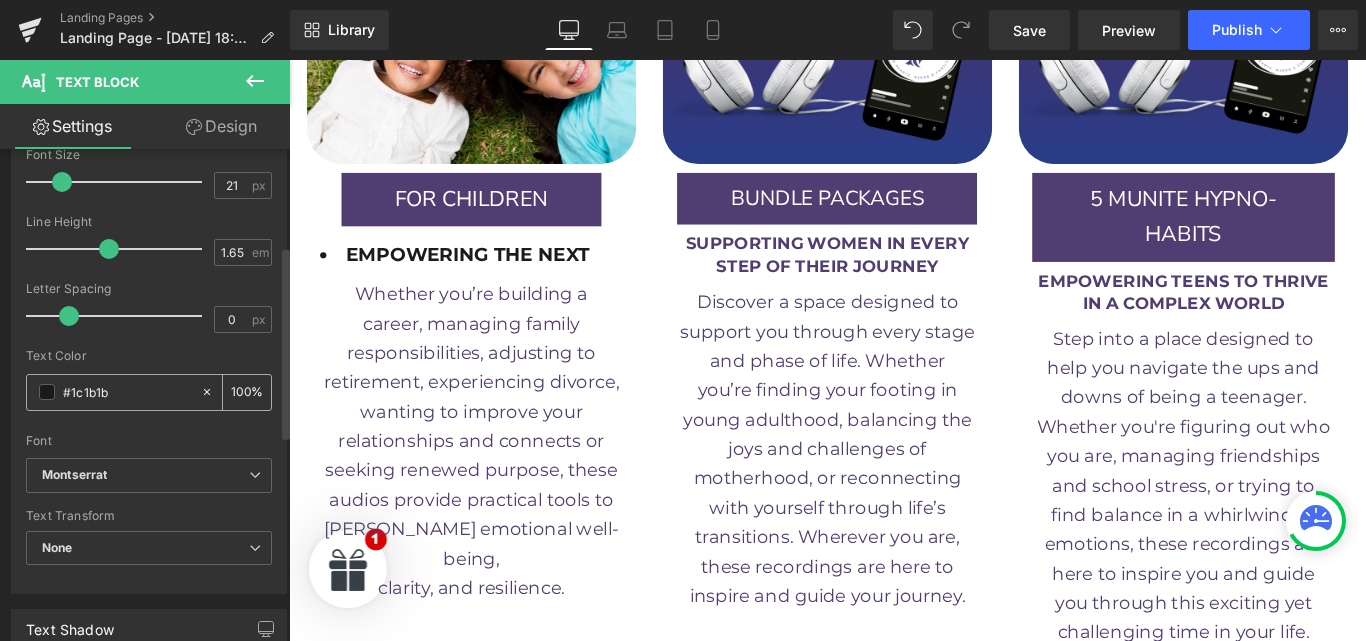 click at bounding box center [47, 392] 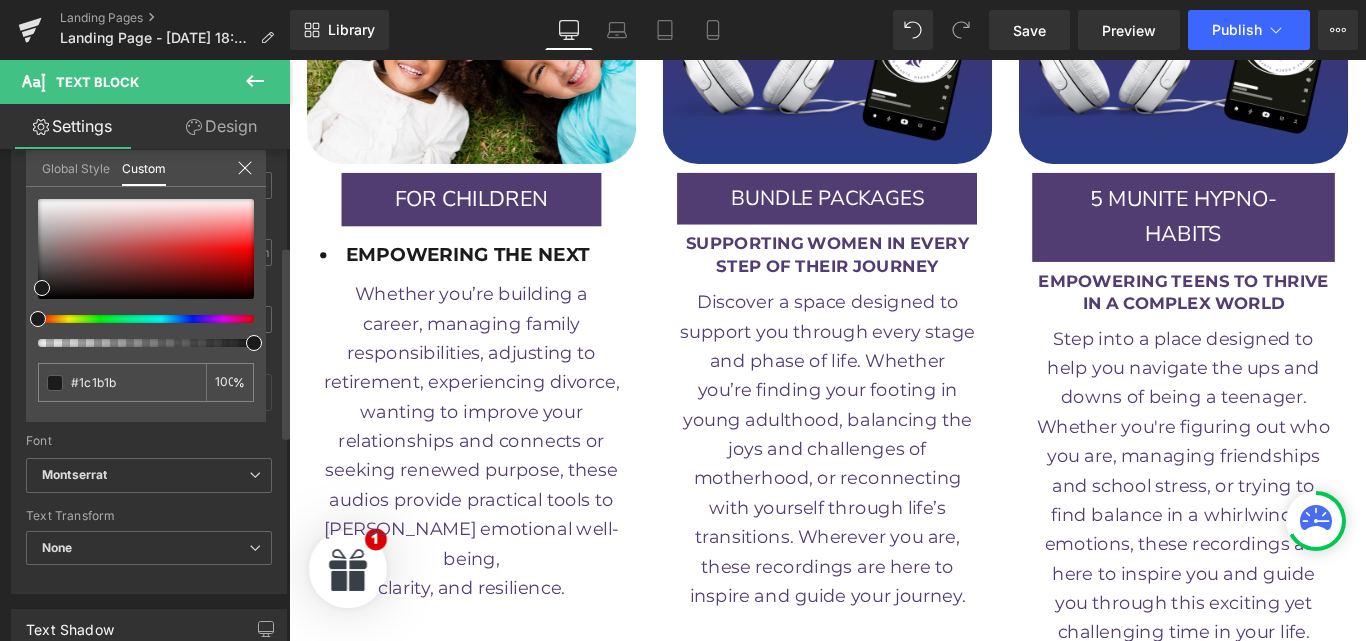 type on "#1b1b1c" 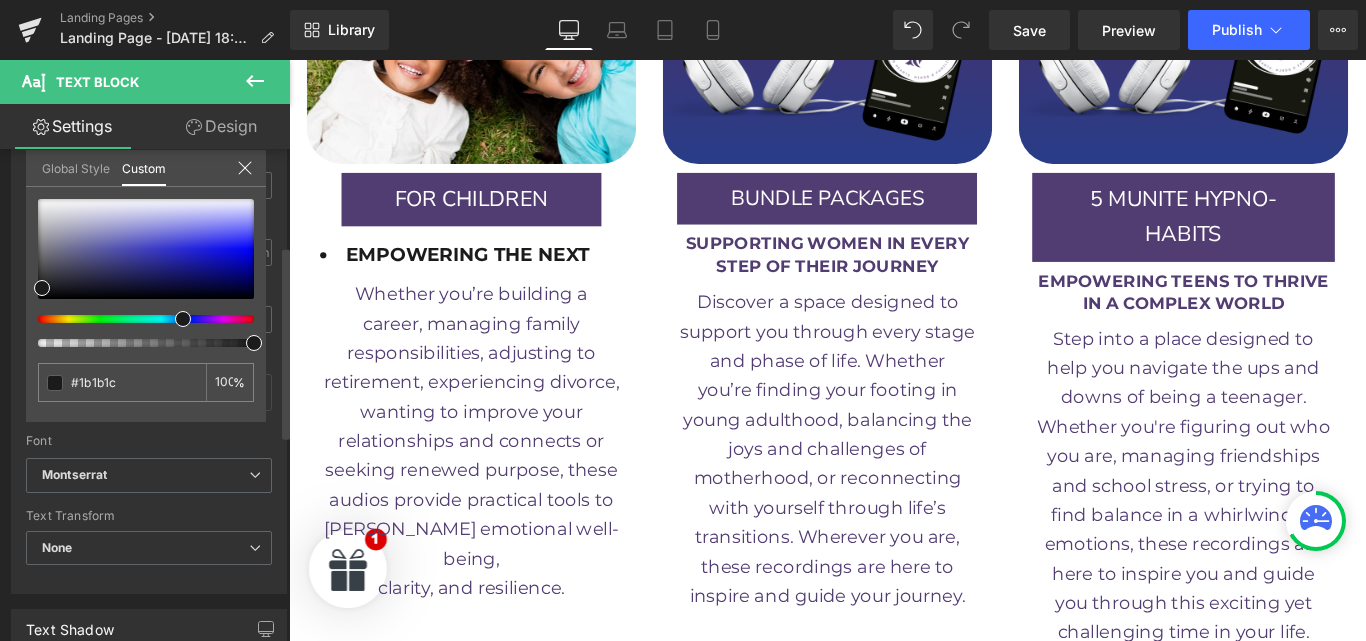 click at bounding box center (138, 319) 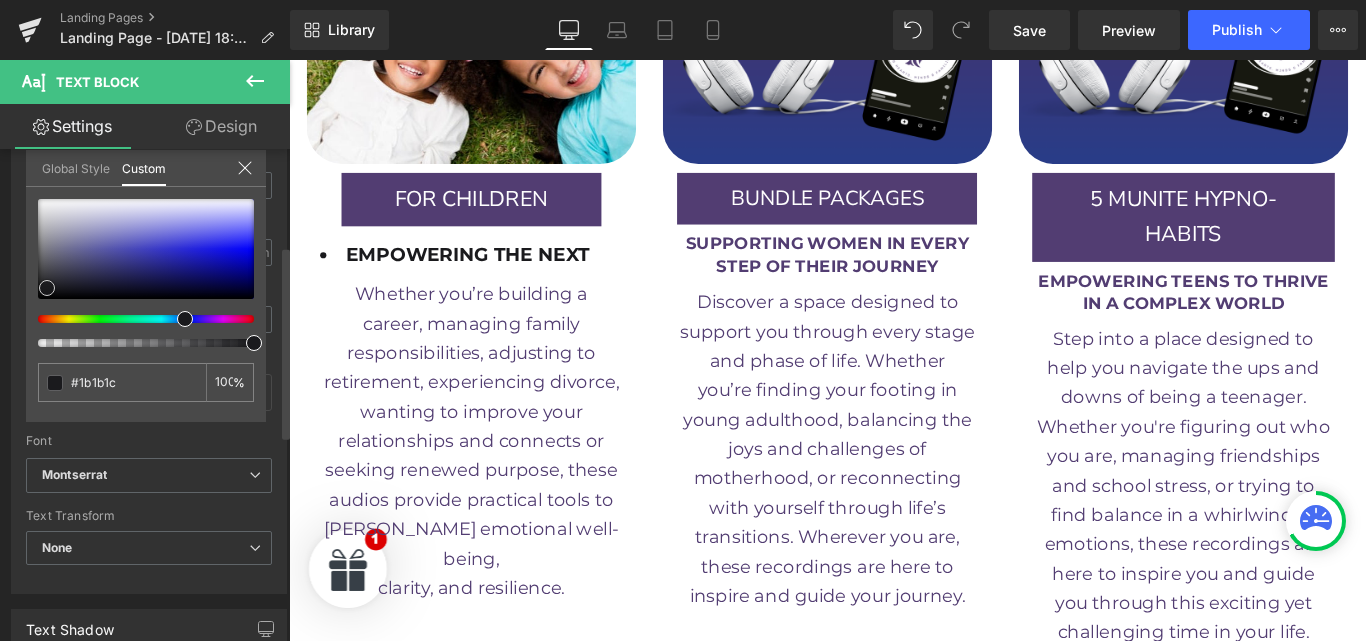 type on "#1a1a1d" 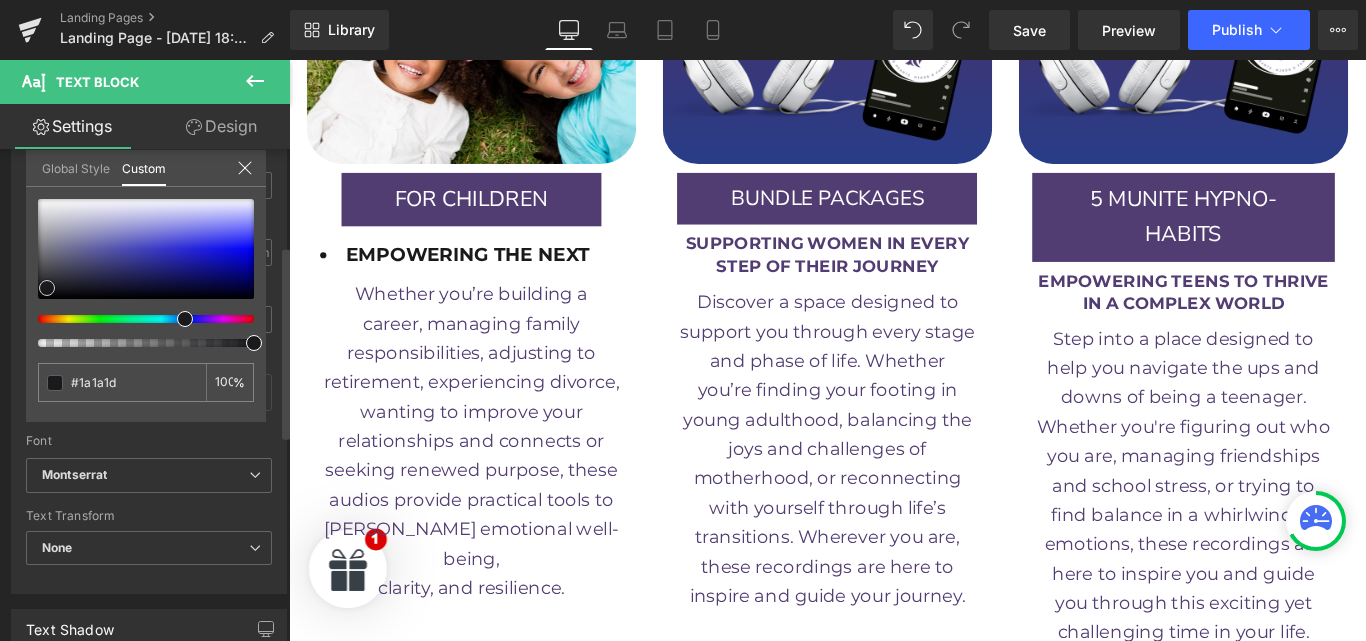 click at bounding box center [47, 288] 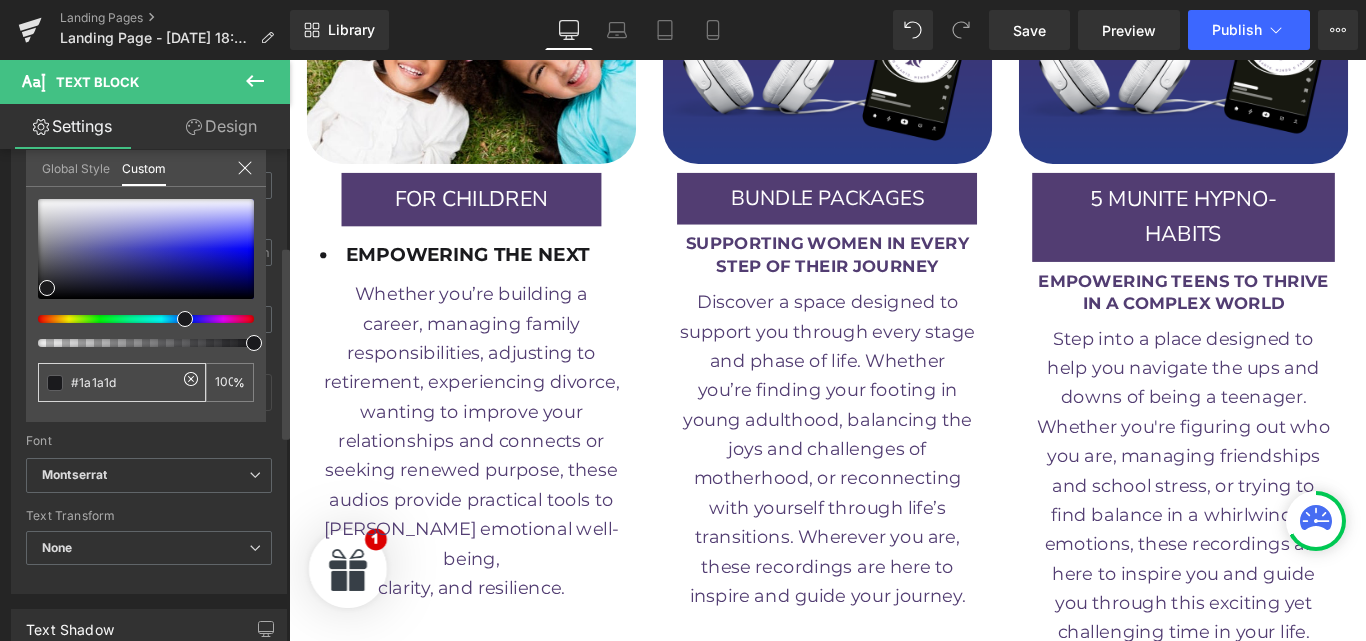 click on "#1a1a1d" at bounding box center [124, 382] 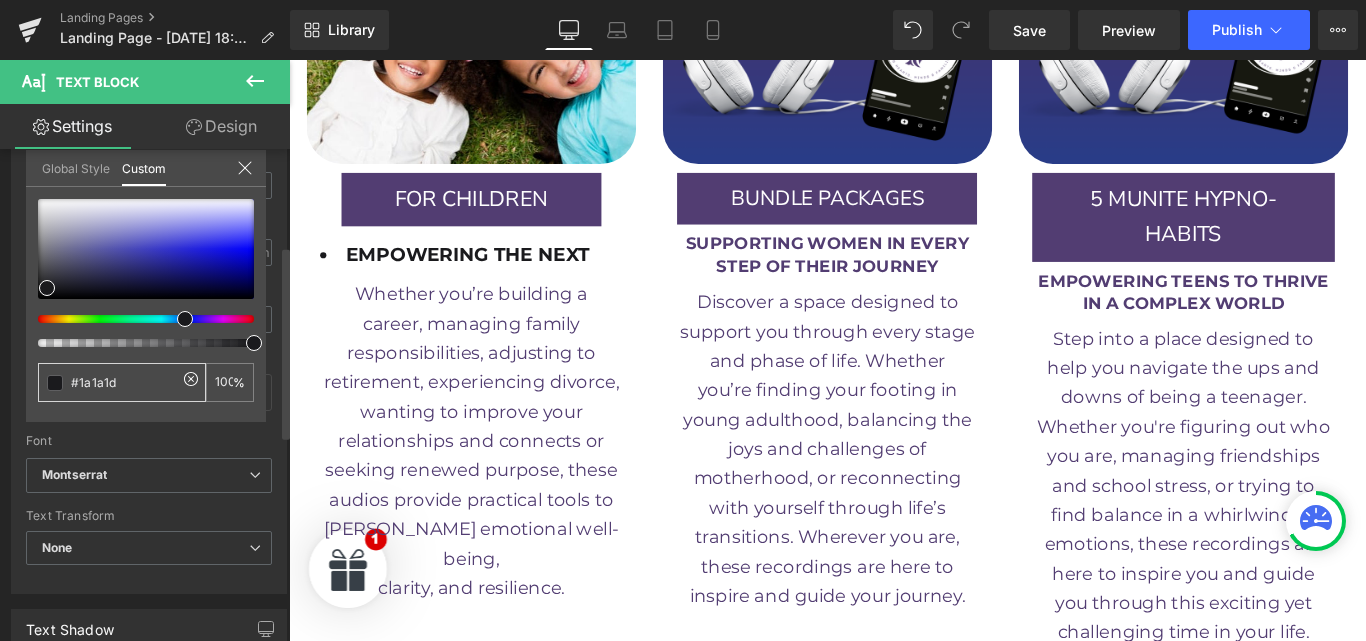 type on "#1a1a1" 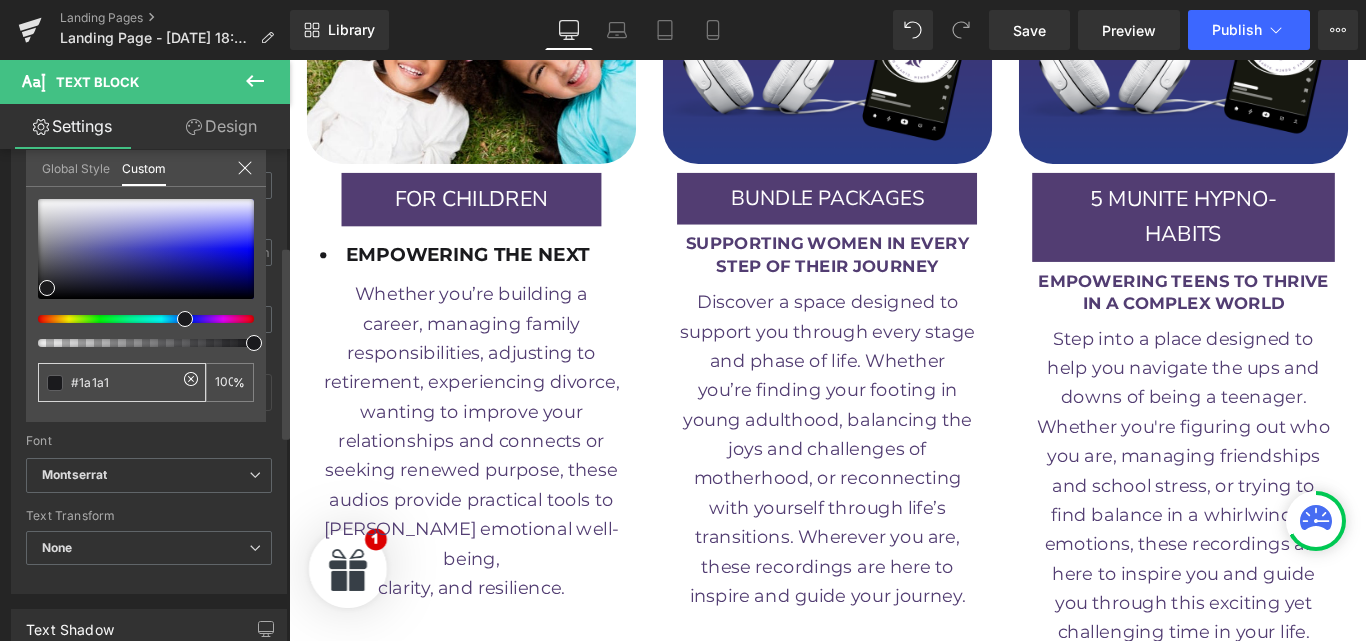 type on "#1a1a1" 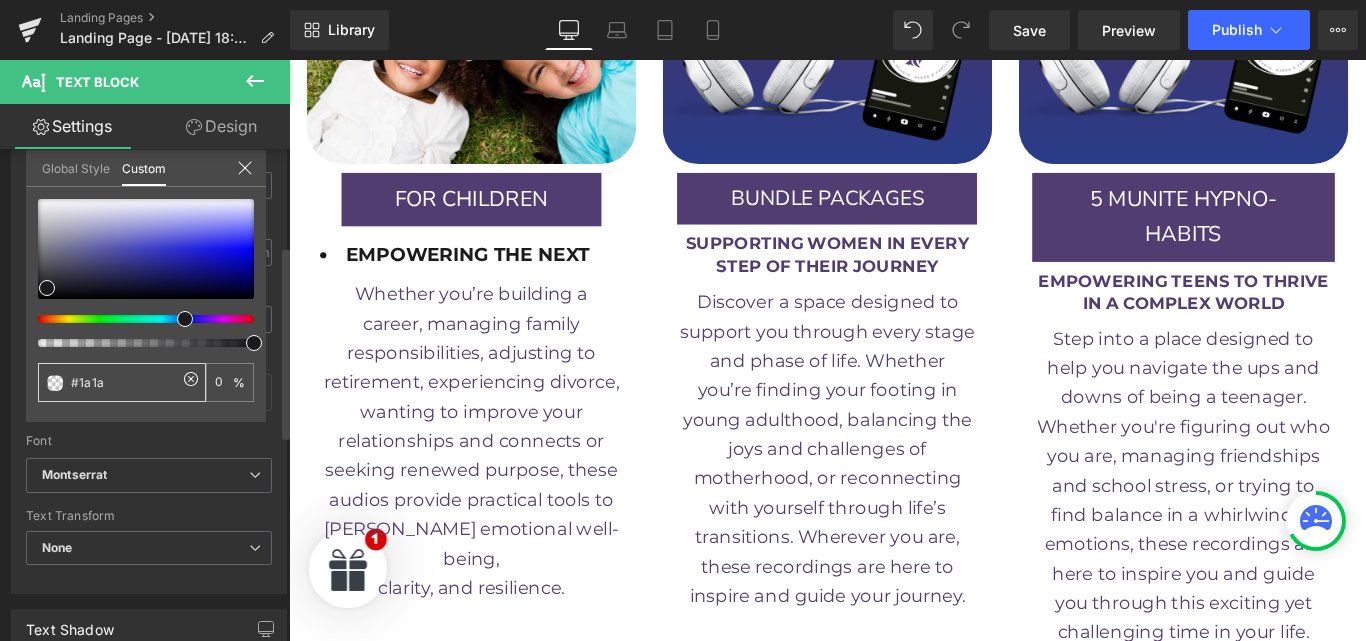 type on "#1a1" 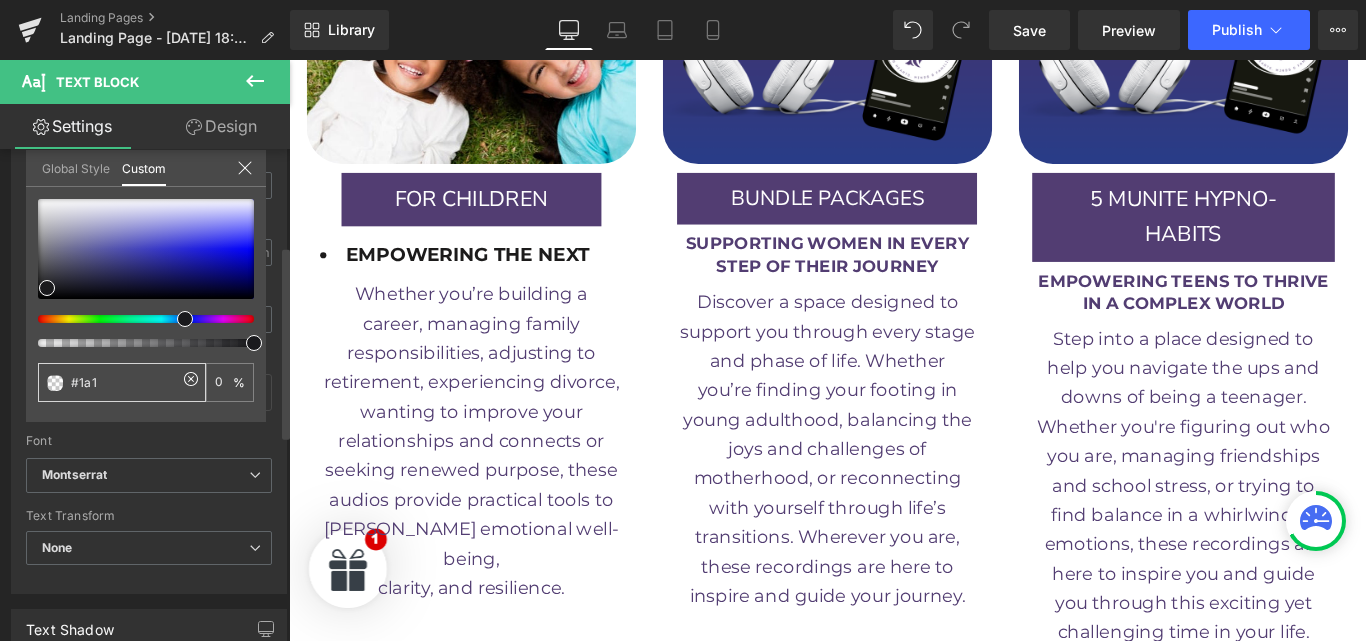 type on "#1a1" 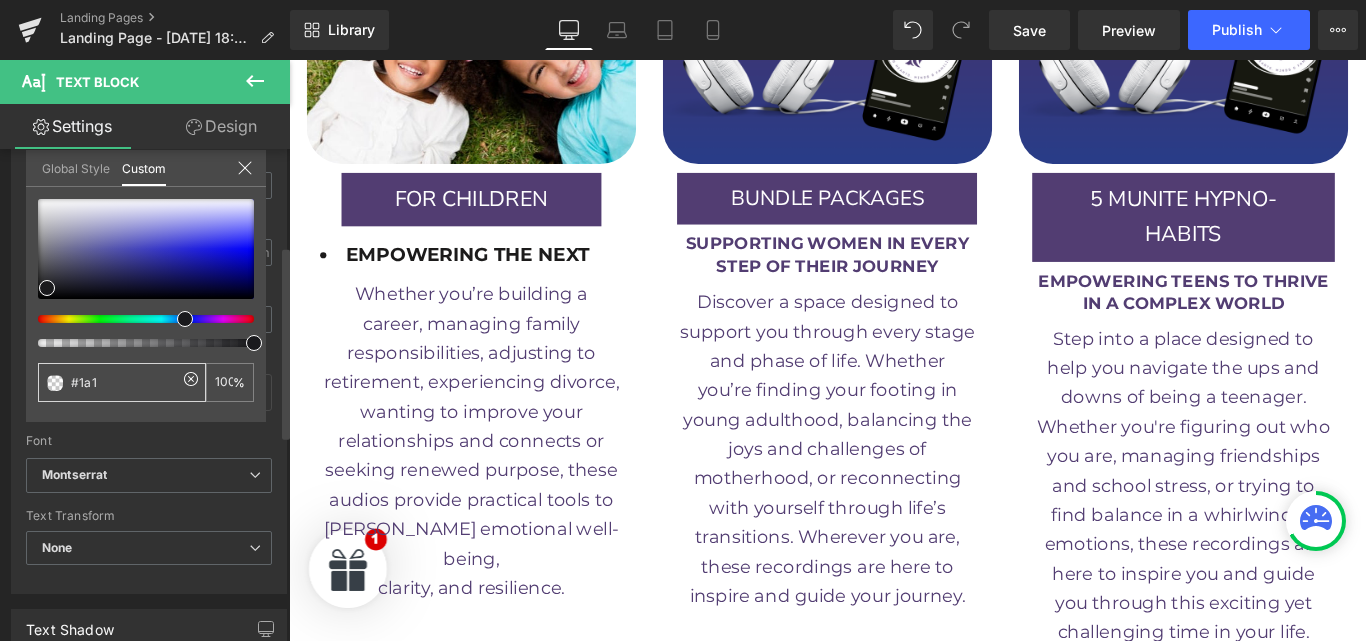 type on "#1a" 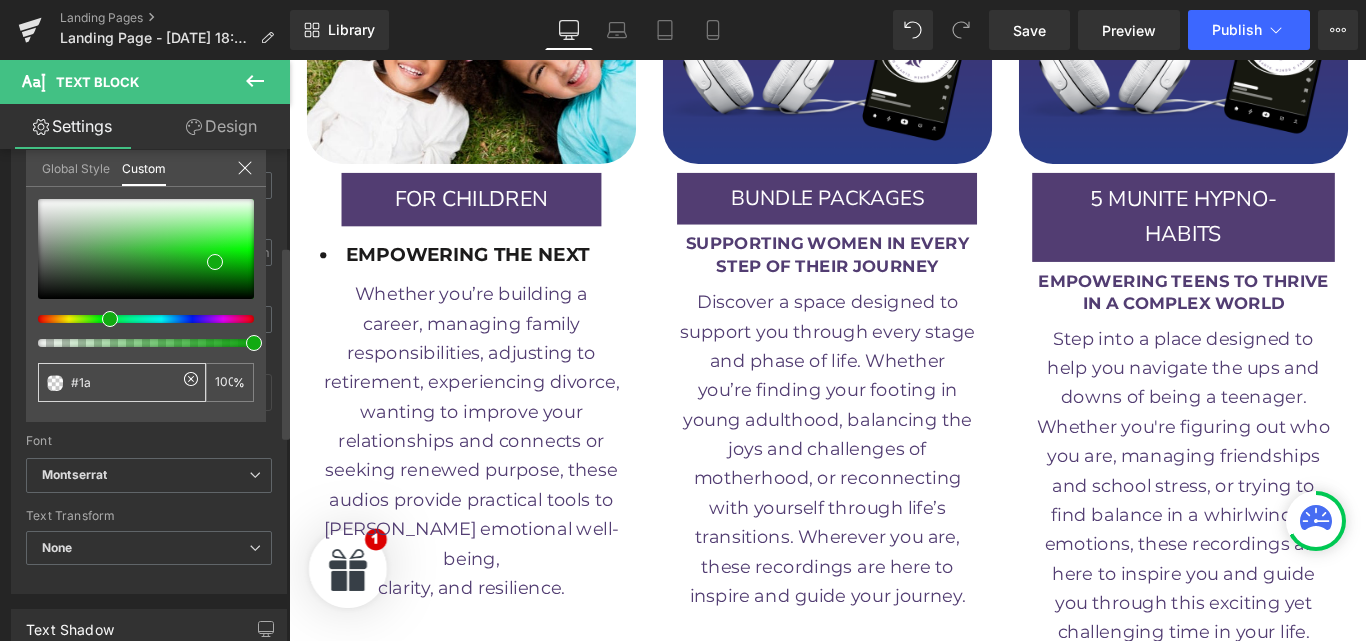 type on "#1a" 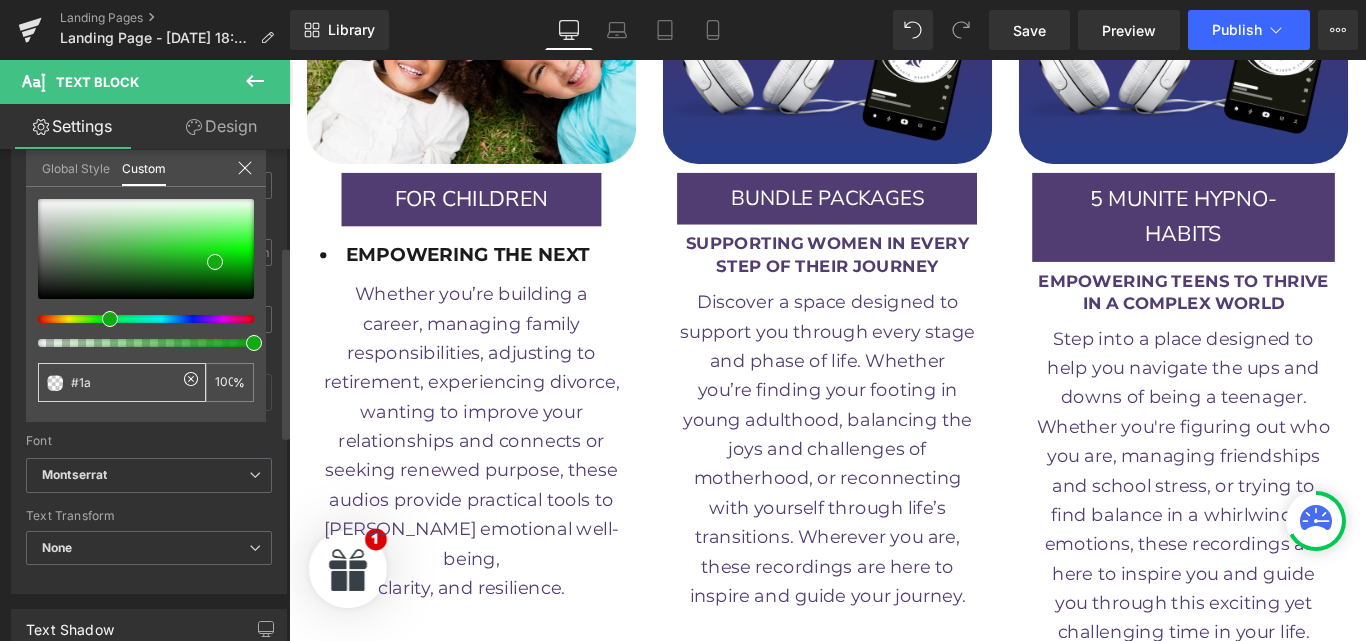 type on "0" 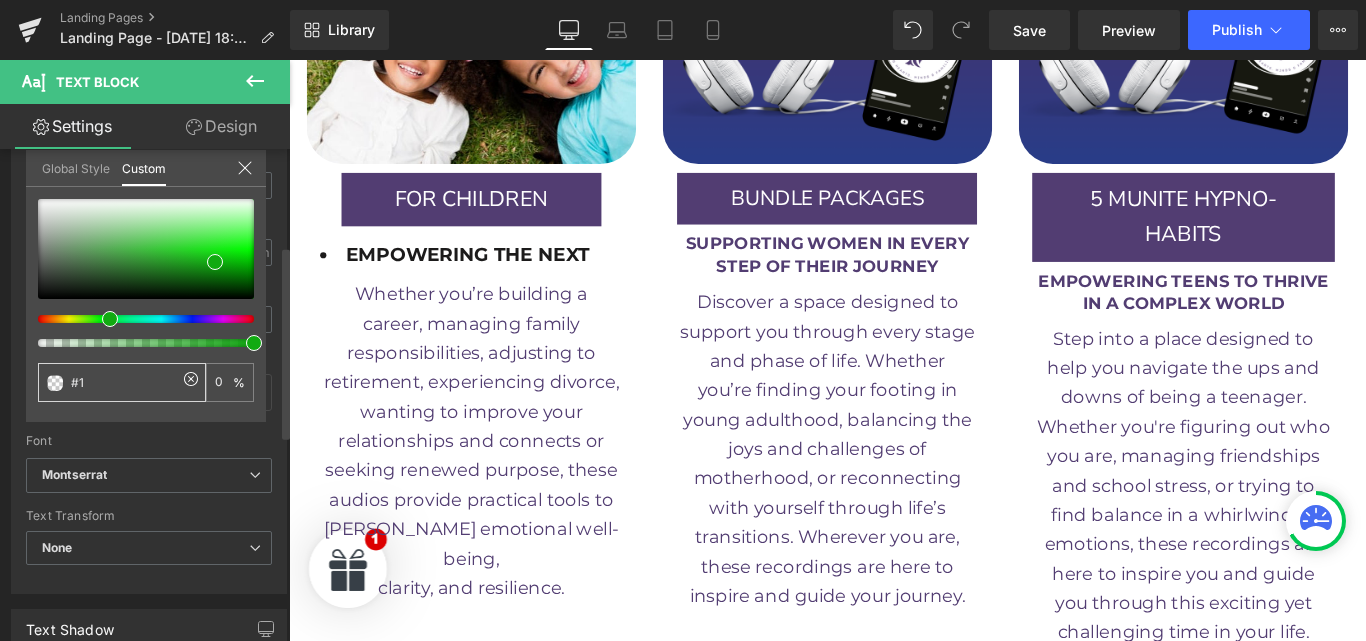 type on "#1" 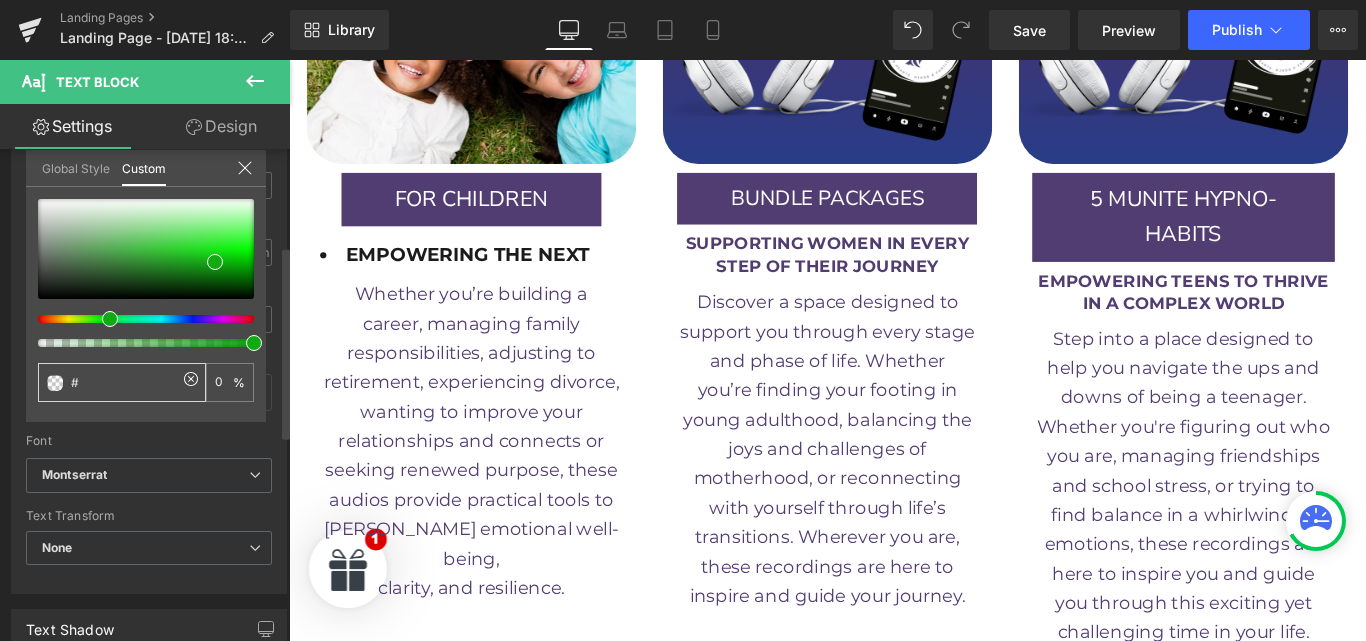 type on "#" 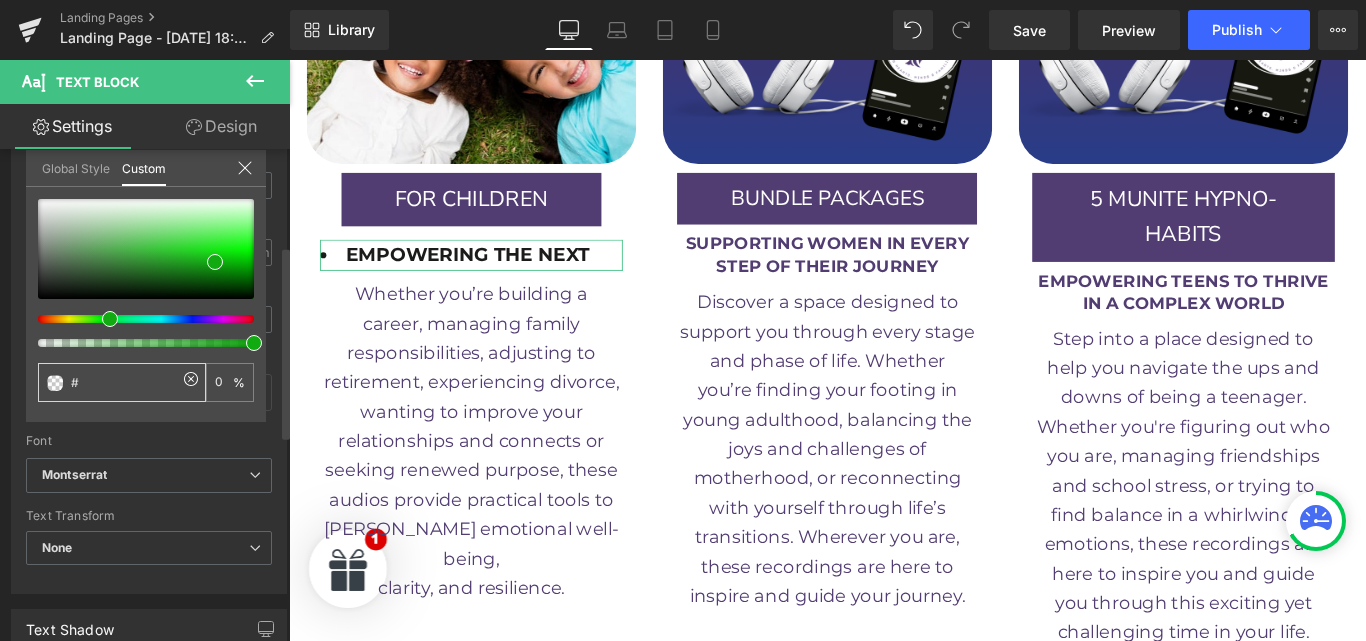 click on "#" at bounding box center [124, 382] 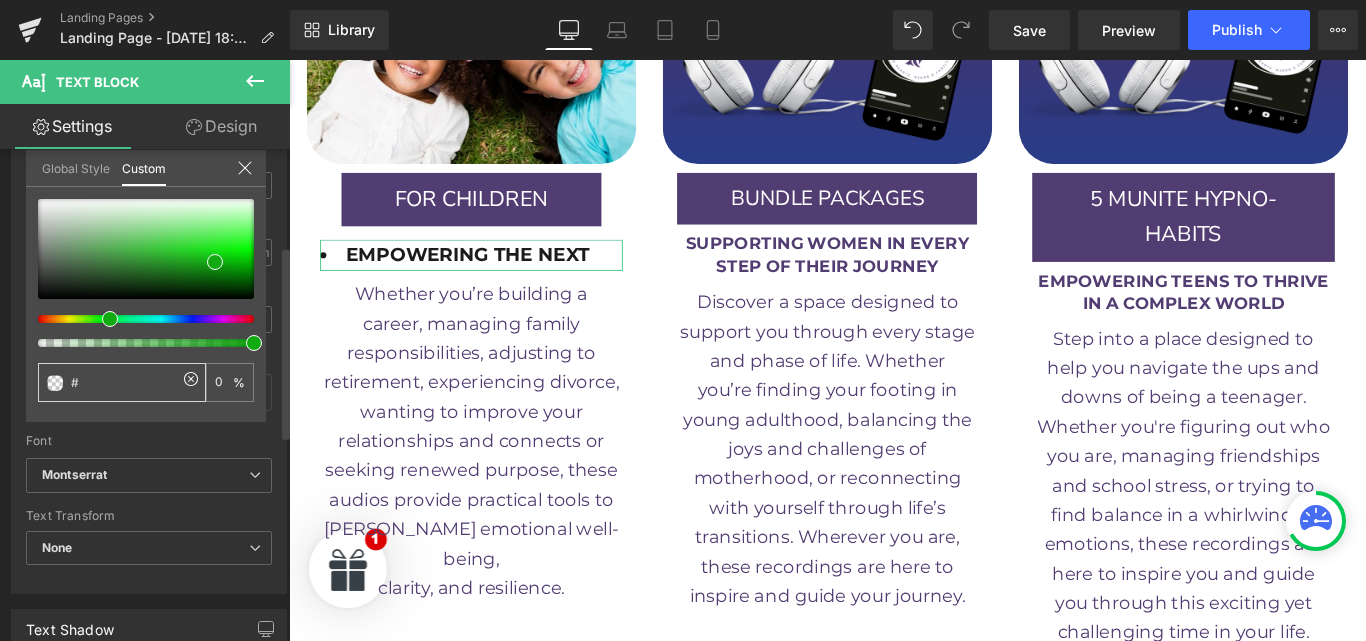 paste on "523D72" 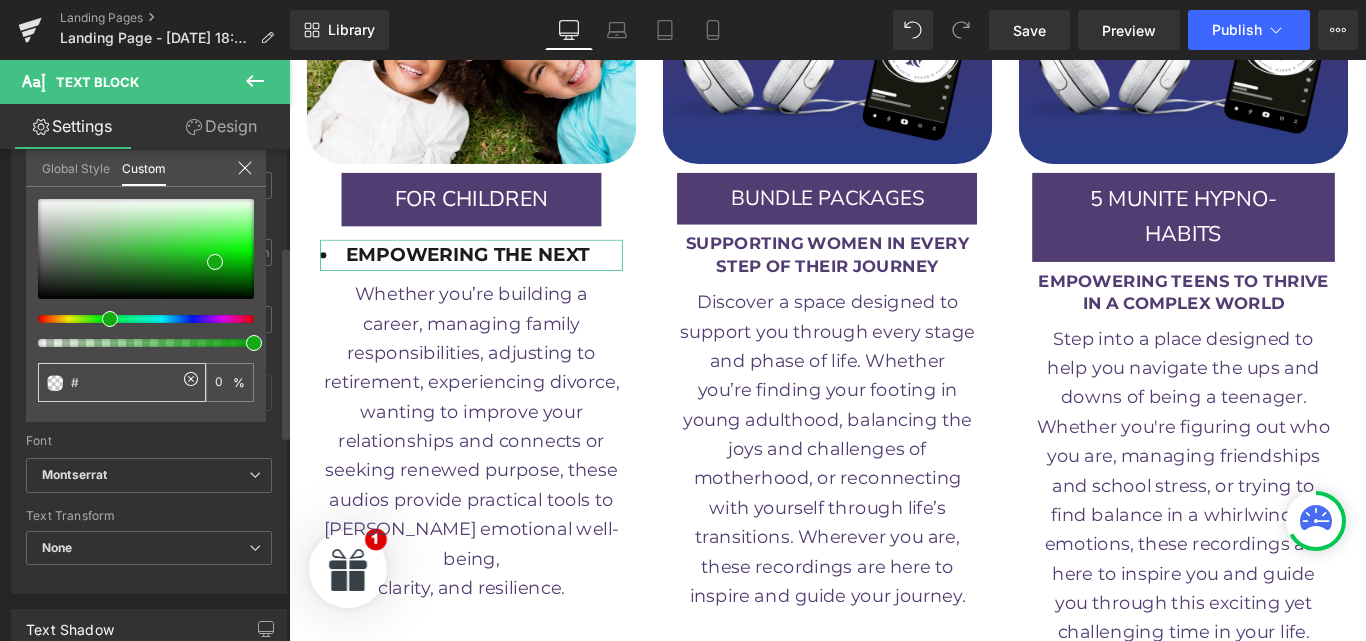 type on "#523D72" 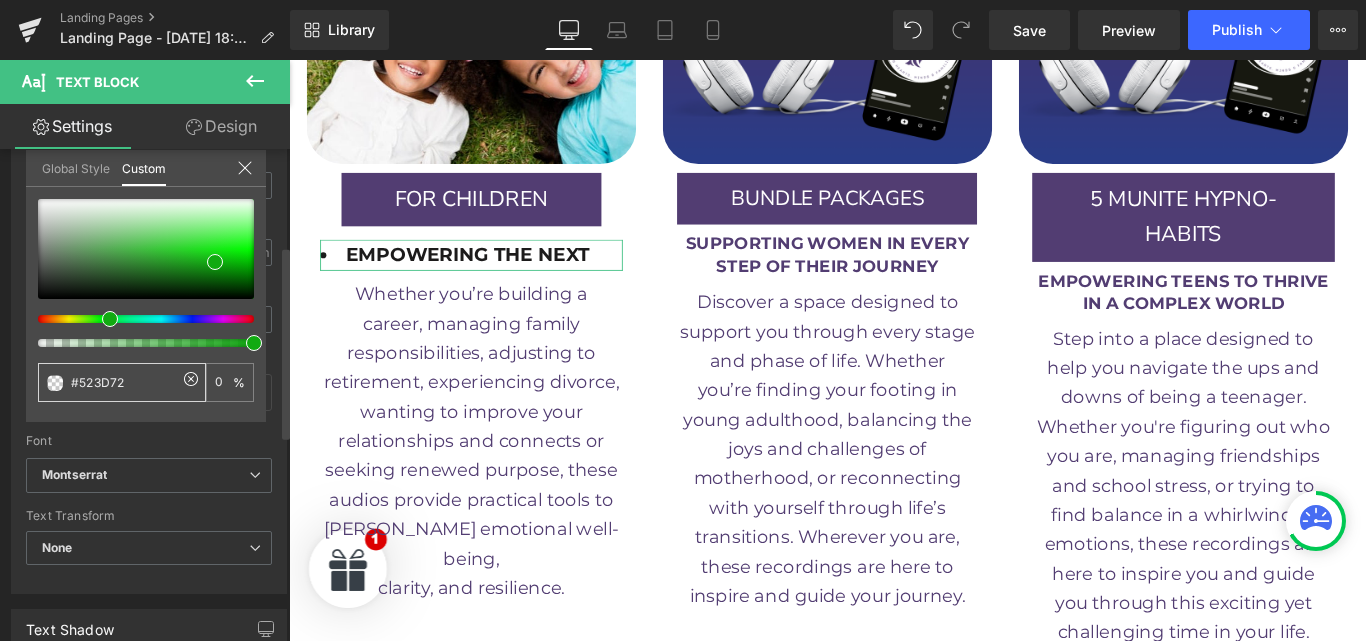 type on "#523D72" 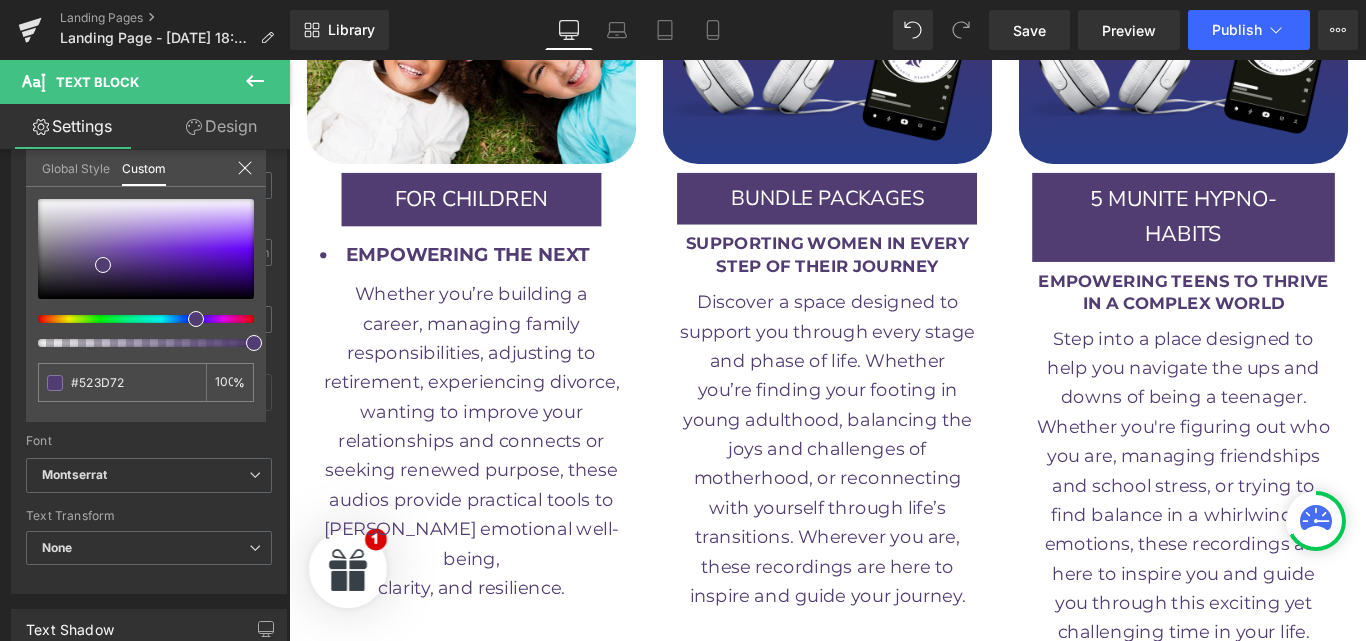 click at bounding box center [894, 386] 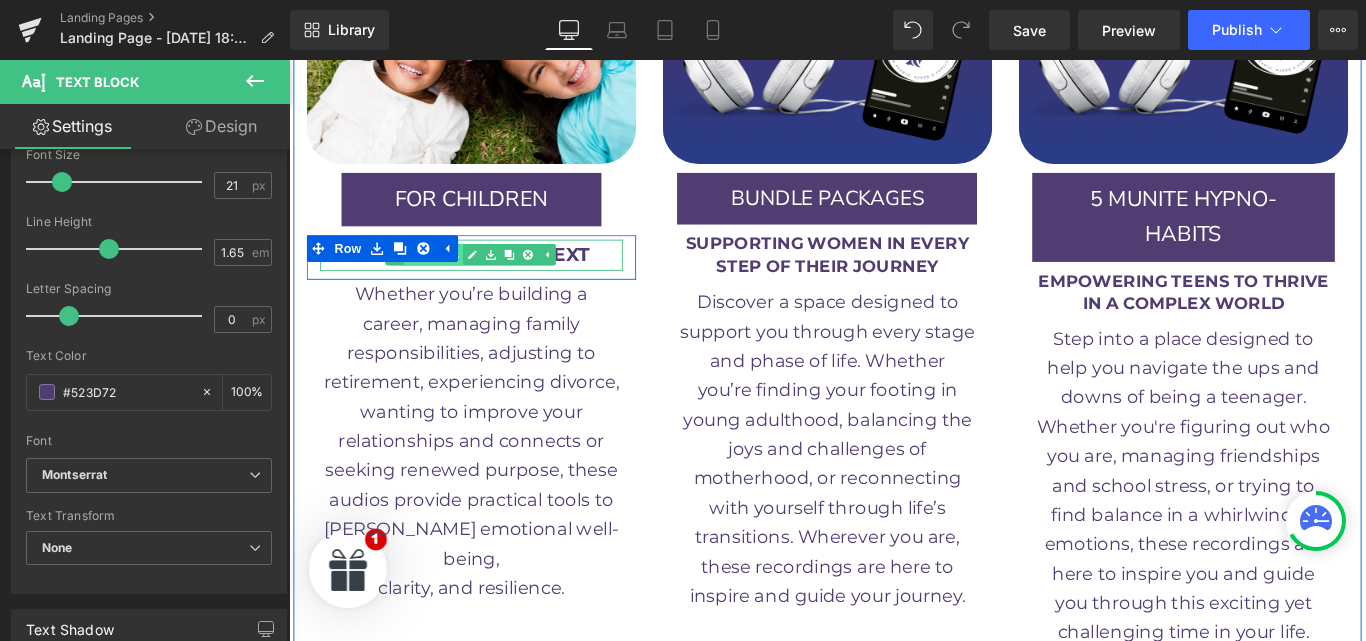 click on "Text Block" at bounding box center (451, 279) 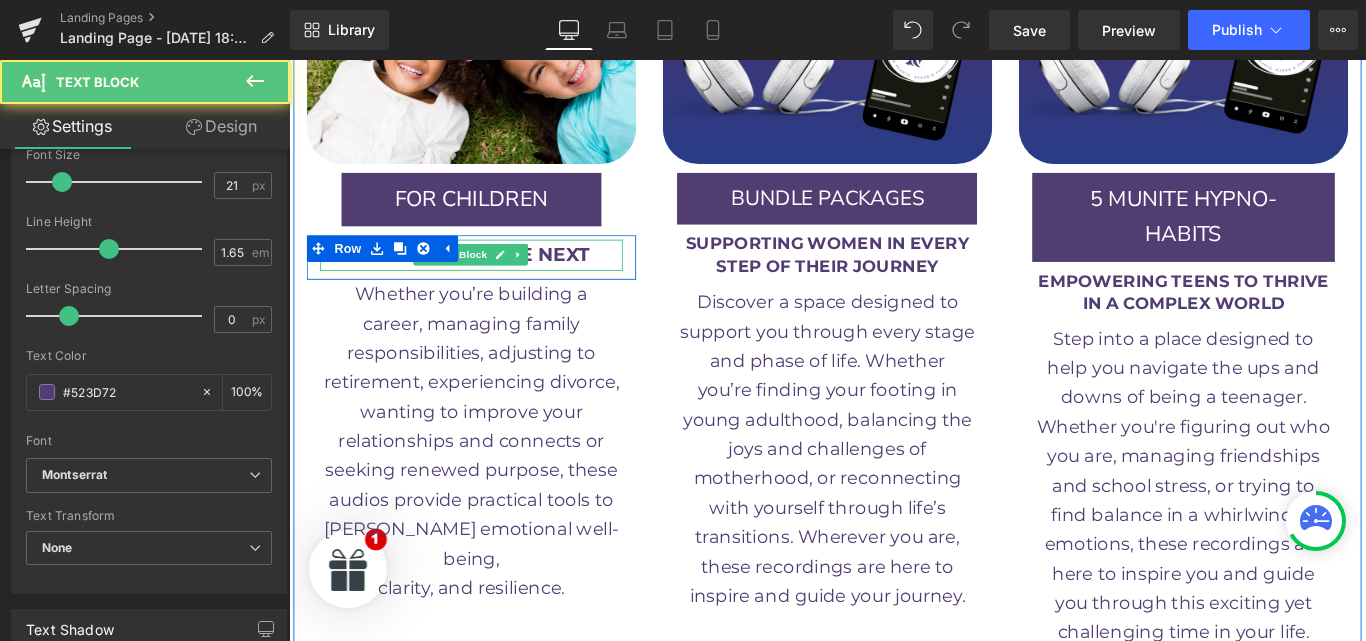 click on "EMPOWERING THE NEXT" at bounding box center [490, 278] 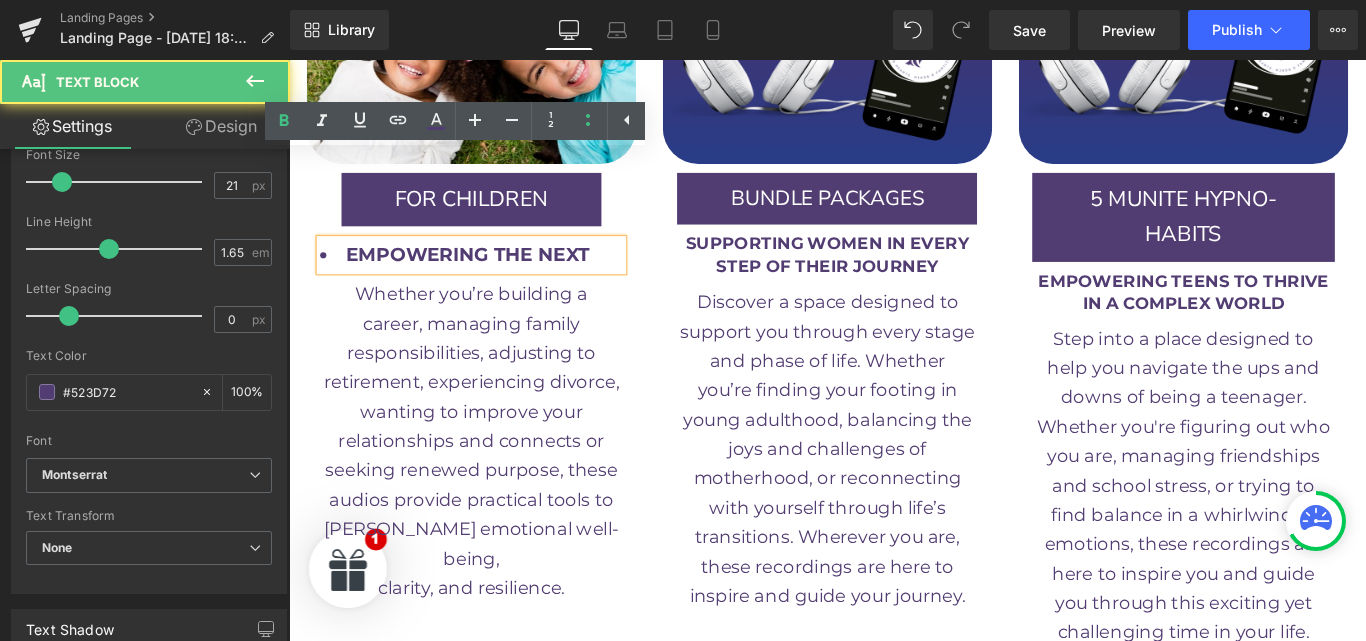click on "EMPOWERING THE NEXT" at bounding box center [494, 279] 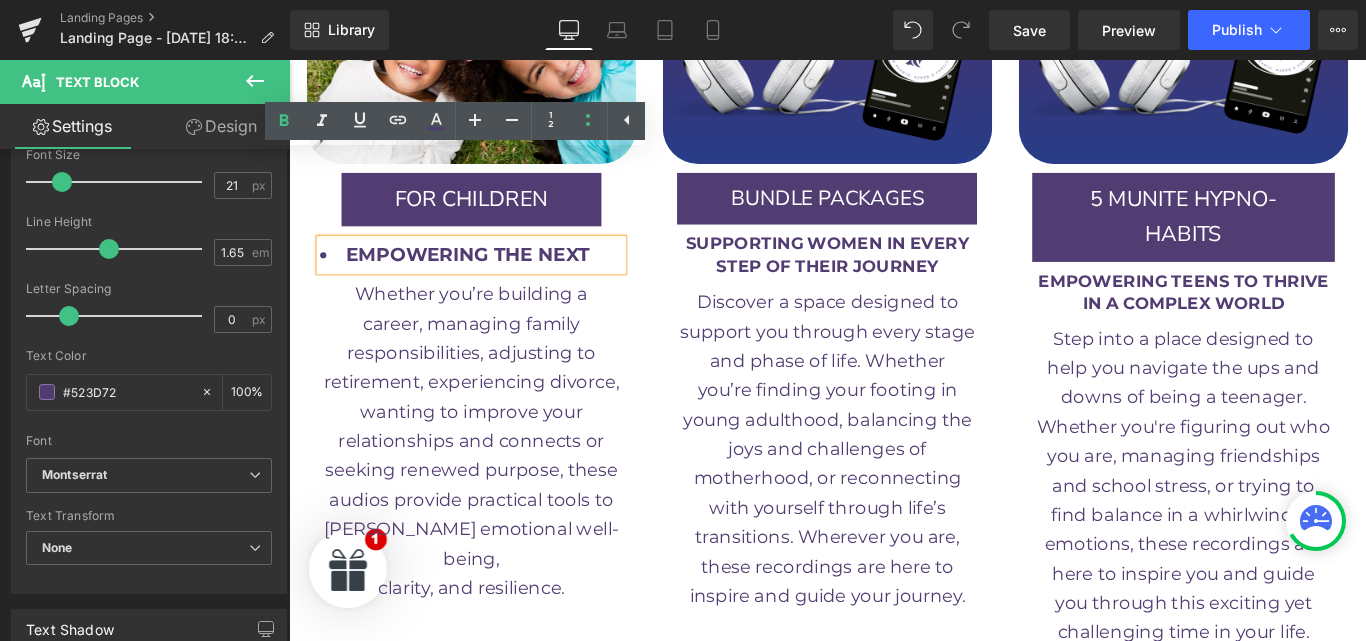 click on "EMPOWERING THE NEXT" at bounding box center (494, 279) 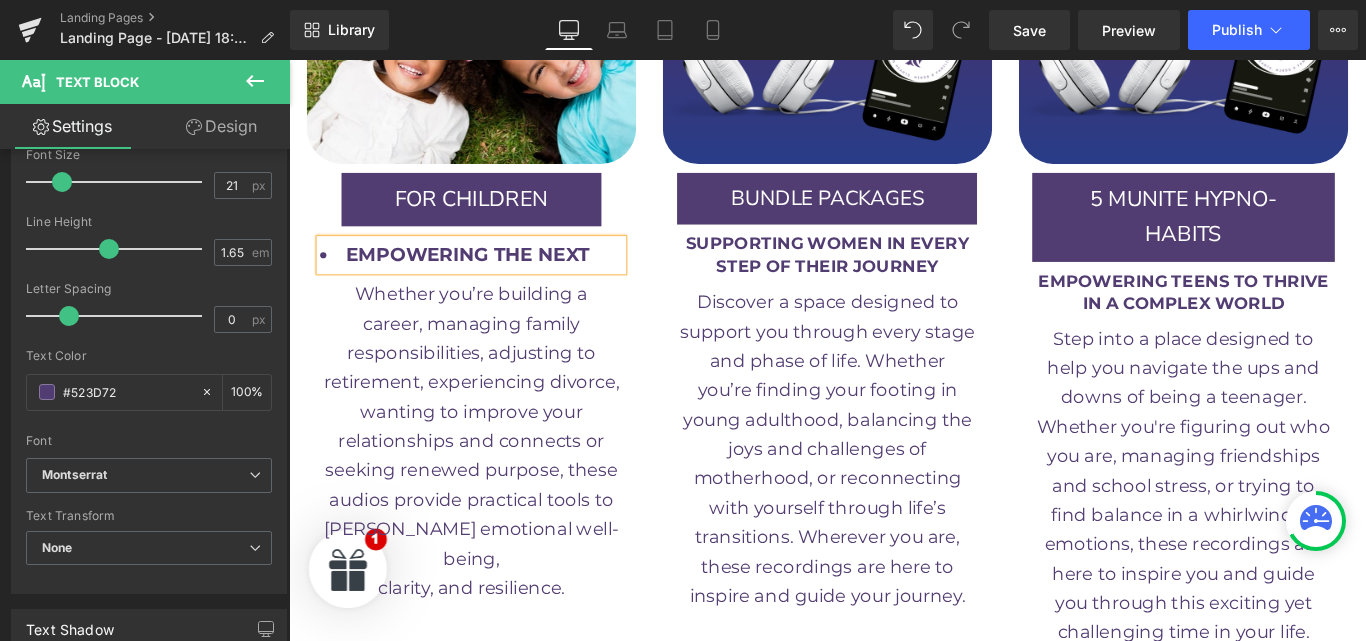 click on "EMPOWERING THE NEXT" at bounding box center [494, 279] 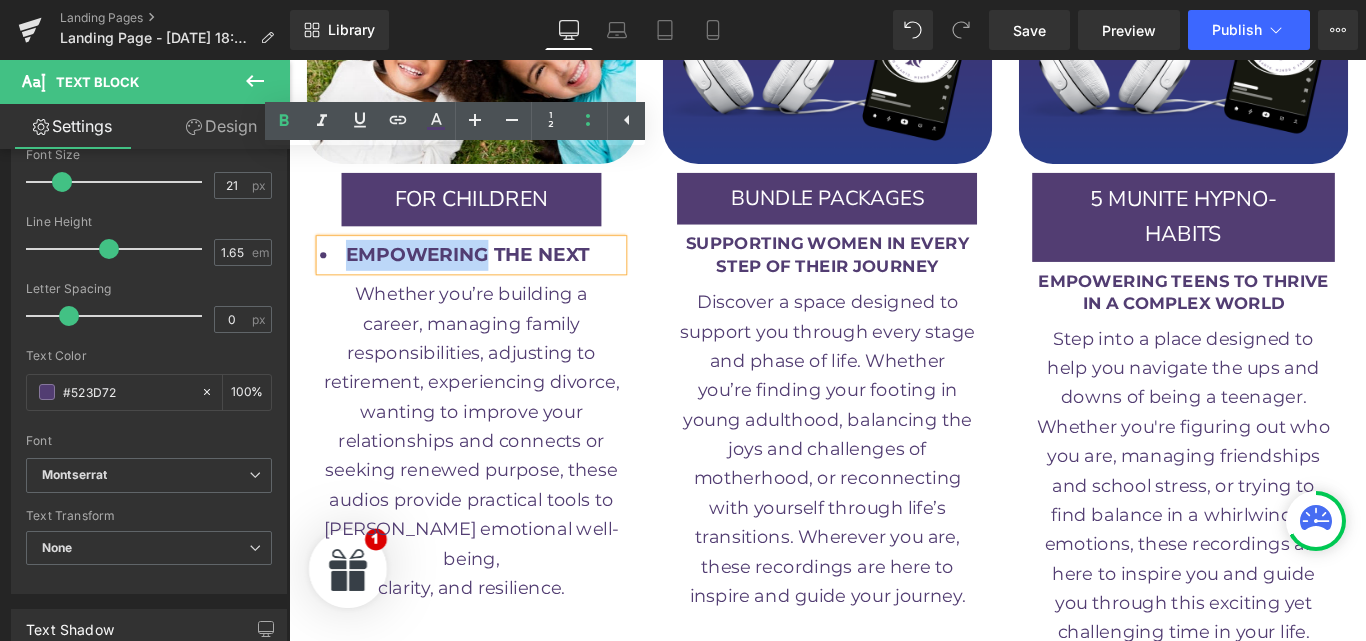 click on "EMPOWERING THE NEXT" at bounding box center [490, 278] 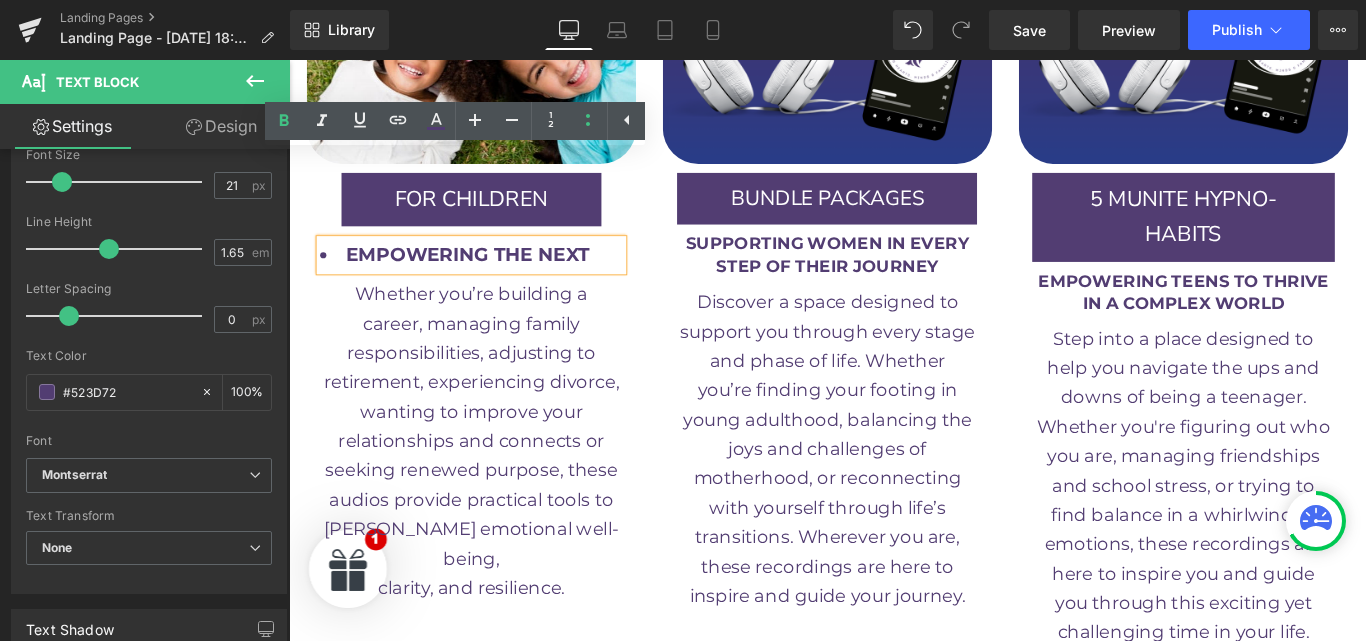 click on "EMPOWERING THE NEXT" at bounding box center [494, 279] 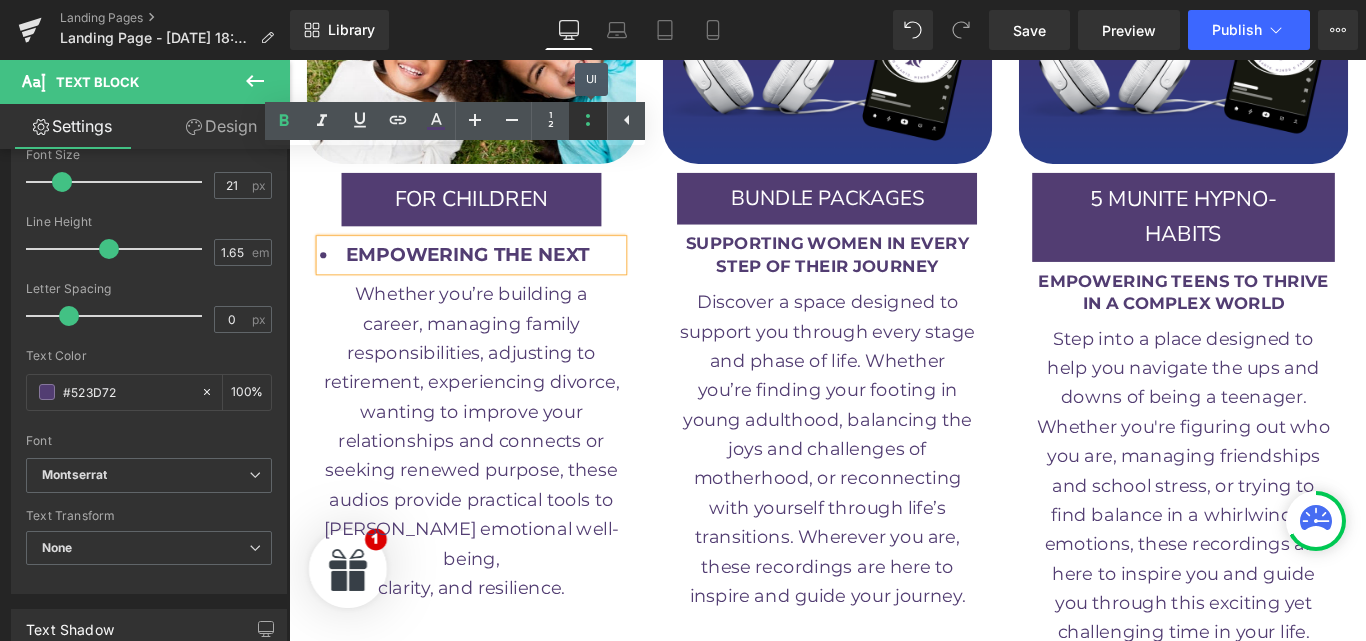 click 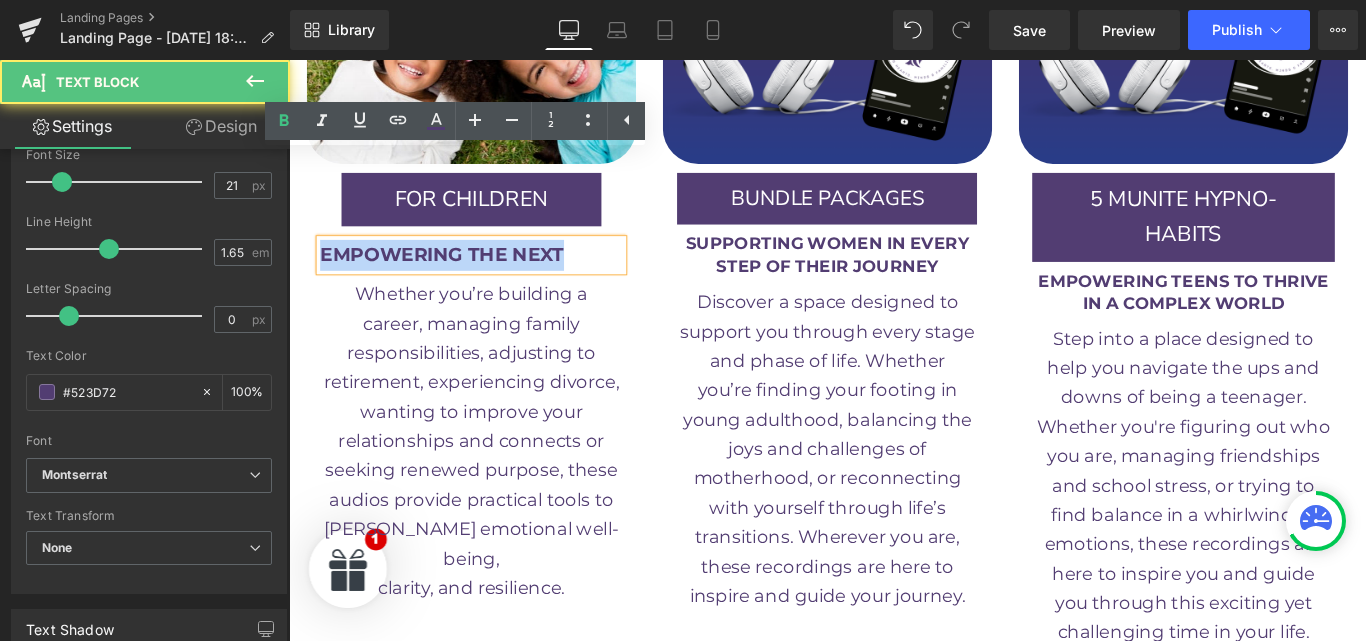 click on "EMPOWERING THE NEXT" at bounding box center [494, 279] 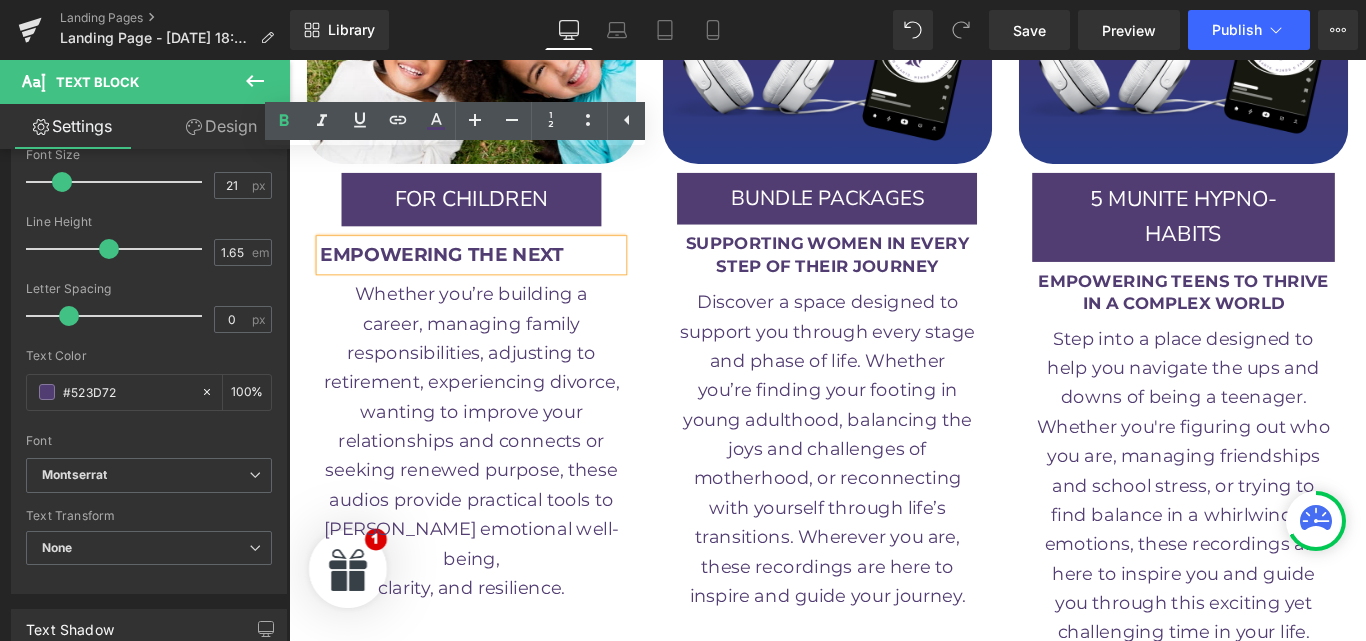 click on "EMPOWERING THE NEXT" at bounding box center [494, 279] 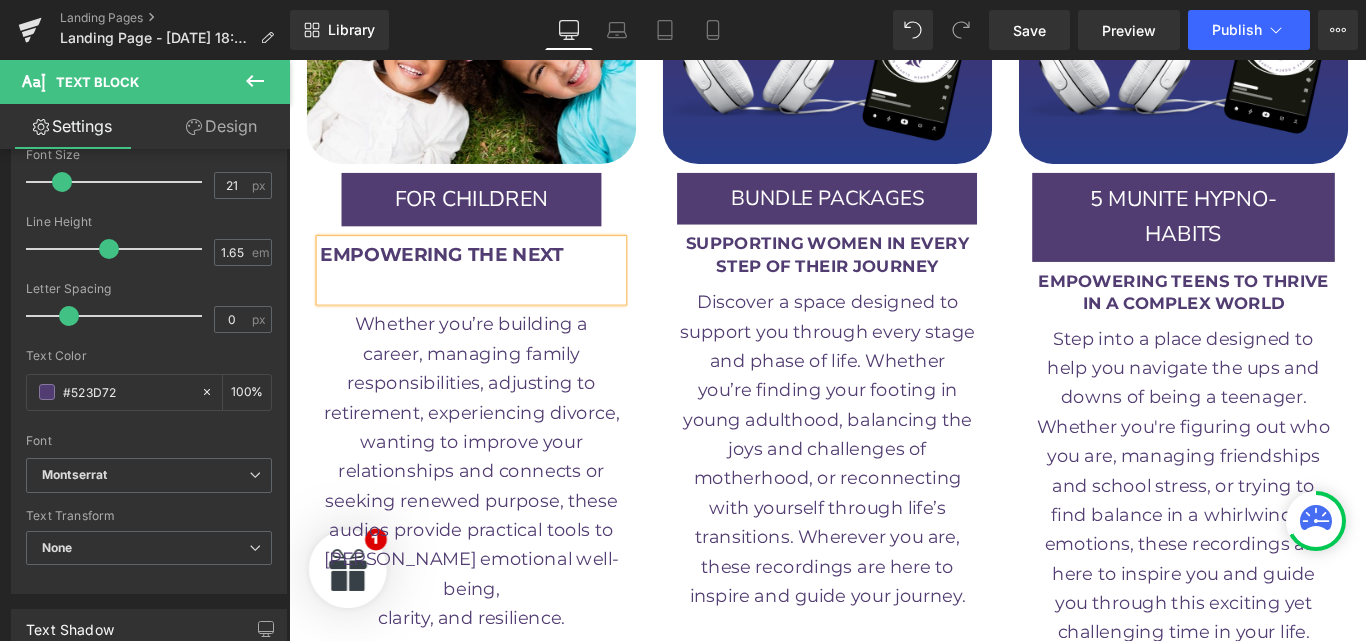 click on "EMPOWERING THE NEXT" at bounding box center (461, 278) 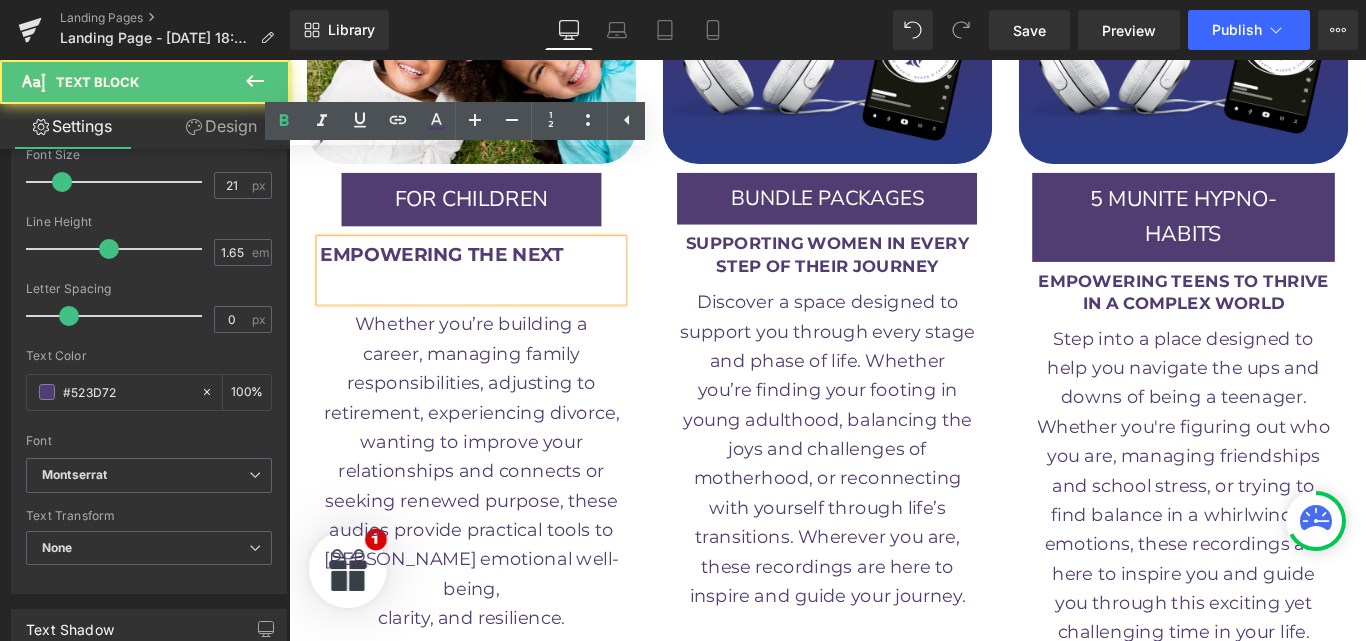 click at bounding box center (494, 314) 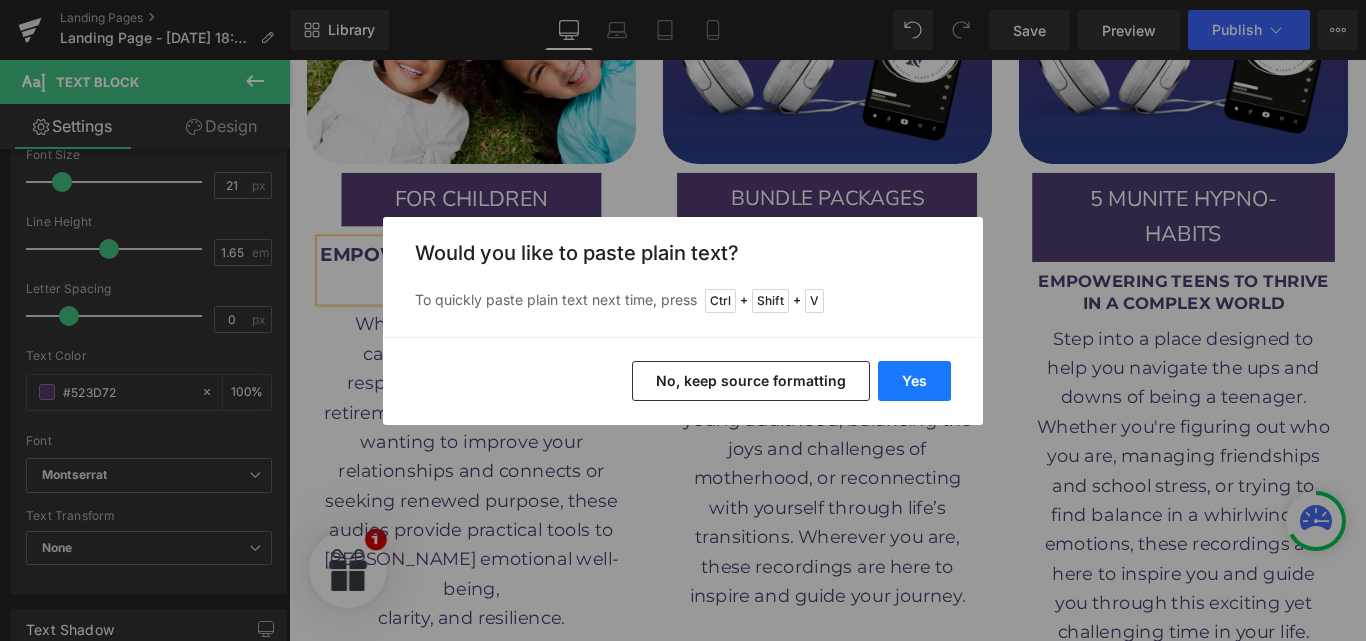 click on "Yes" at bounding box center [914, 381] 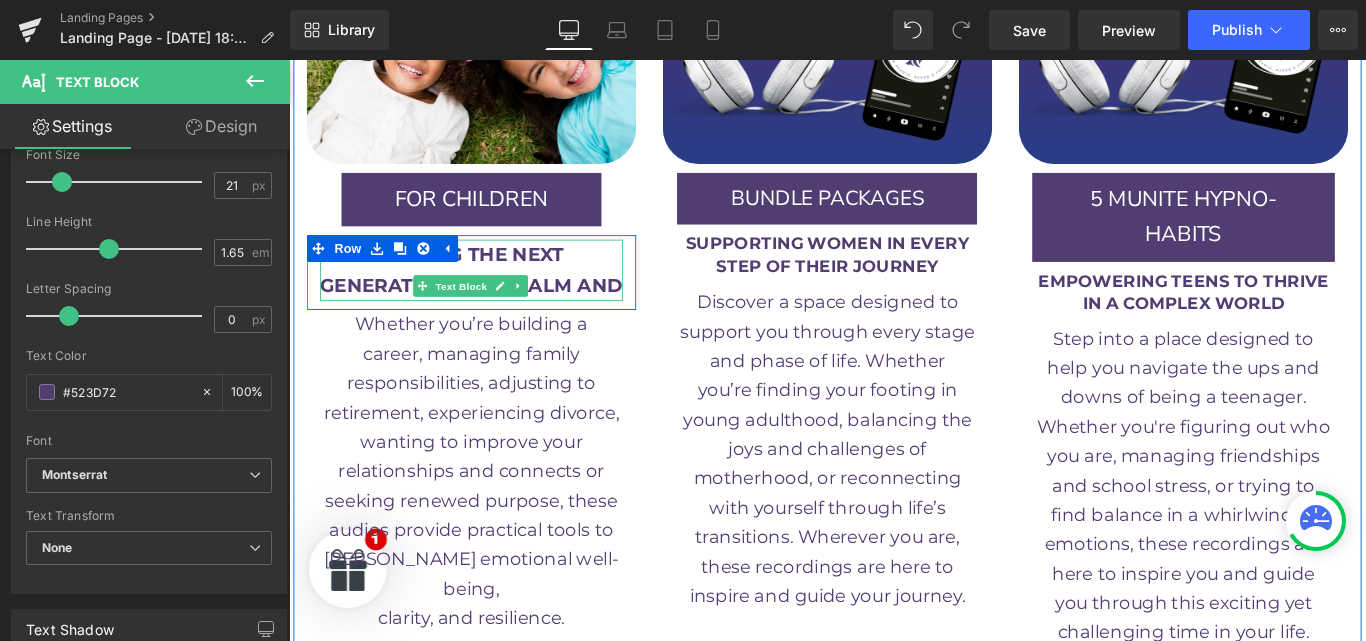 click on "GENERATION WITH CALM AND" at bounding box center (493, 313) 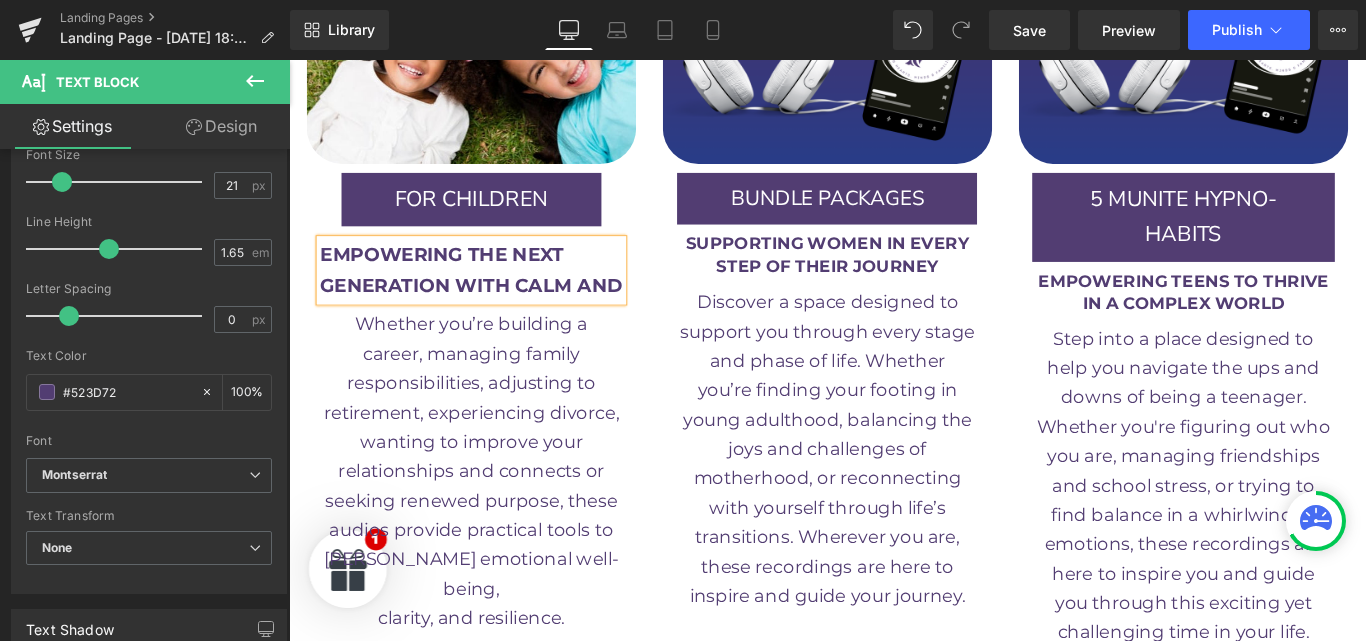 click on "GENERATION WITH CALM AND" at bounding box center [493, 313] 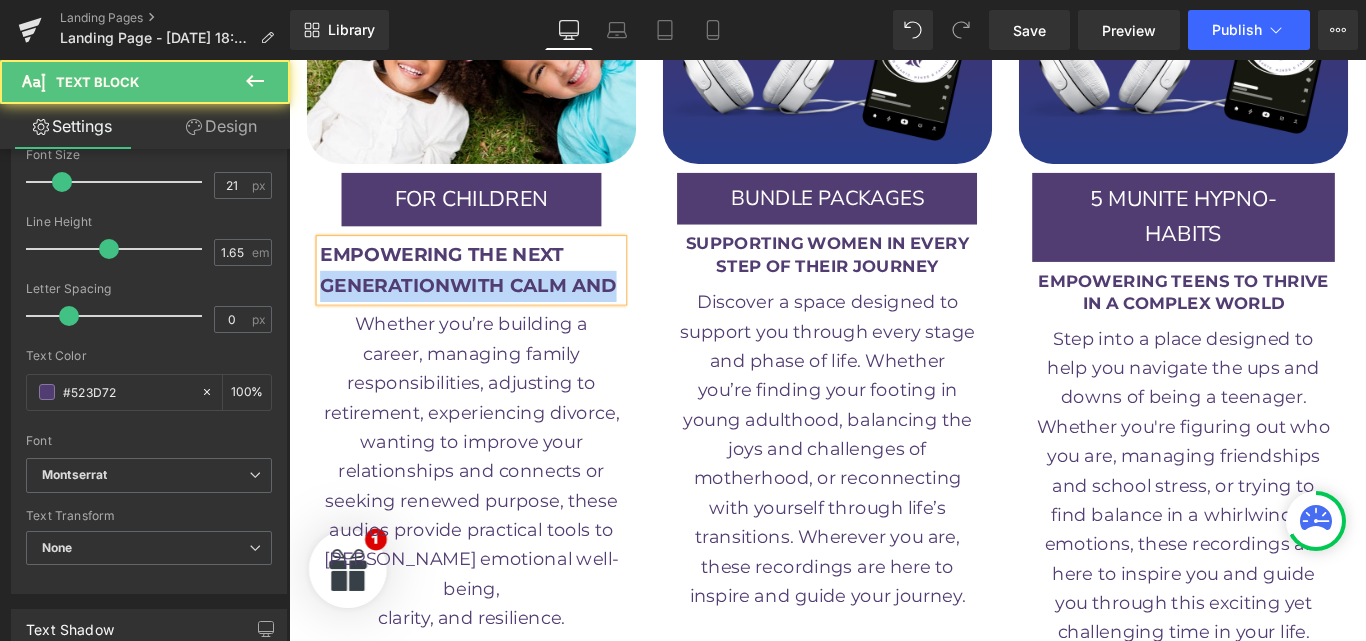 drag, startPoint x: 323, startPoint y: 215, endPoint x: 649, endPoint y: 210, distance: 326.03833 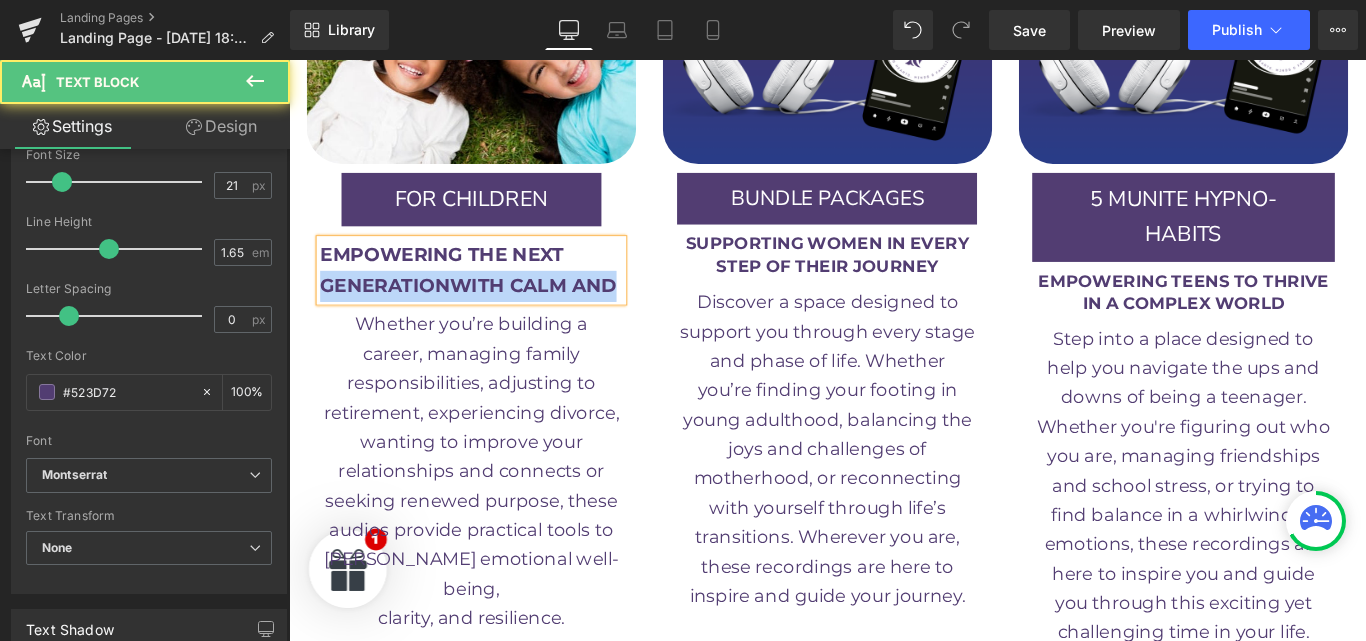 click on "GENERATIONWITH CALM AND" at bounding box center (490, 313) 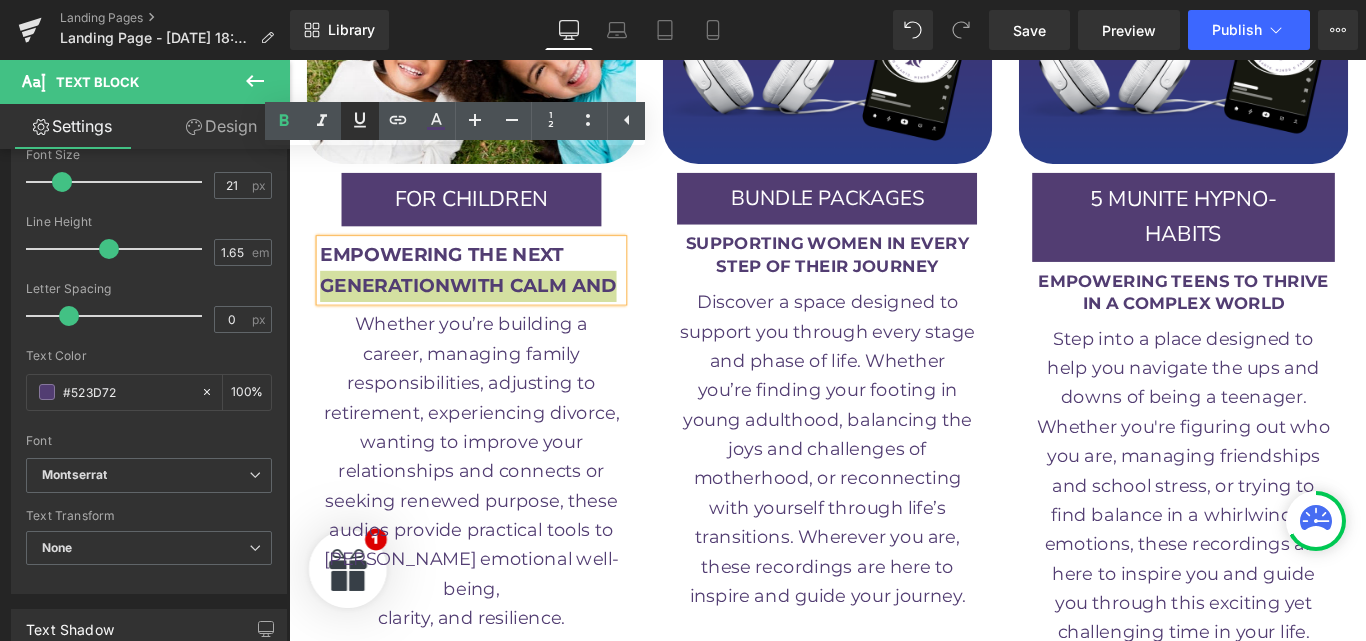 click 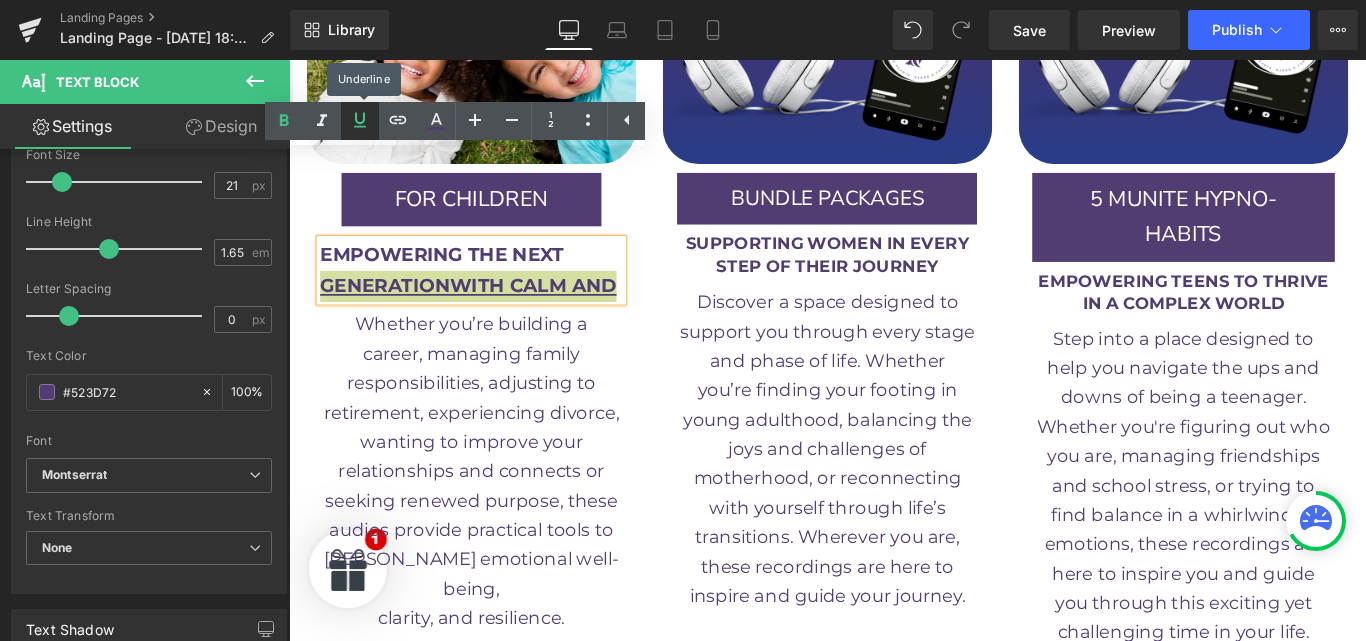click 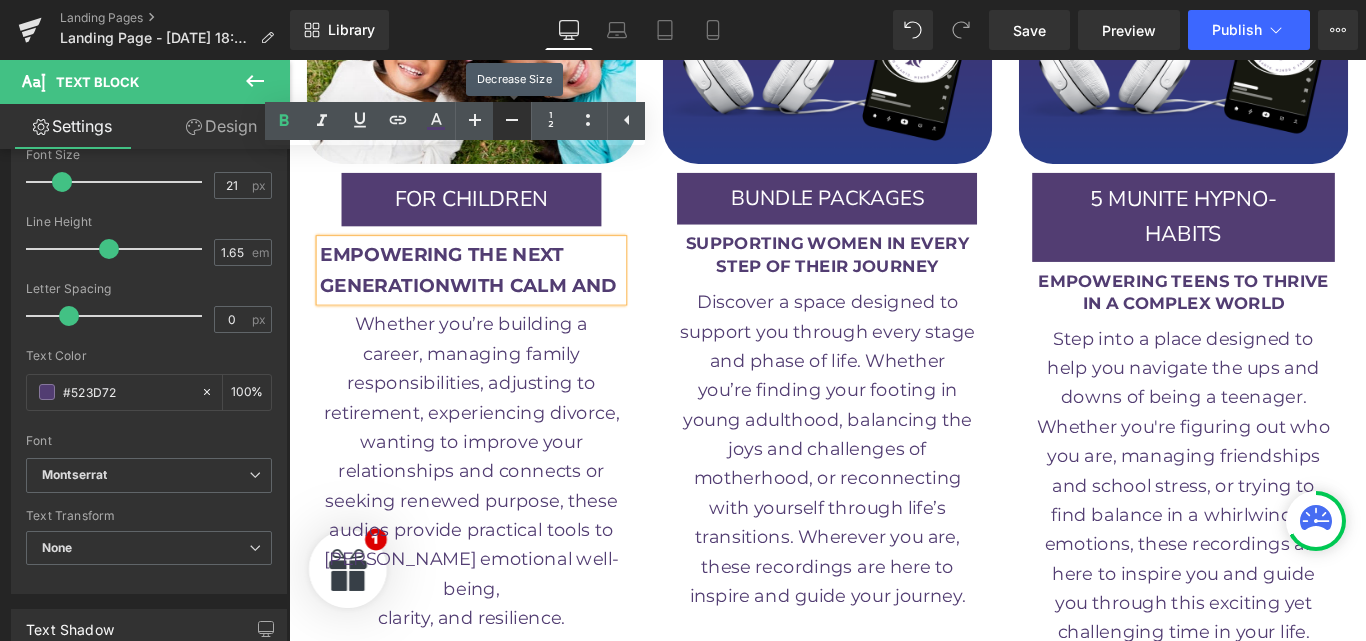 click 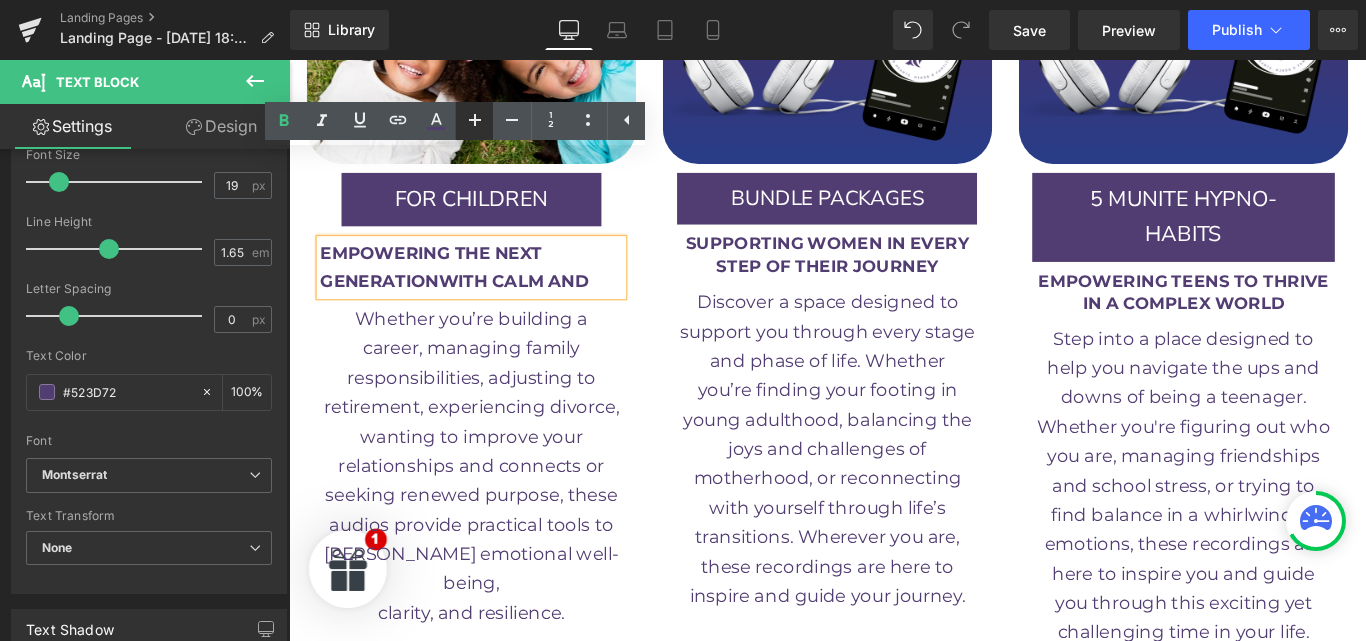 click 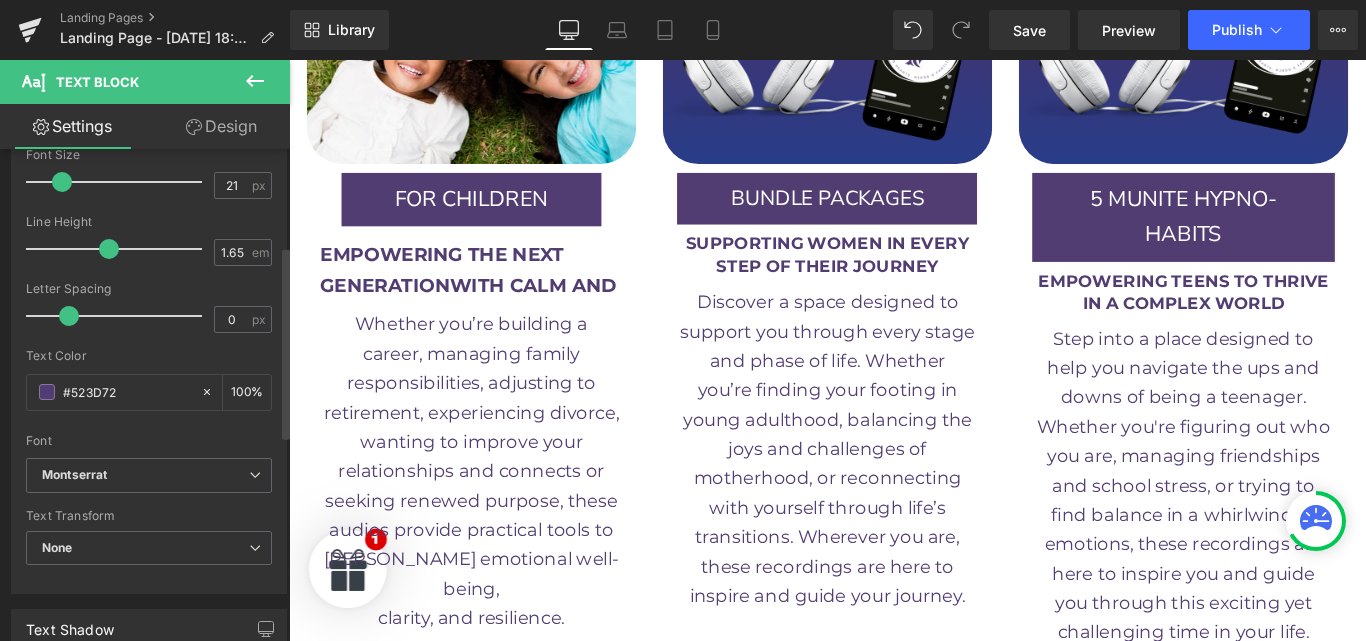 type on "1.8" 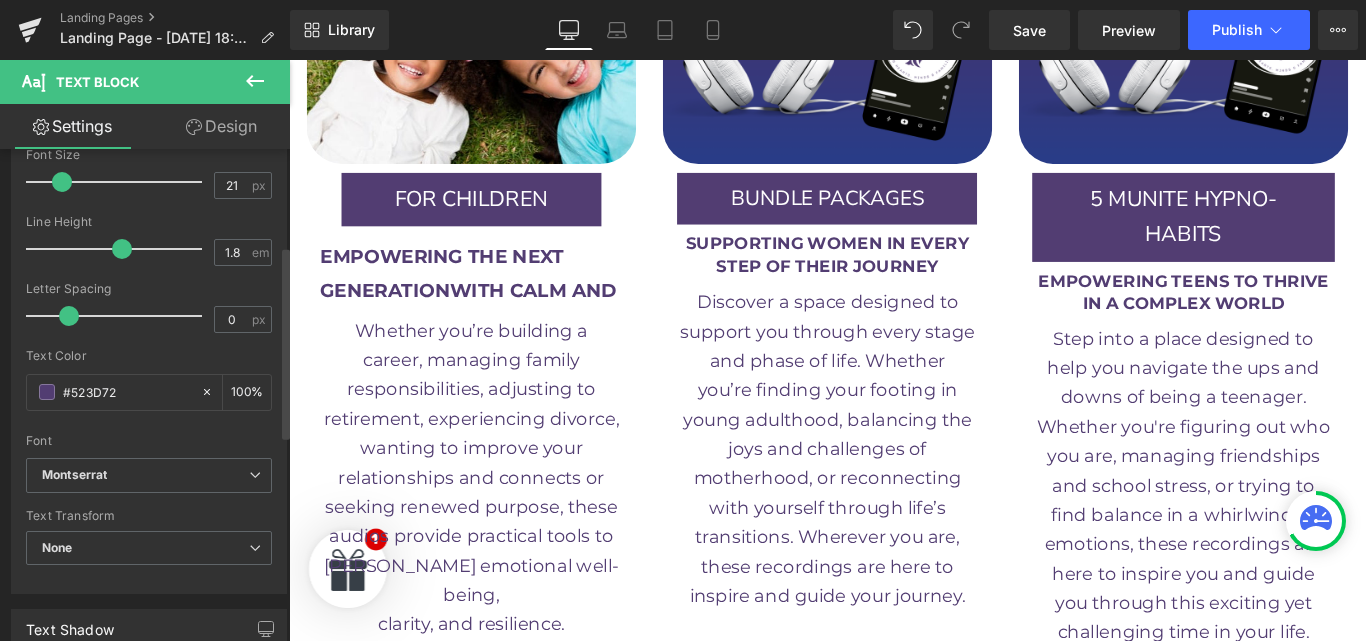 click at bounding box center (119, 249) 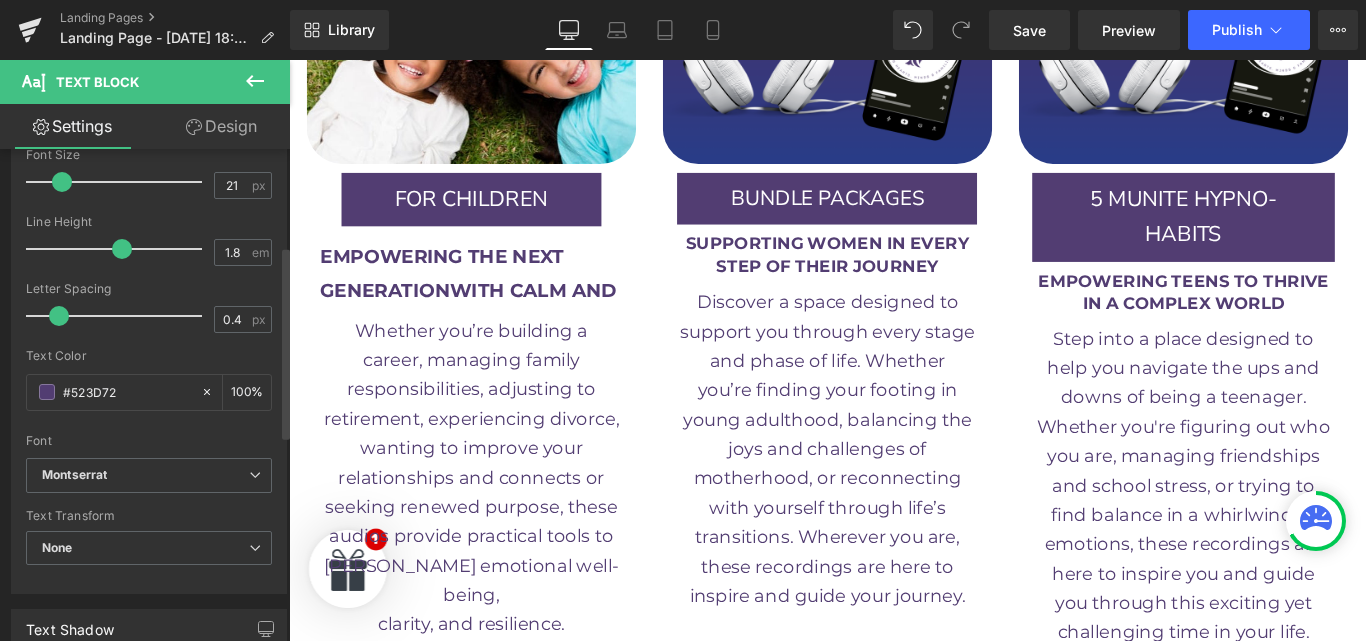 type on "-0.3" 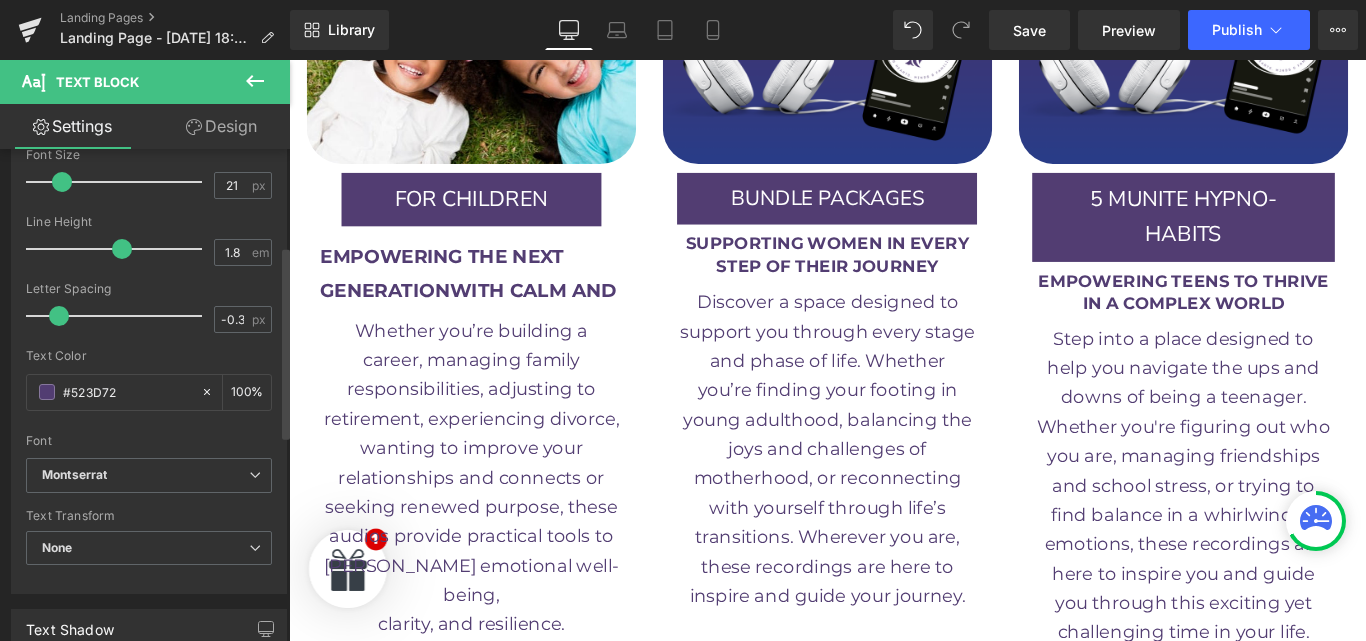 drag, startPoint x: 72, startPoint y: 311, endPoint x: 64, endPoint y: 320, distance: 12.0415945 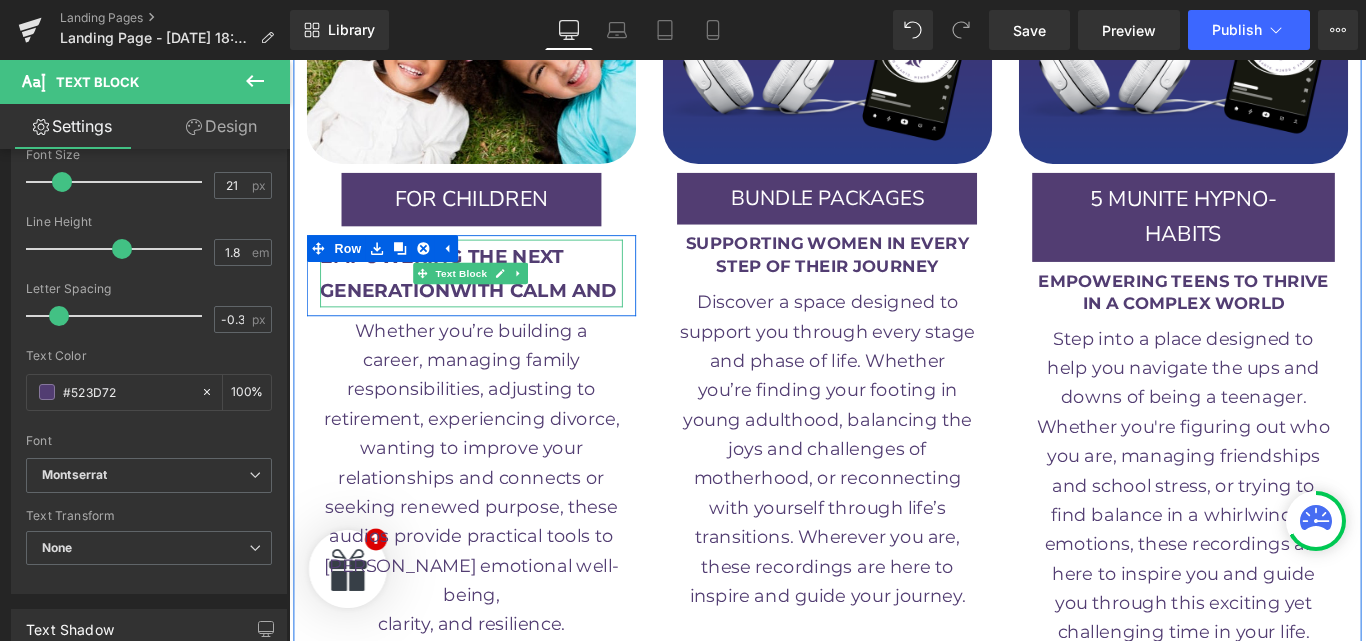 click on "GENERATIONWITH CALM AND" at bounding box center [490, 318] 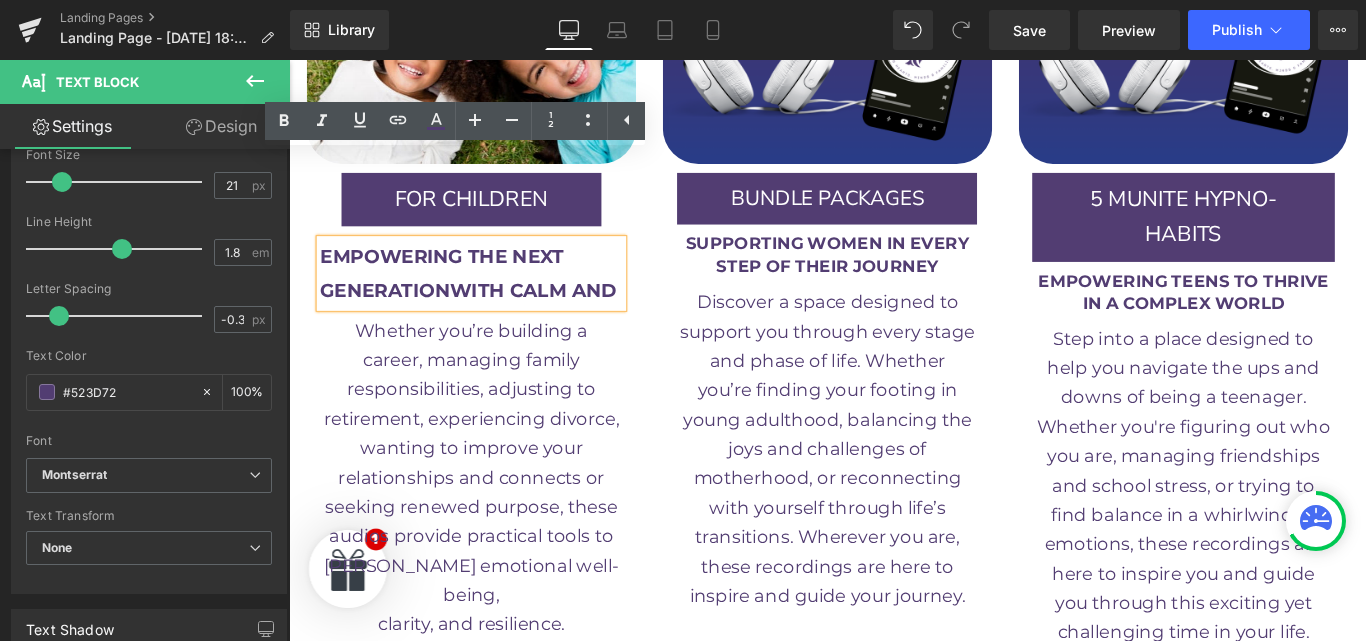 click on "GENERATIONWITH CALM AND" at bounding box center [494, 319] 